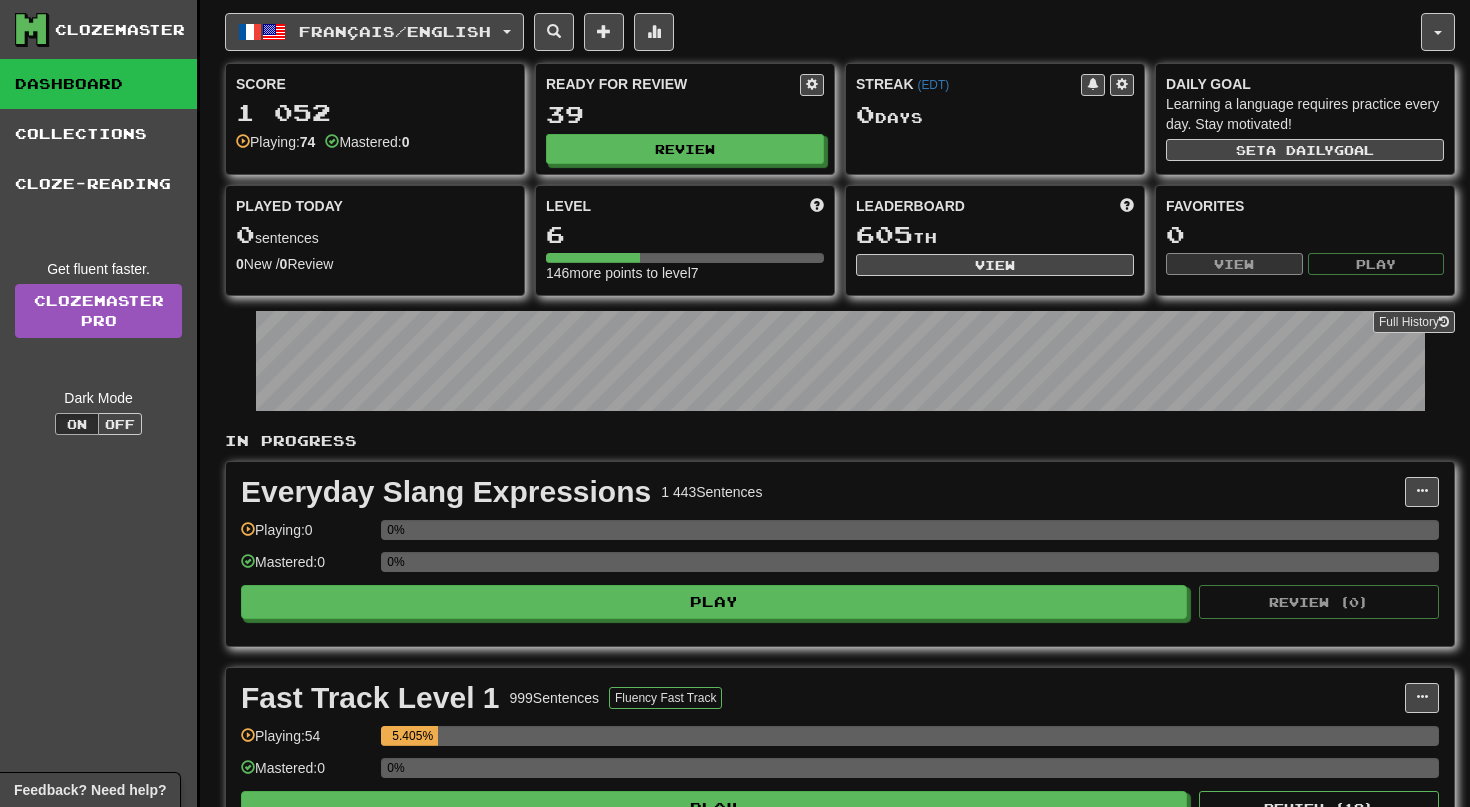 scroll, scrollTop: 0, scrollLeft: 0, axis: both 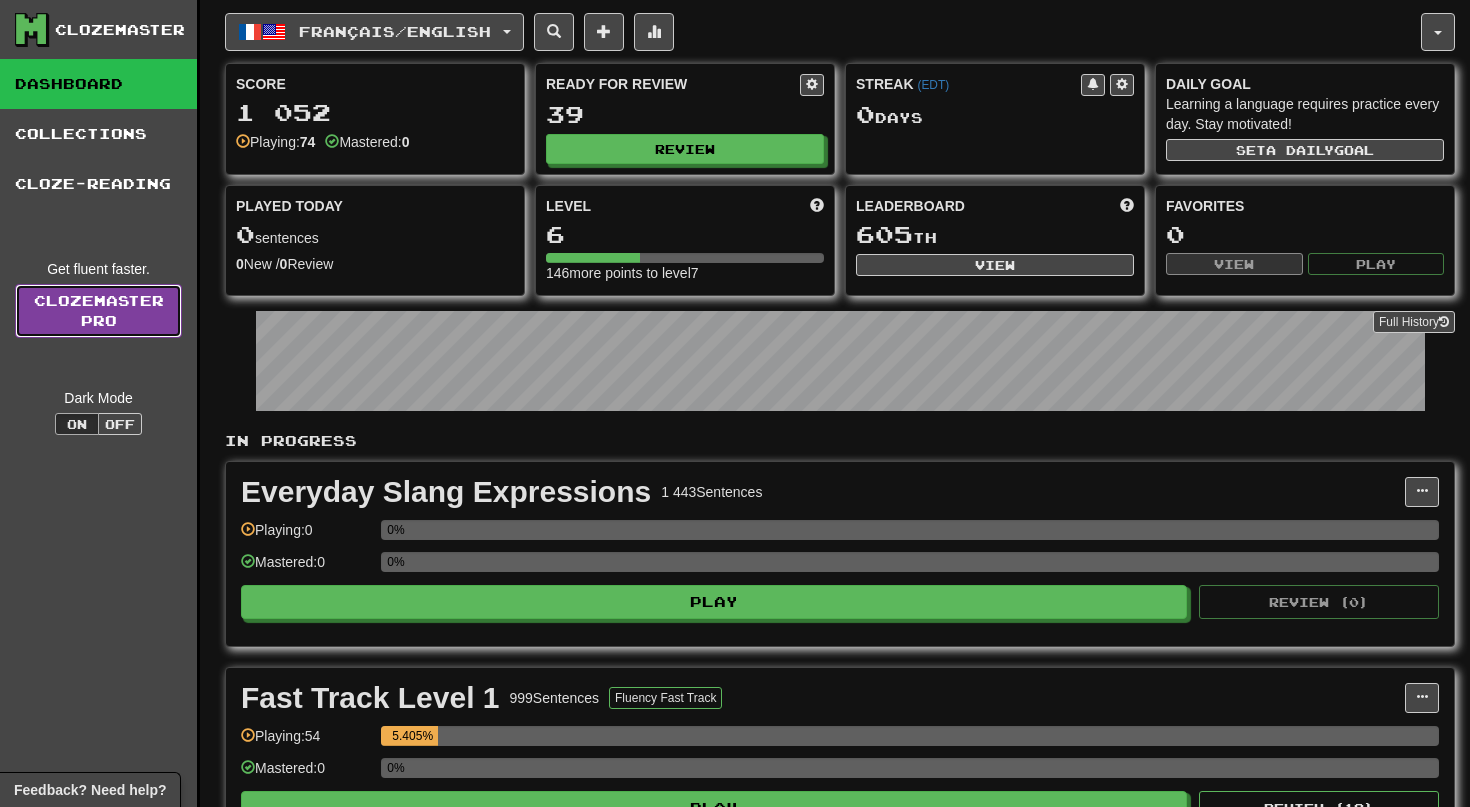click on "Clozemaster Pro" at bounding box center (98, 311) 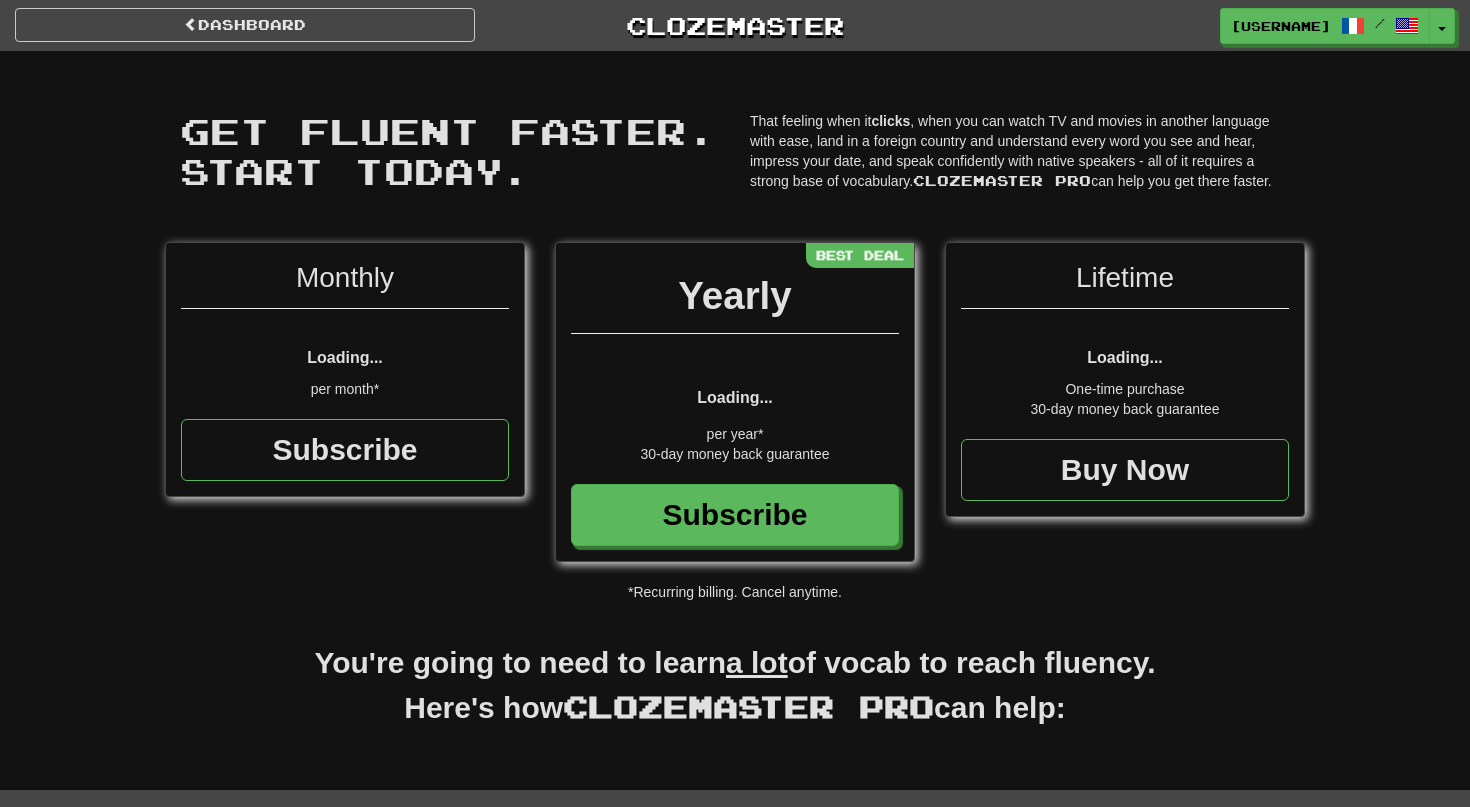 scroll, scrollTop: 0, scrollLeft: 0, axis: both 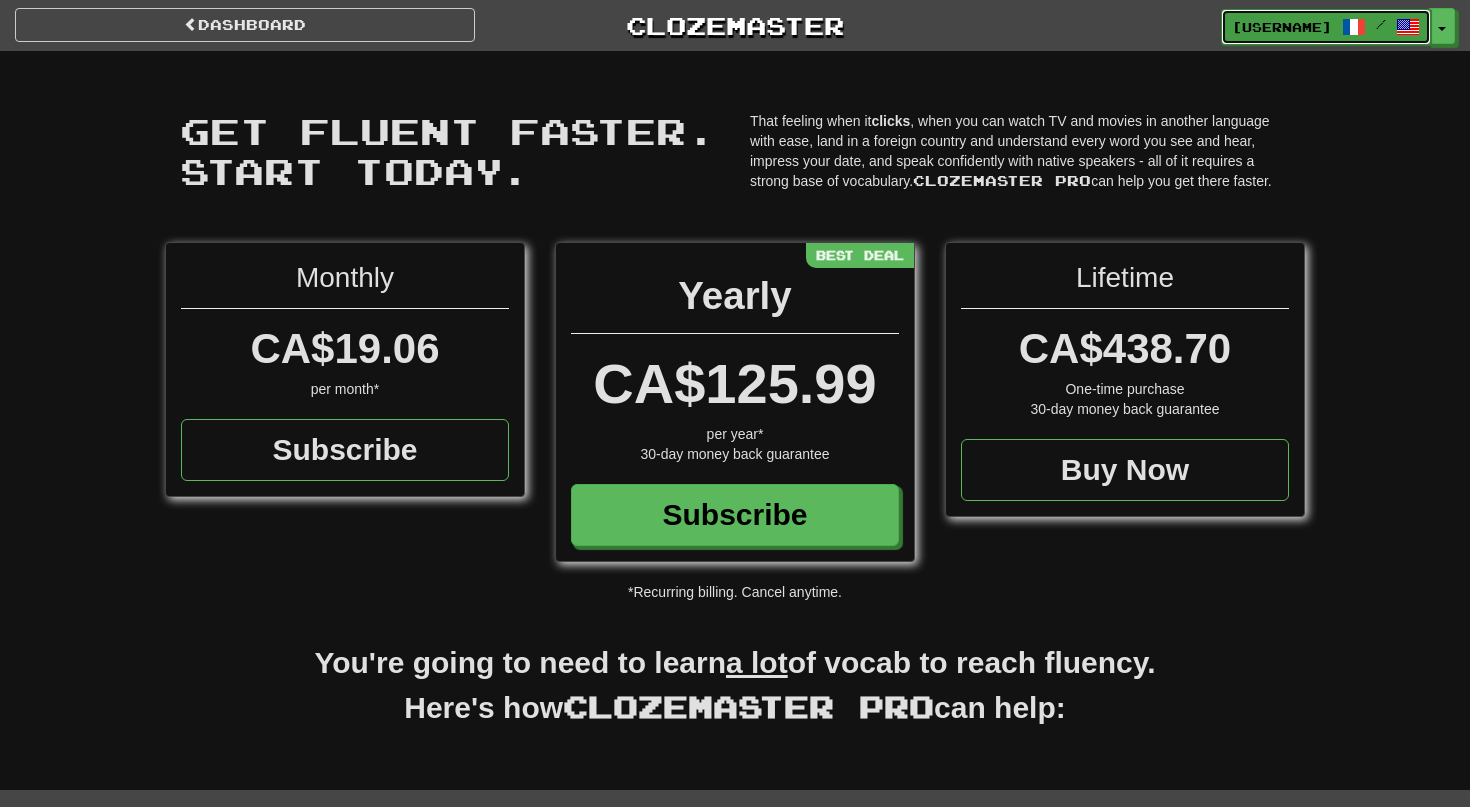click on "mac_kay
/" at bounding box center [1326, 27] 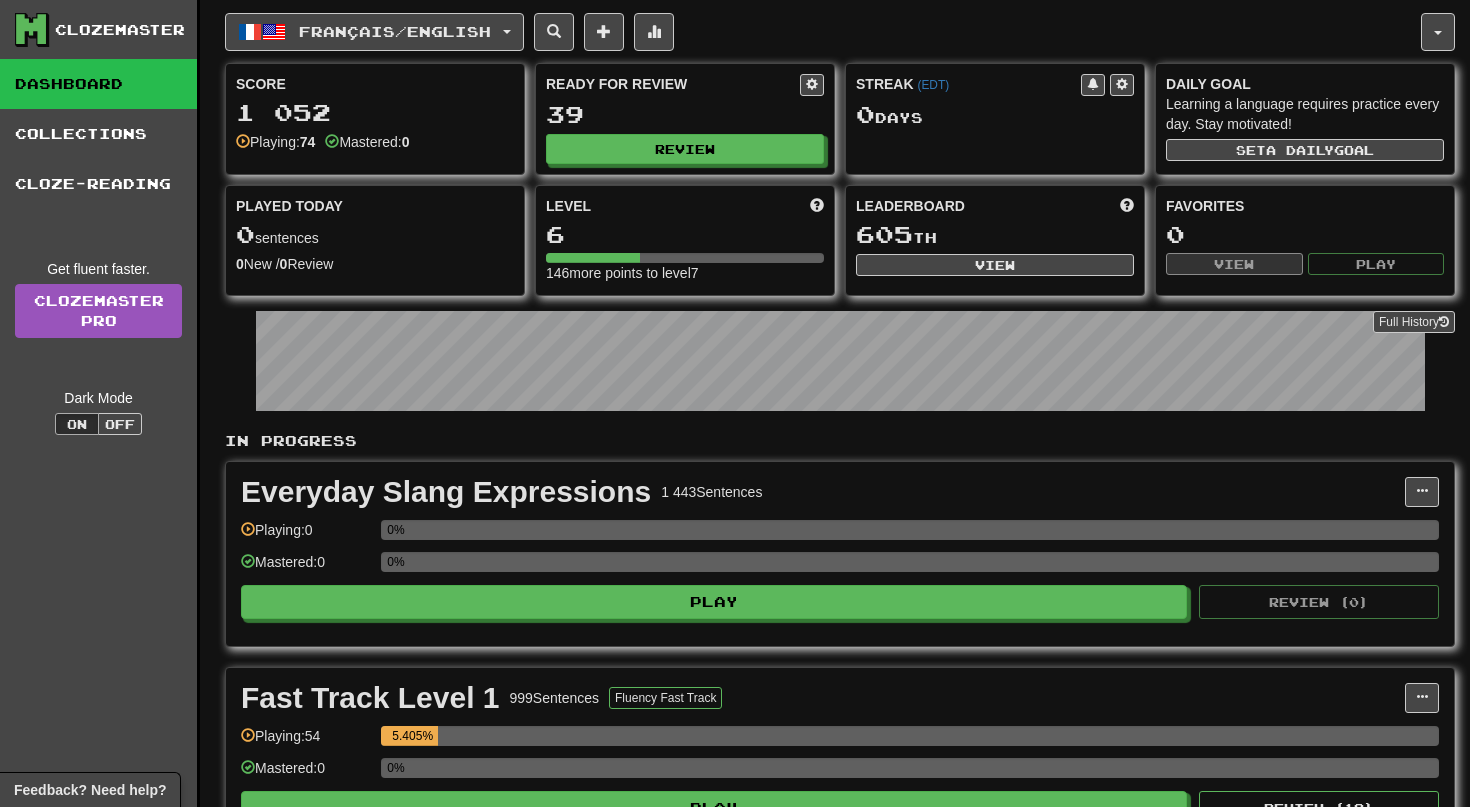 scroll, scrollTop: 0, scrollLeft: 0, axis: both 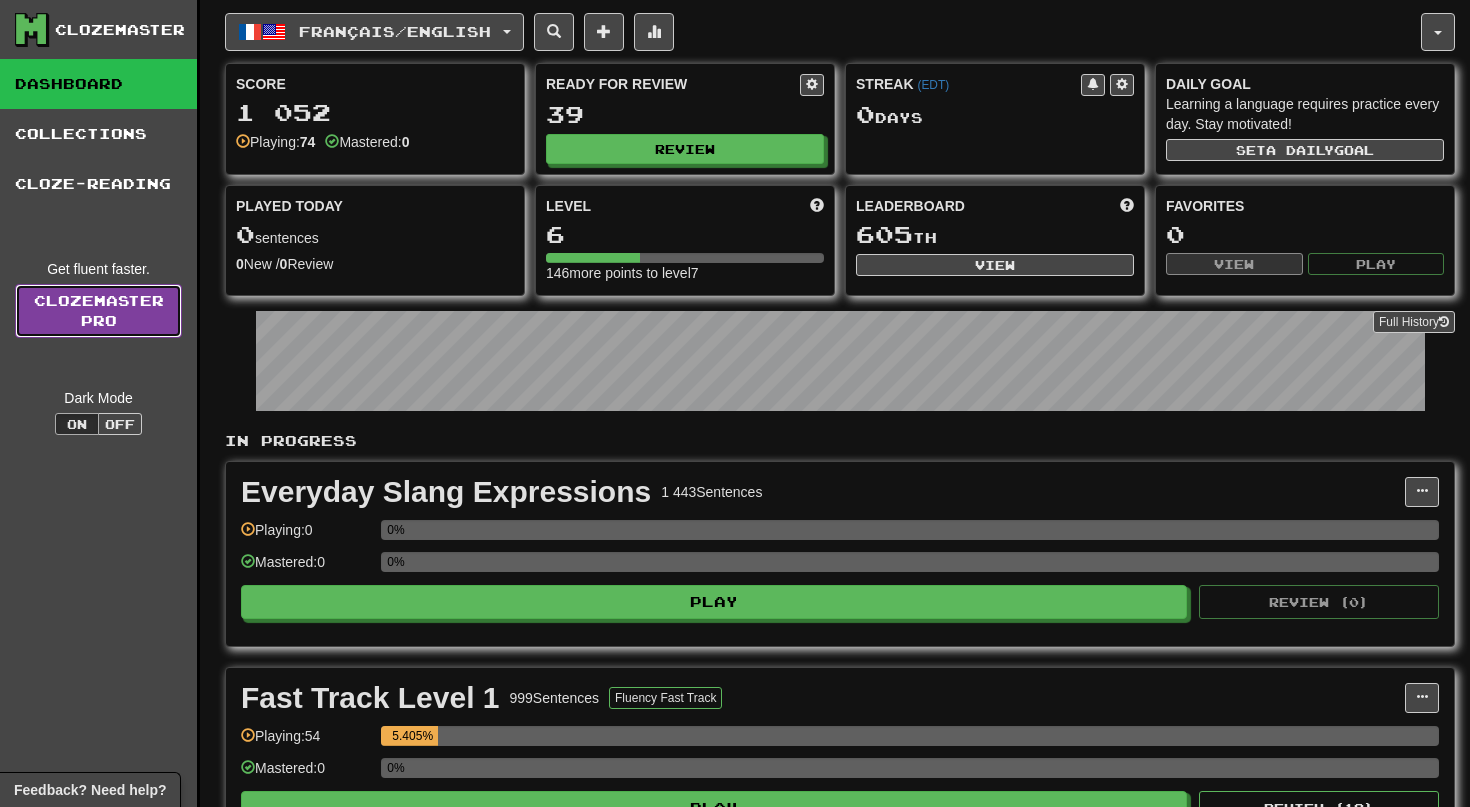 click on "Clozemaster Pro" at bounding box center [98, 311] 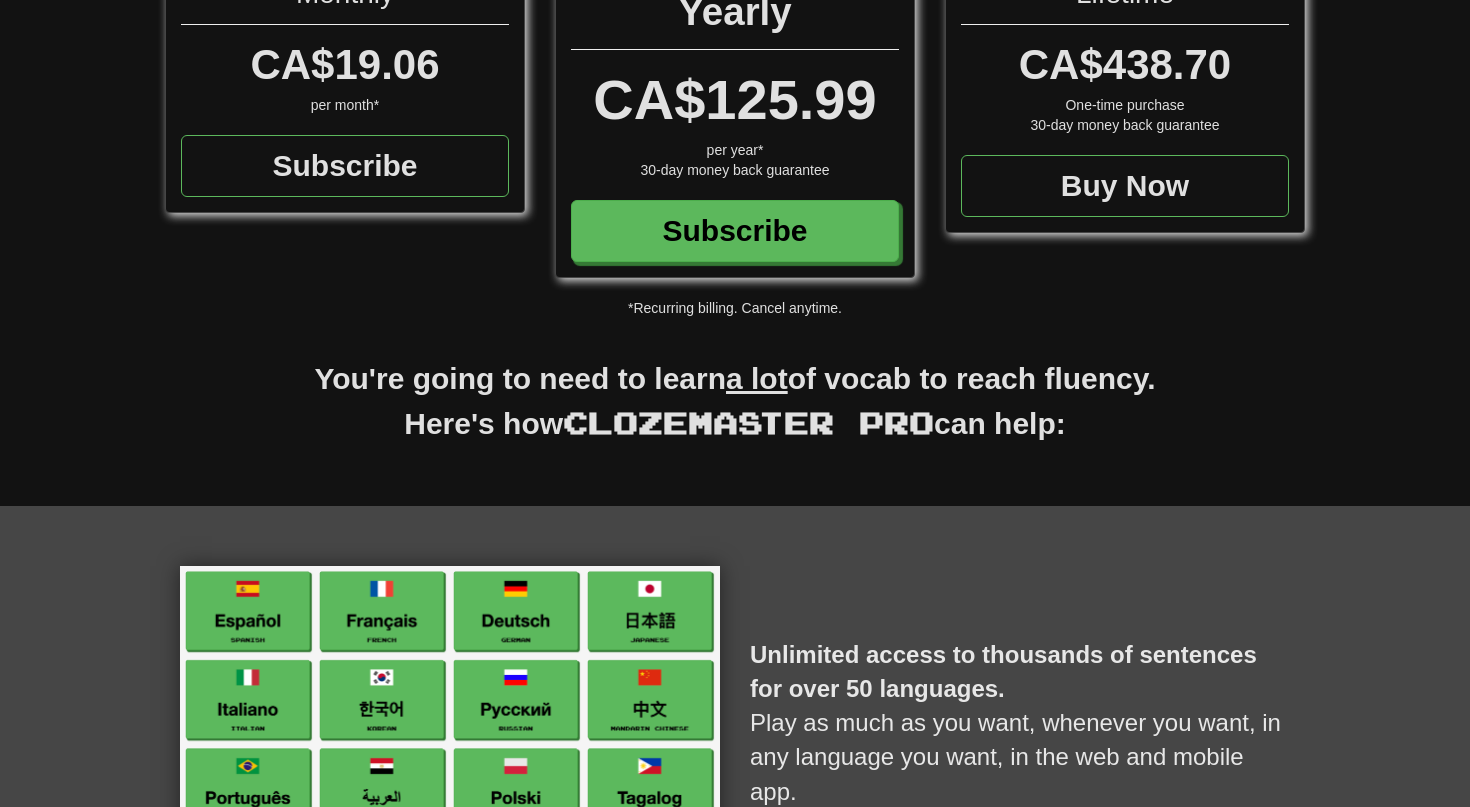 scroll, scrollTop: 0, scrollLeft: 0, axis: both 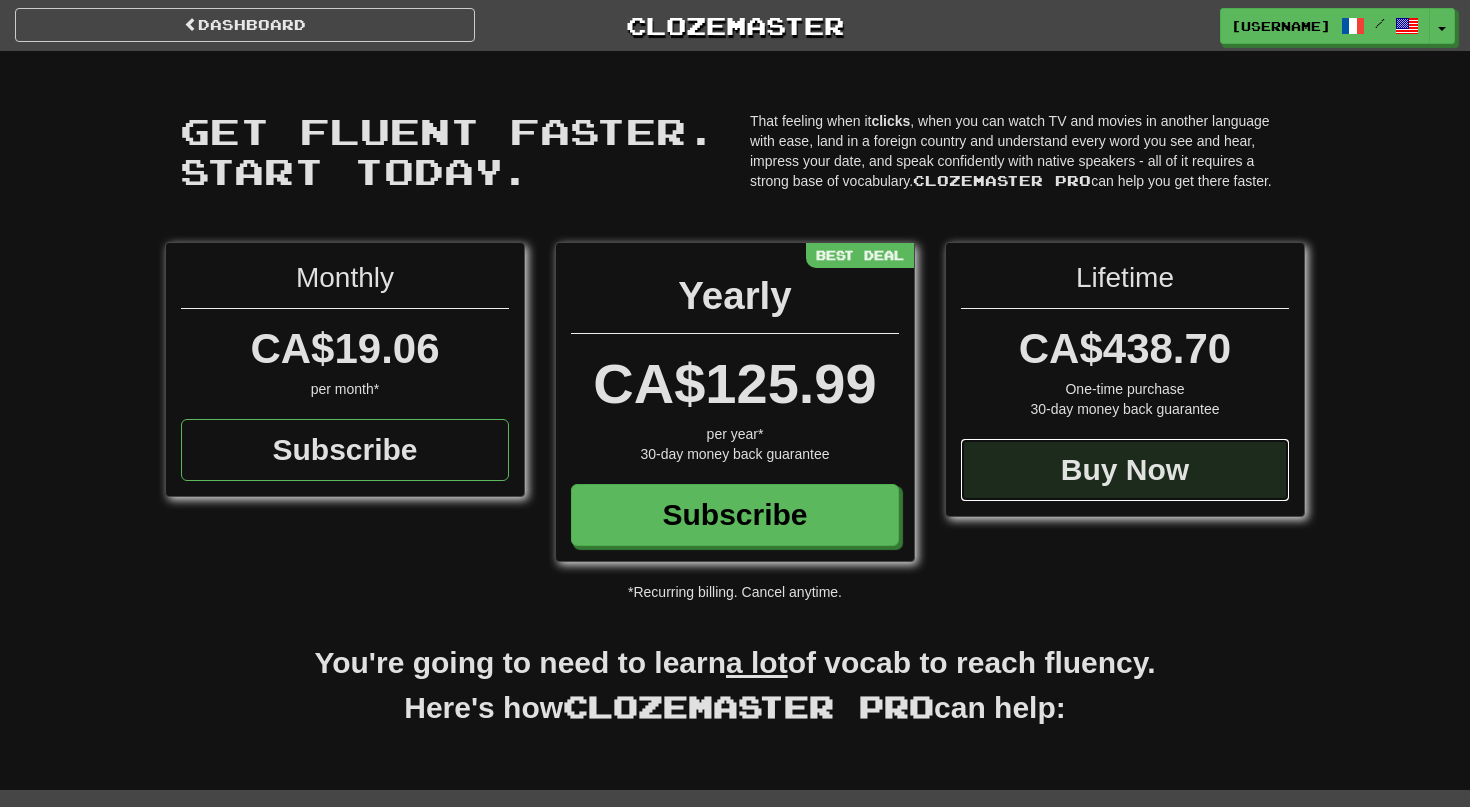 click on "Buy Now" at bounding box center (1125, 470) 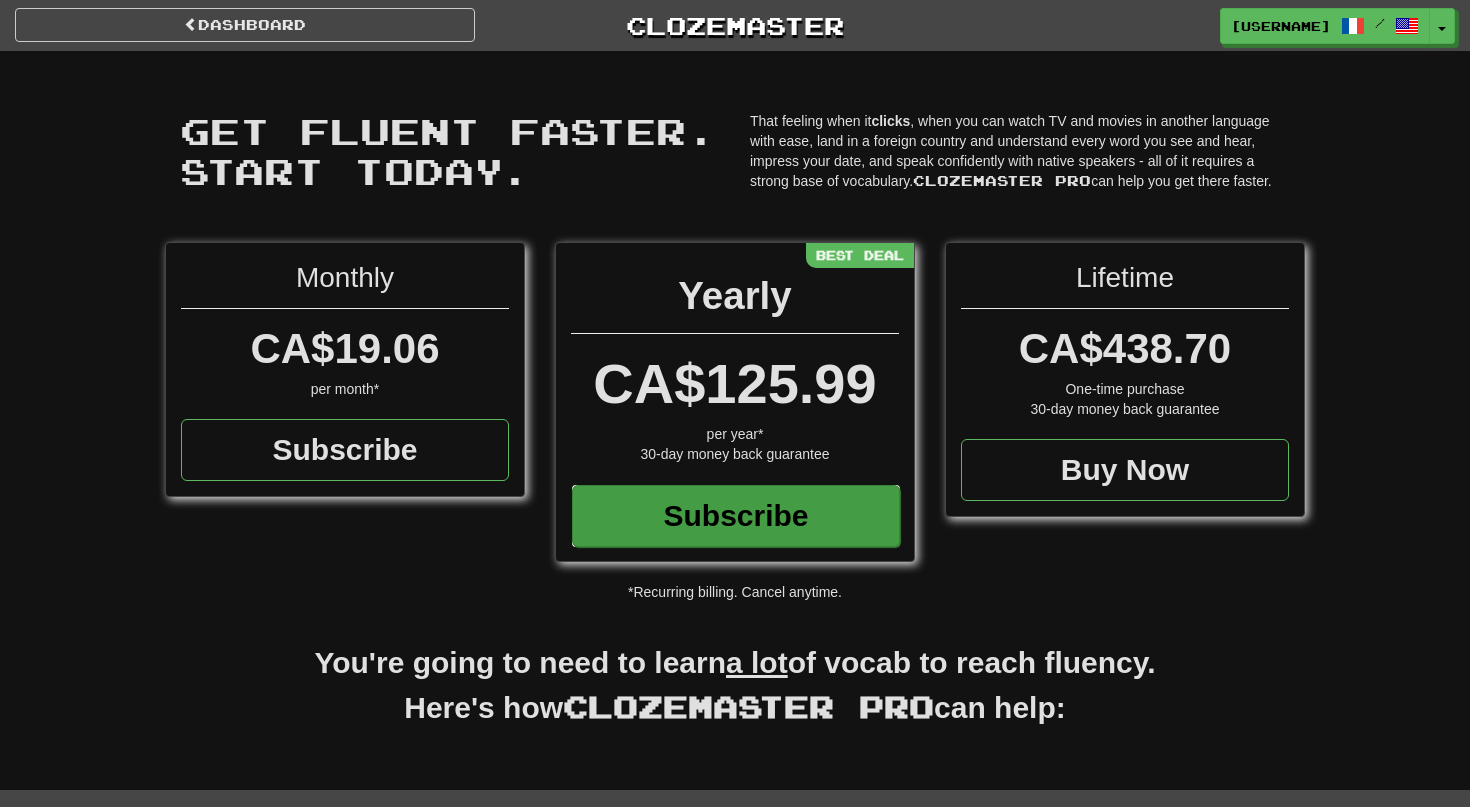 click on "Subscribe" at bounding box center (736, 516) 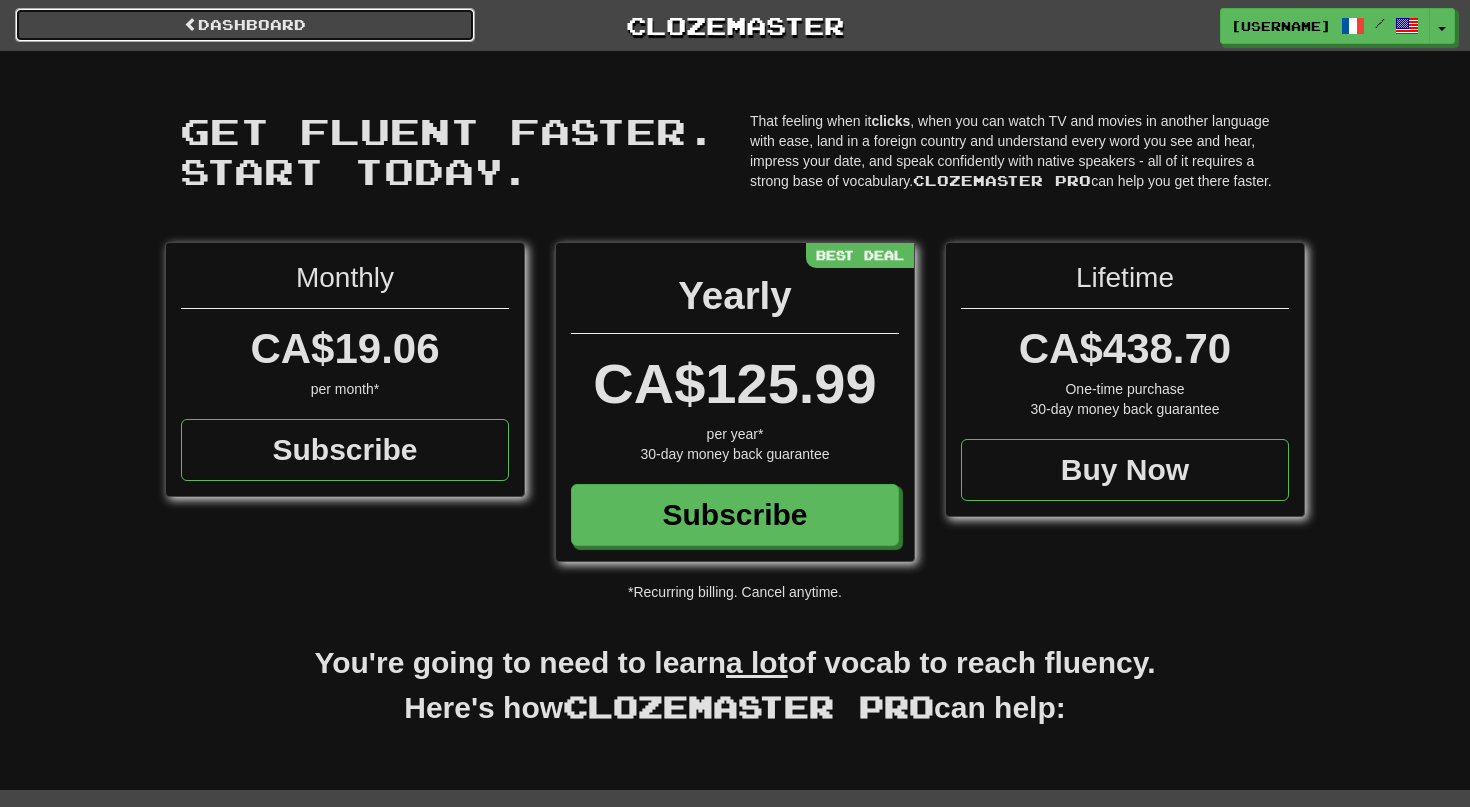 click on "Dashboard" at bounding box center (245, 25) 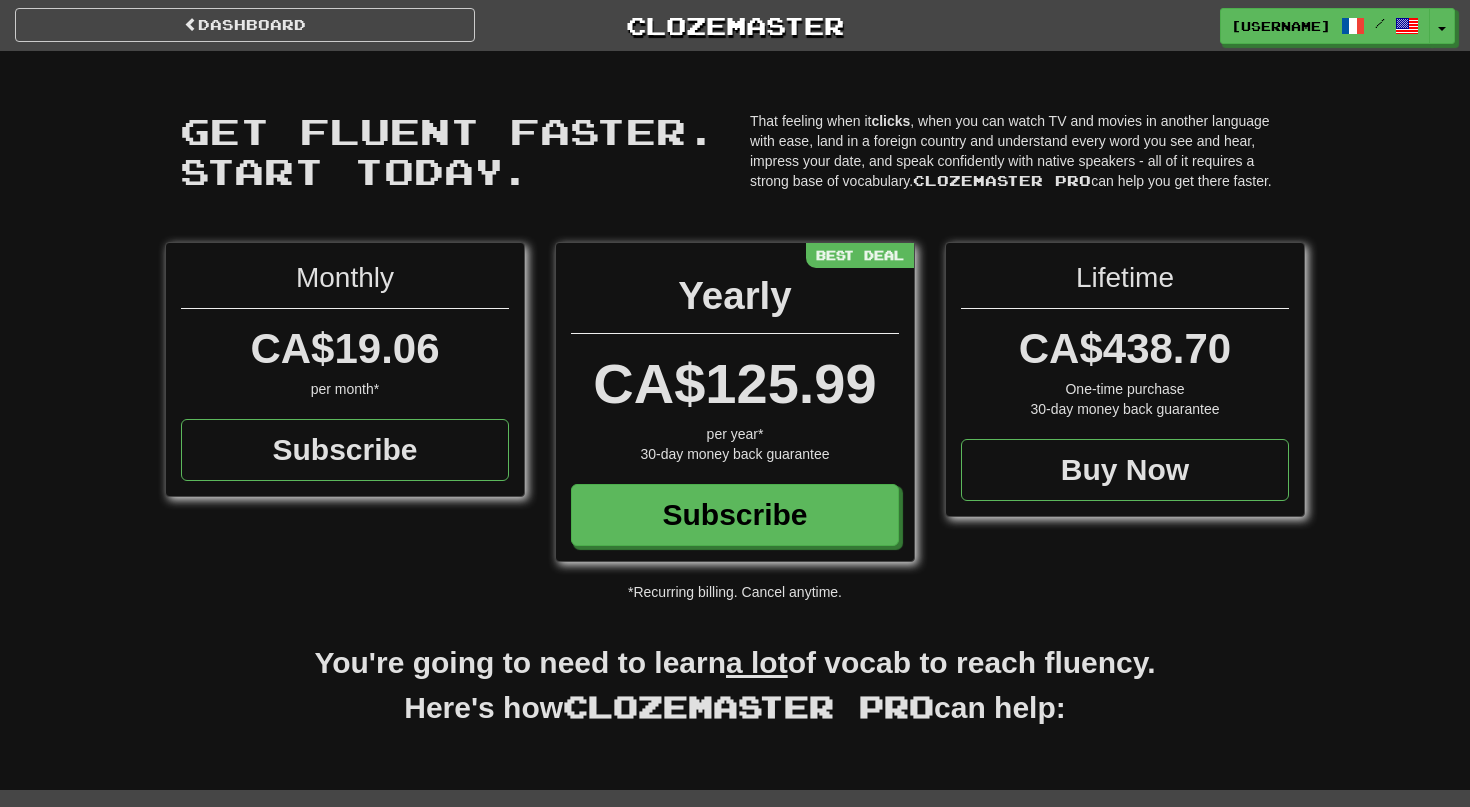 scroll, scrollTop: 0, scrollLeft: 0, axis: both 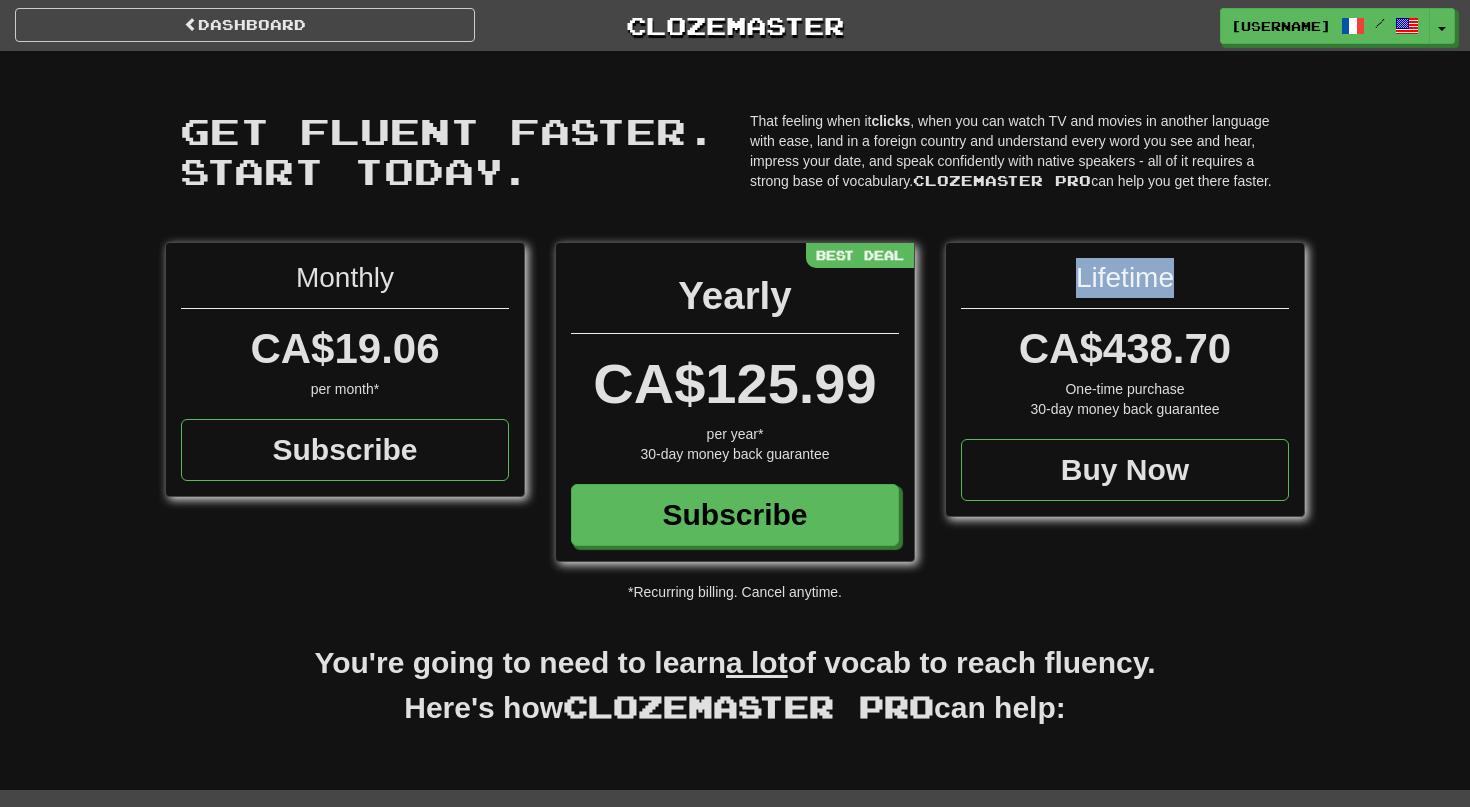 drag, startPoint x: 1180, startPoint y: 278, endPoint x: 1053, endPoint y: 290, distance: 127.56567 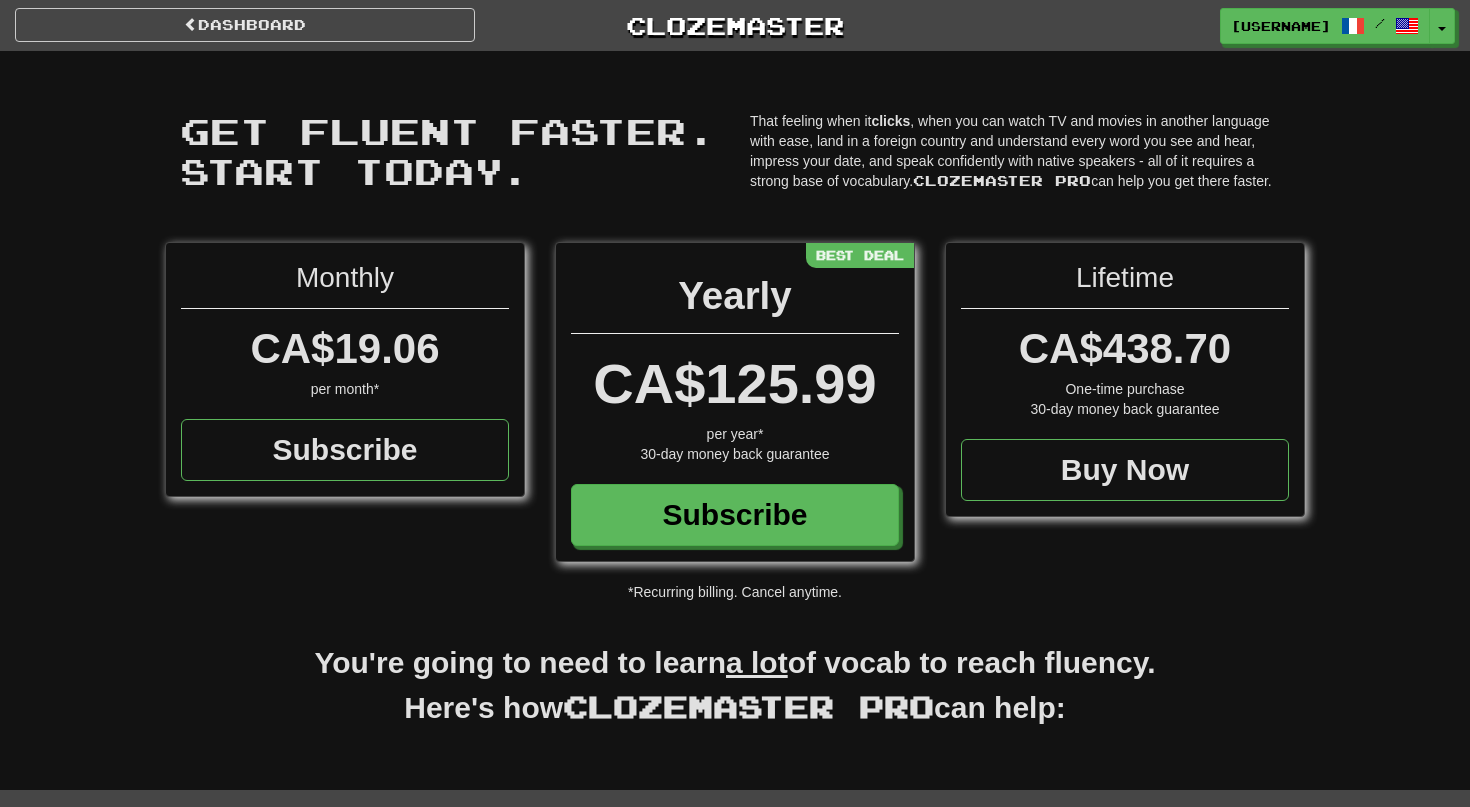click on "Lifetime" at bounding box center (1125, 283) 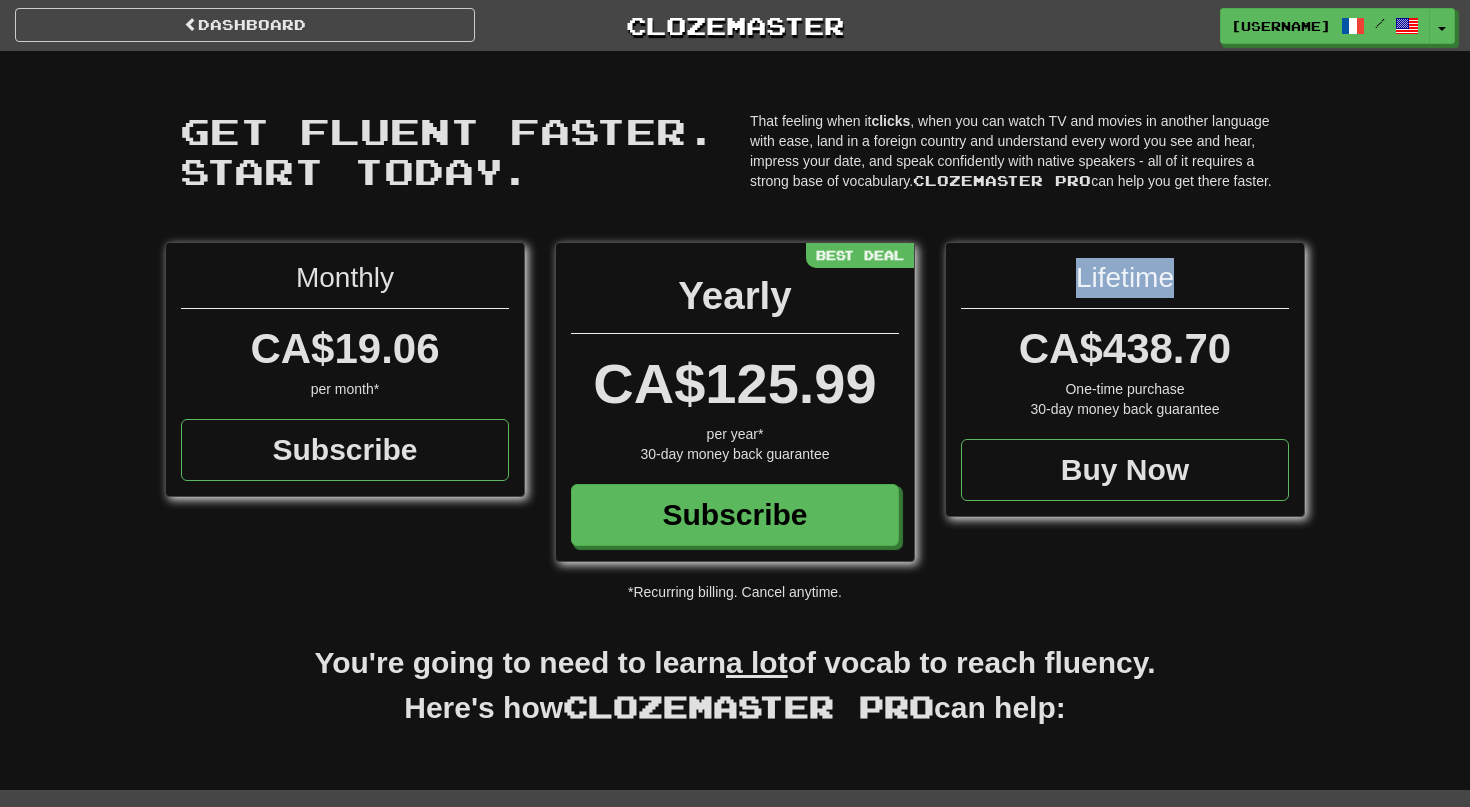 drag, startPoint x: 1181, startPoint y: 287, endPoint x: 1163, endPoint y: 287, distance: 18 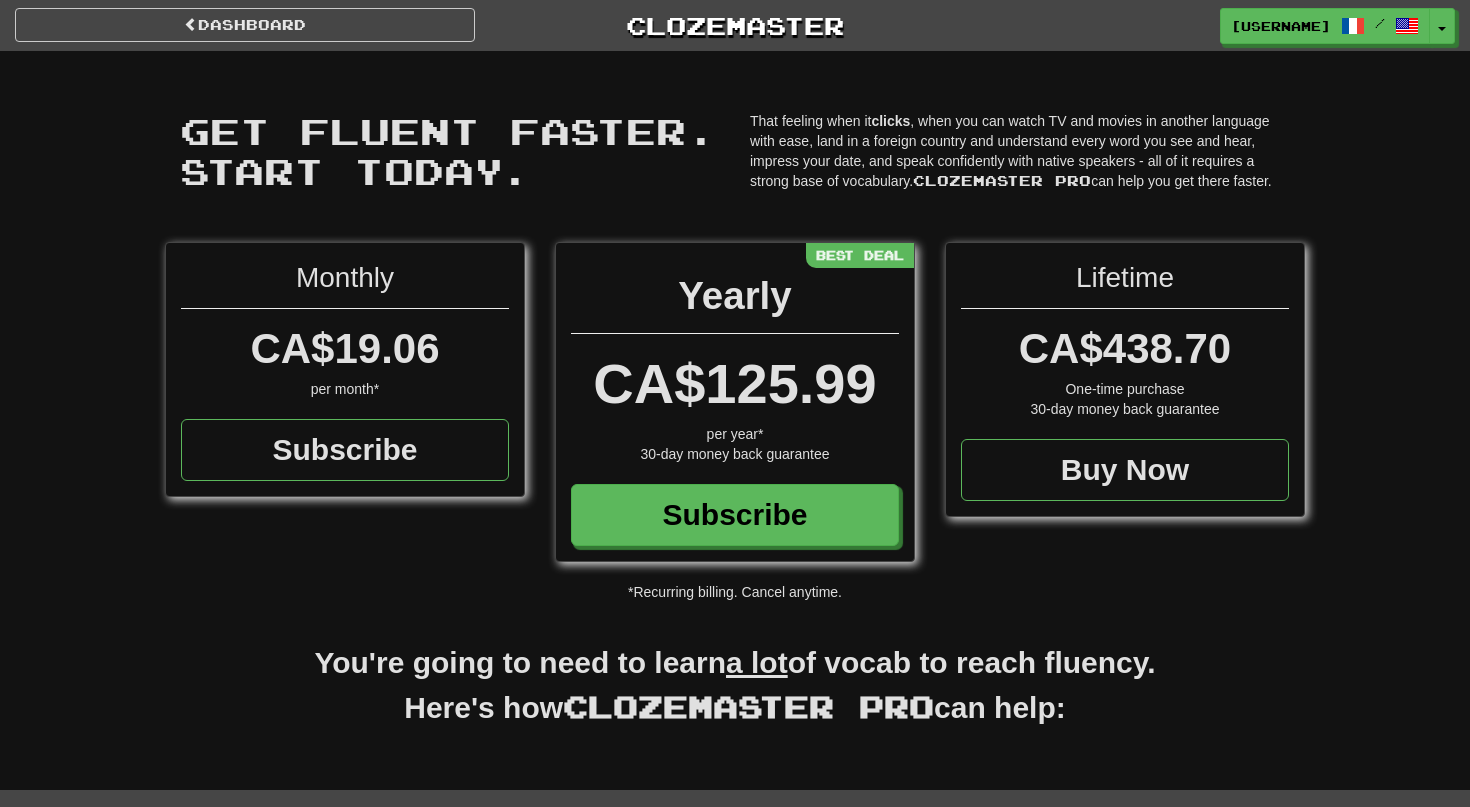 click on "Lifetime
CA$438.70
One-time purchase
30-day money back guarantee
Buy Now" at bounding box center [1125, 379] 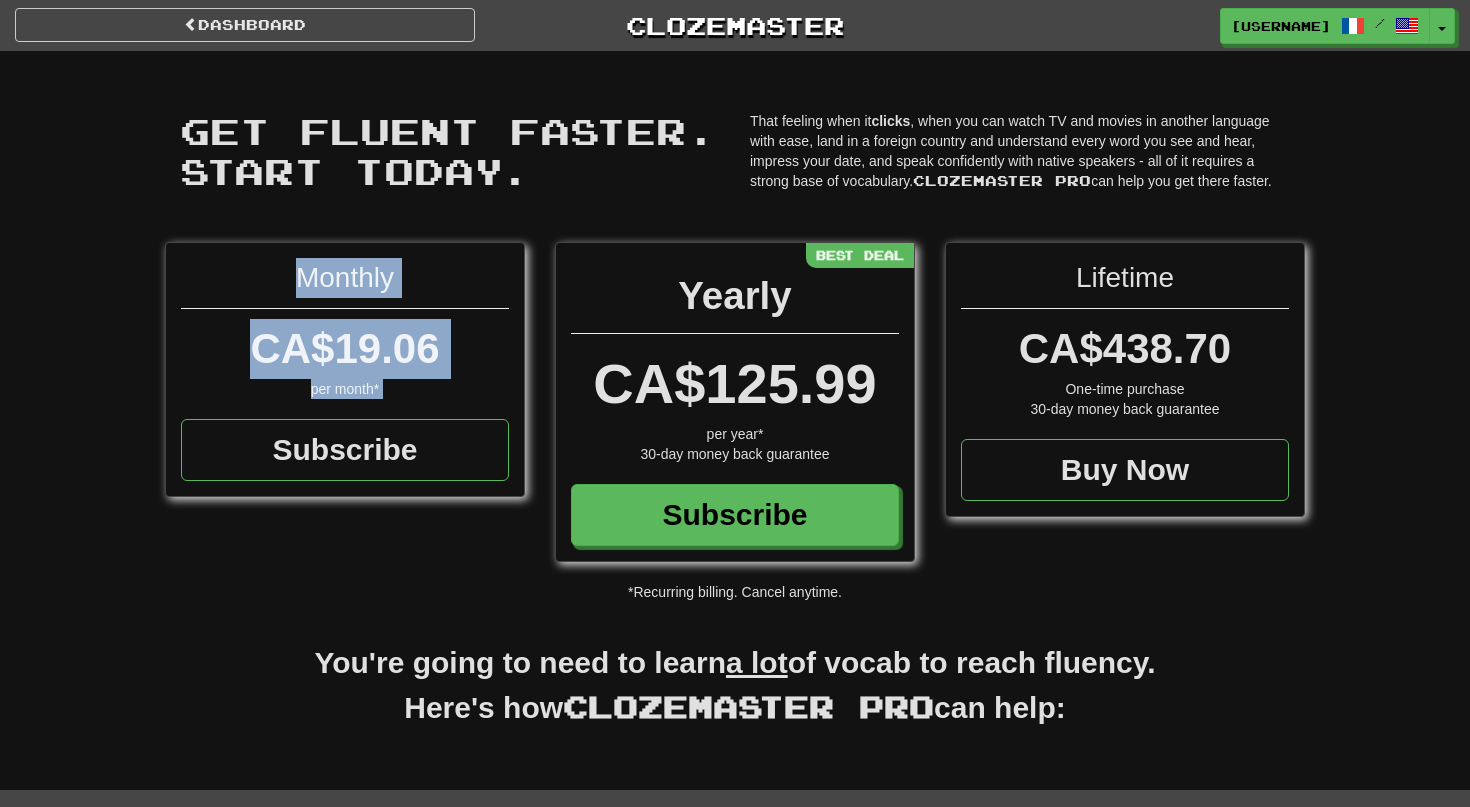 drag, startPoint x: 1307, startPoint y: 244, endPoint x: 1354, endPoint y: 204, distance: 61.7171 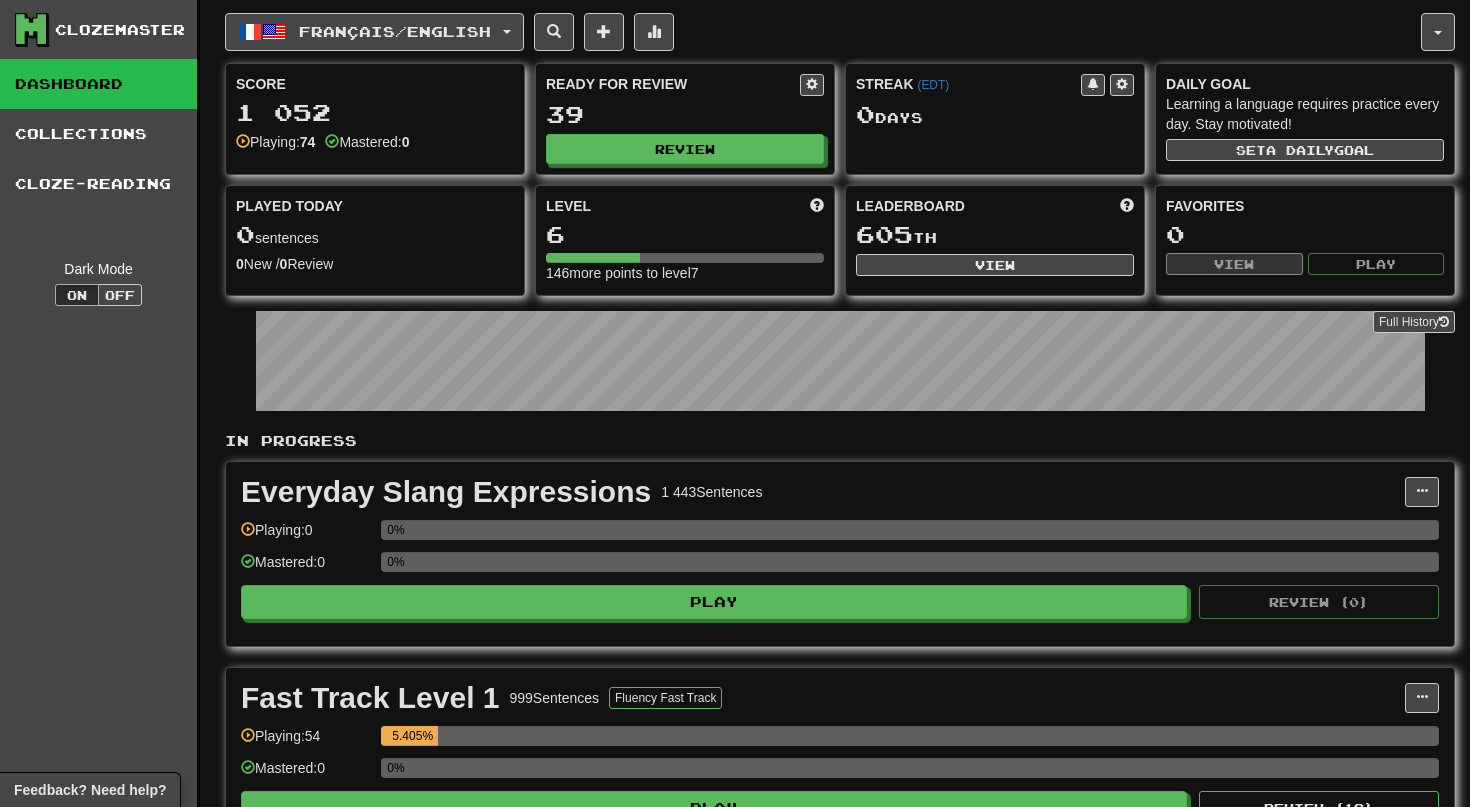 scroll, scrollTop: 0, scrollLeft: 0, axis: both 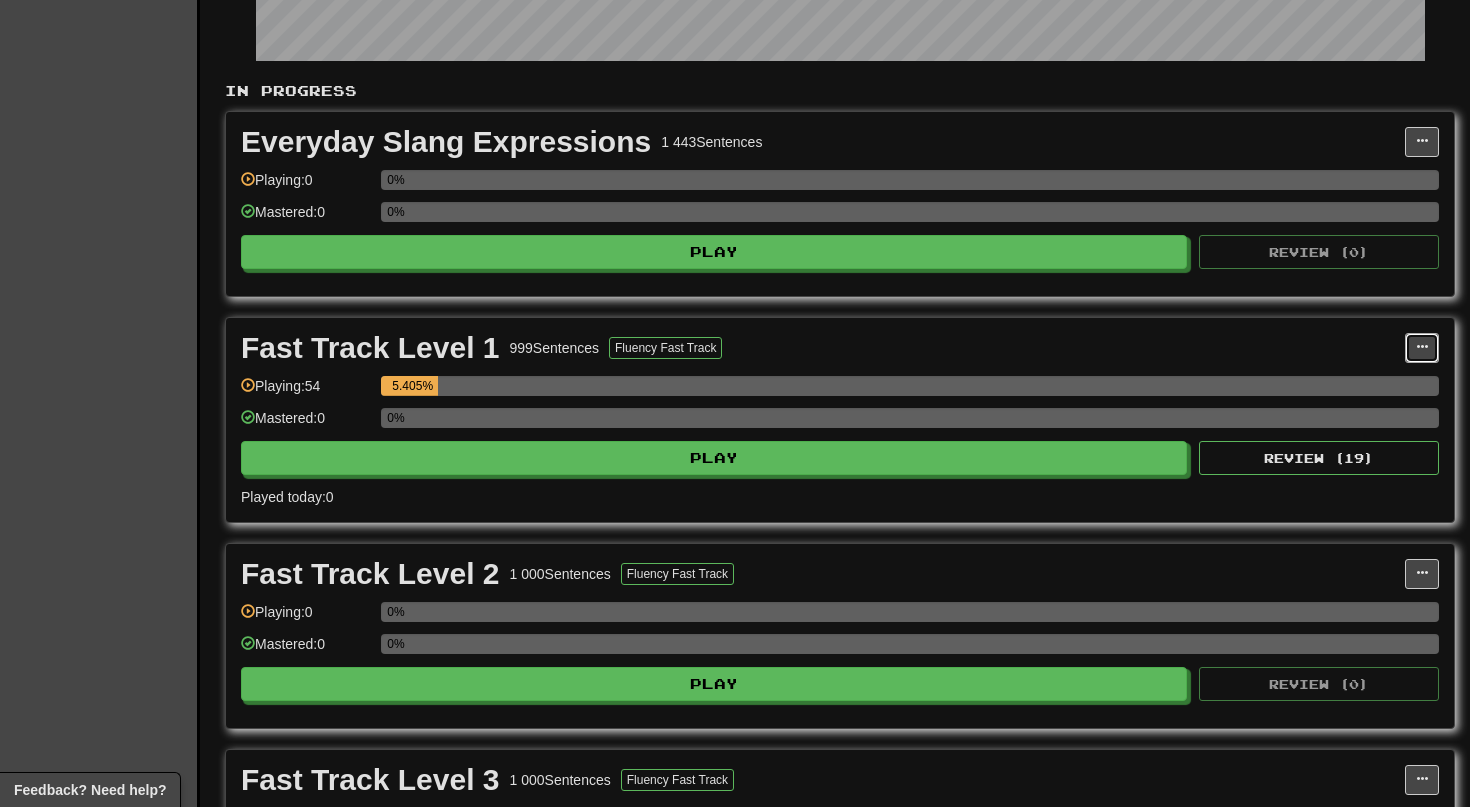 click at bounding box center (1422, 347) 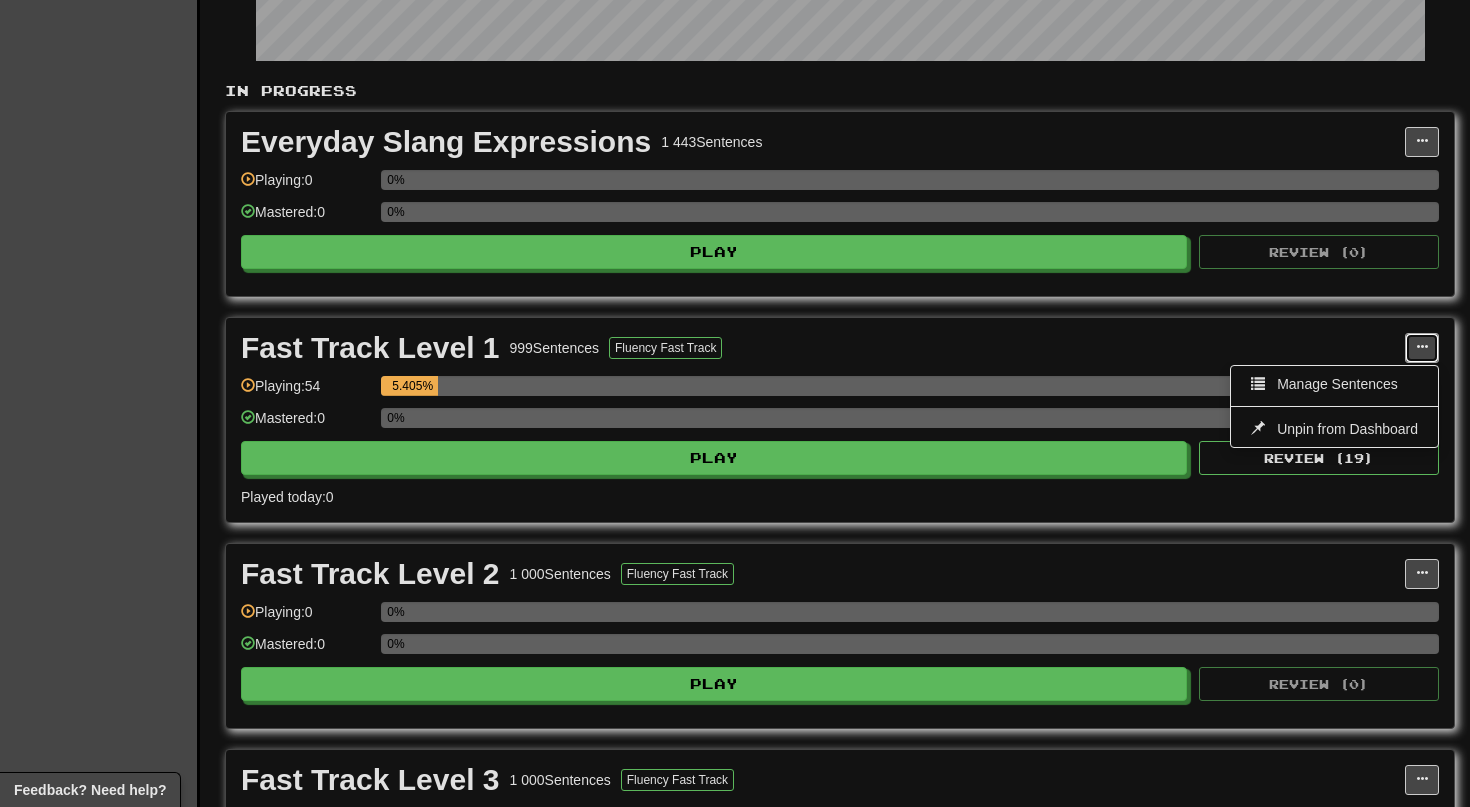 click at bounding box center [1422, 347] 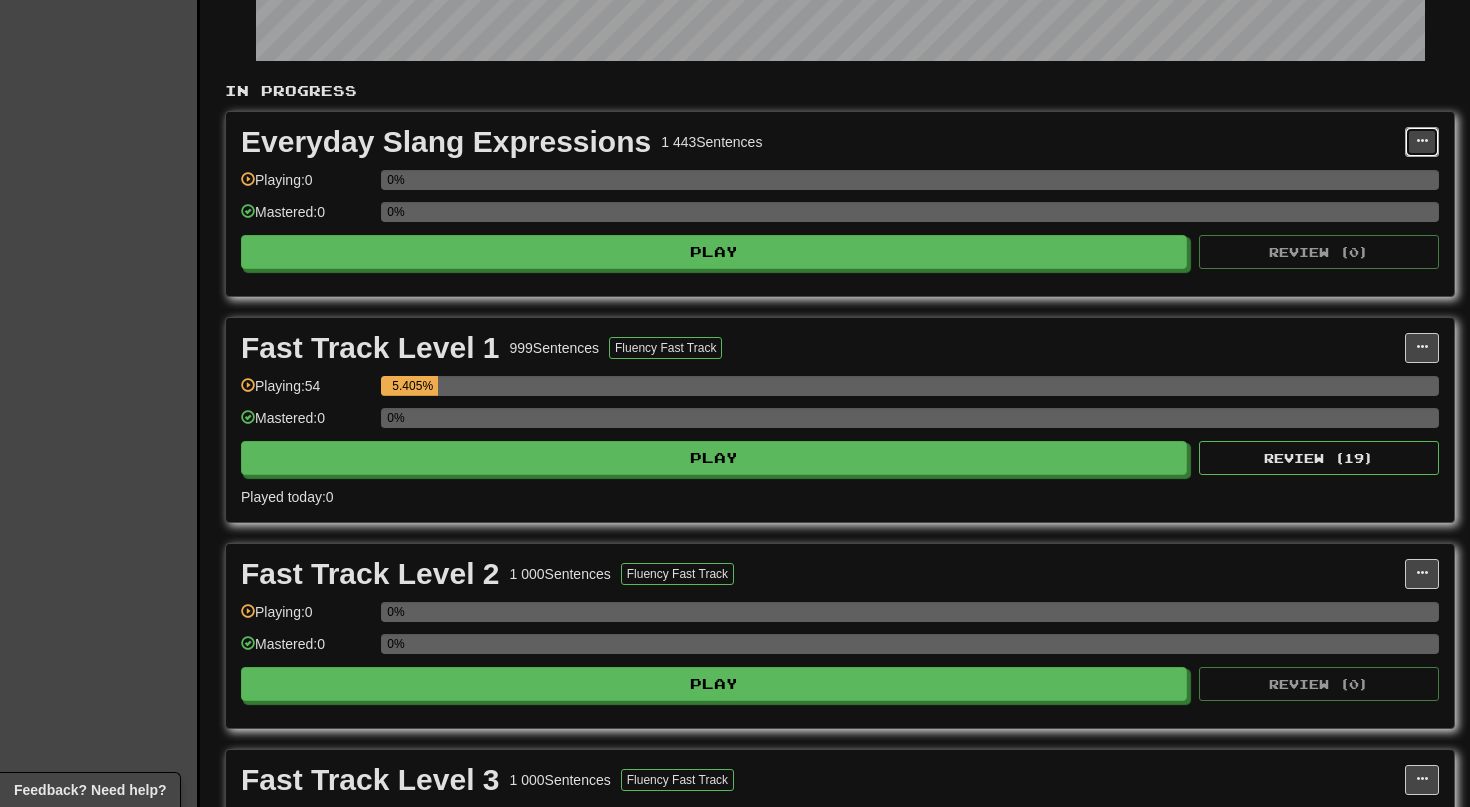 click at bounding box center (1422, 141) 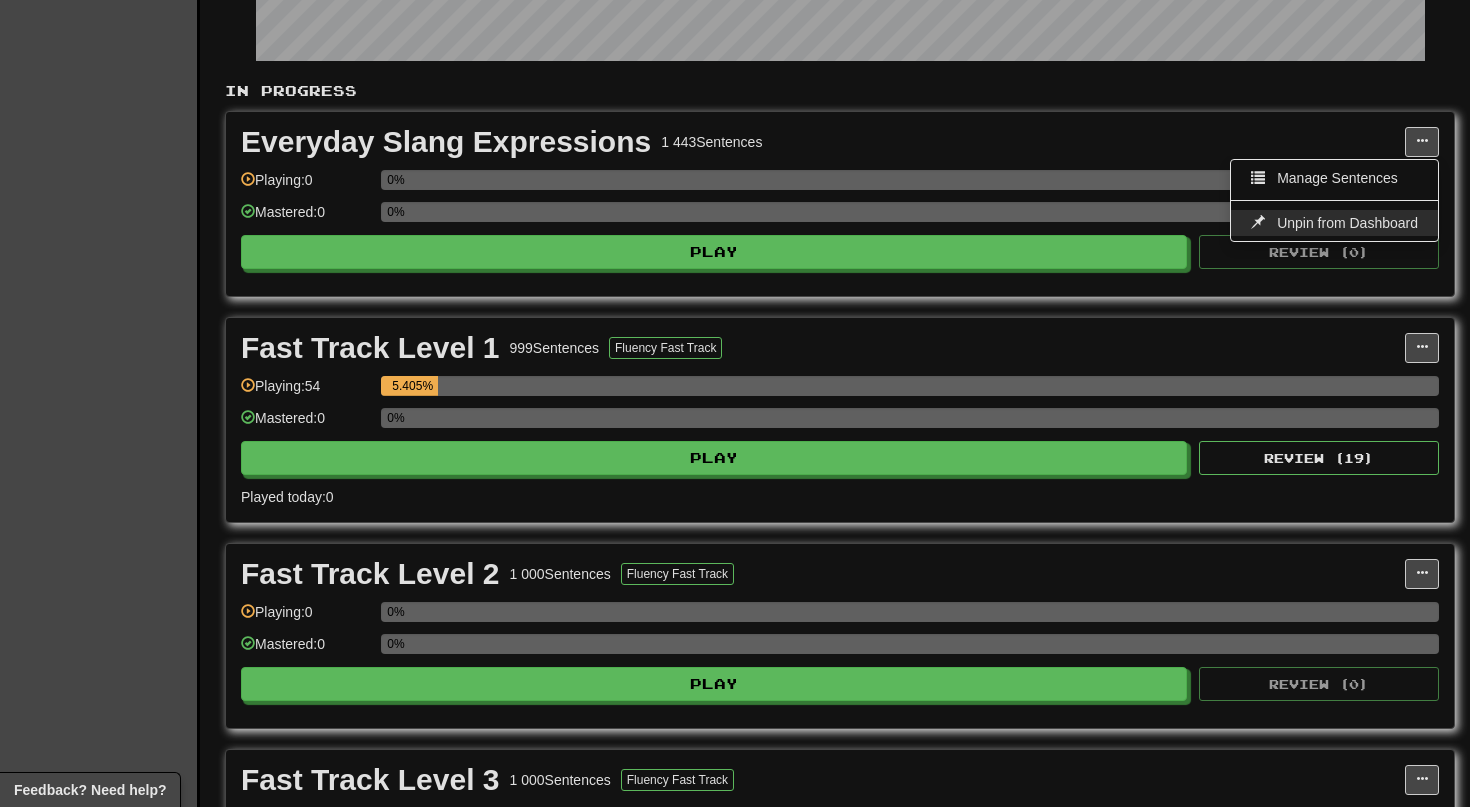 click on "Unpin from Dashboard" at bounding box center [1347, 223] 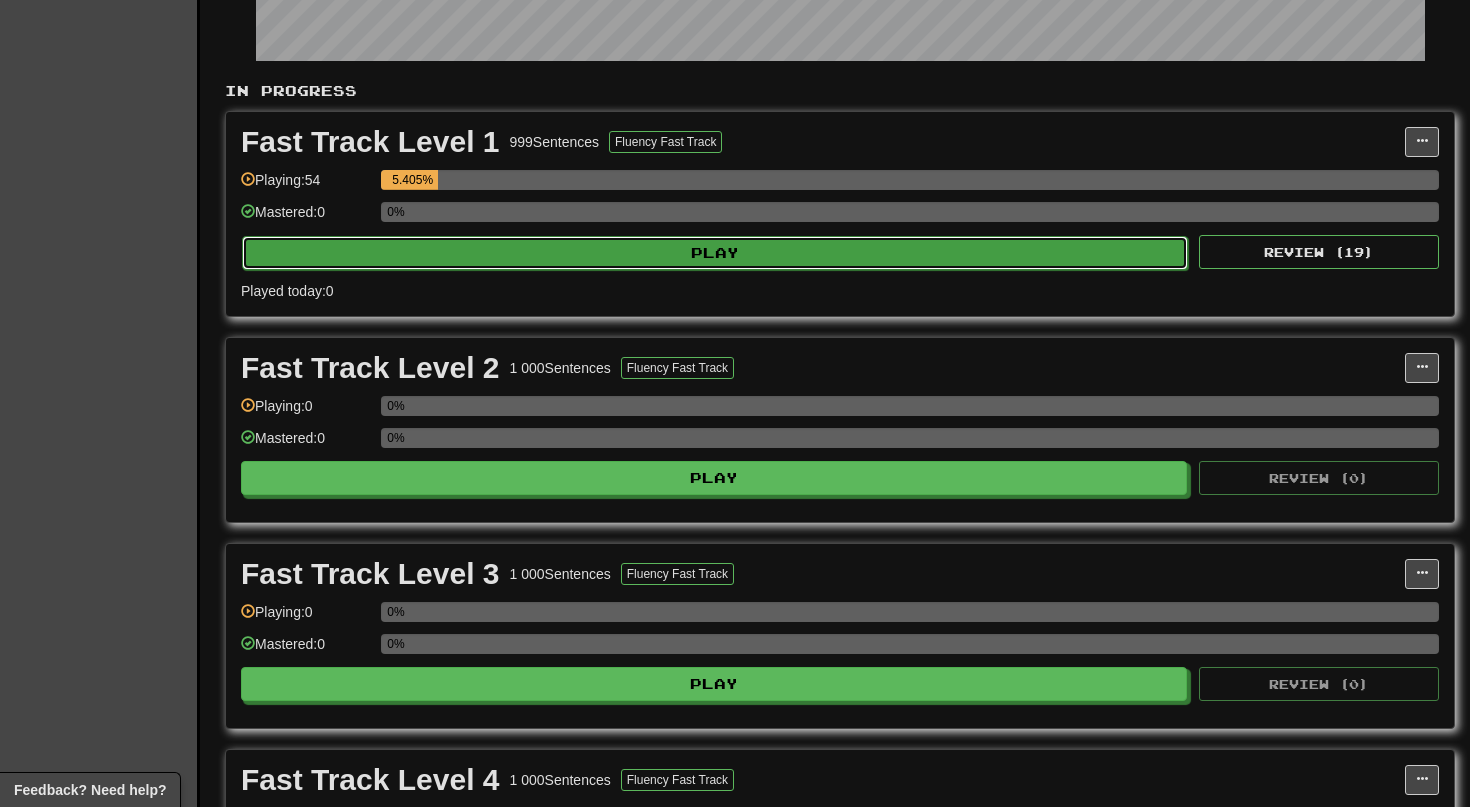 click on "Play" at bounding box center [715, 253] 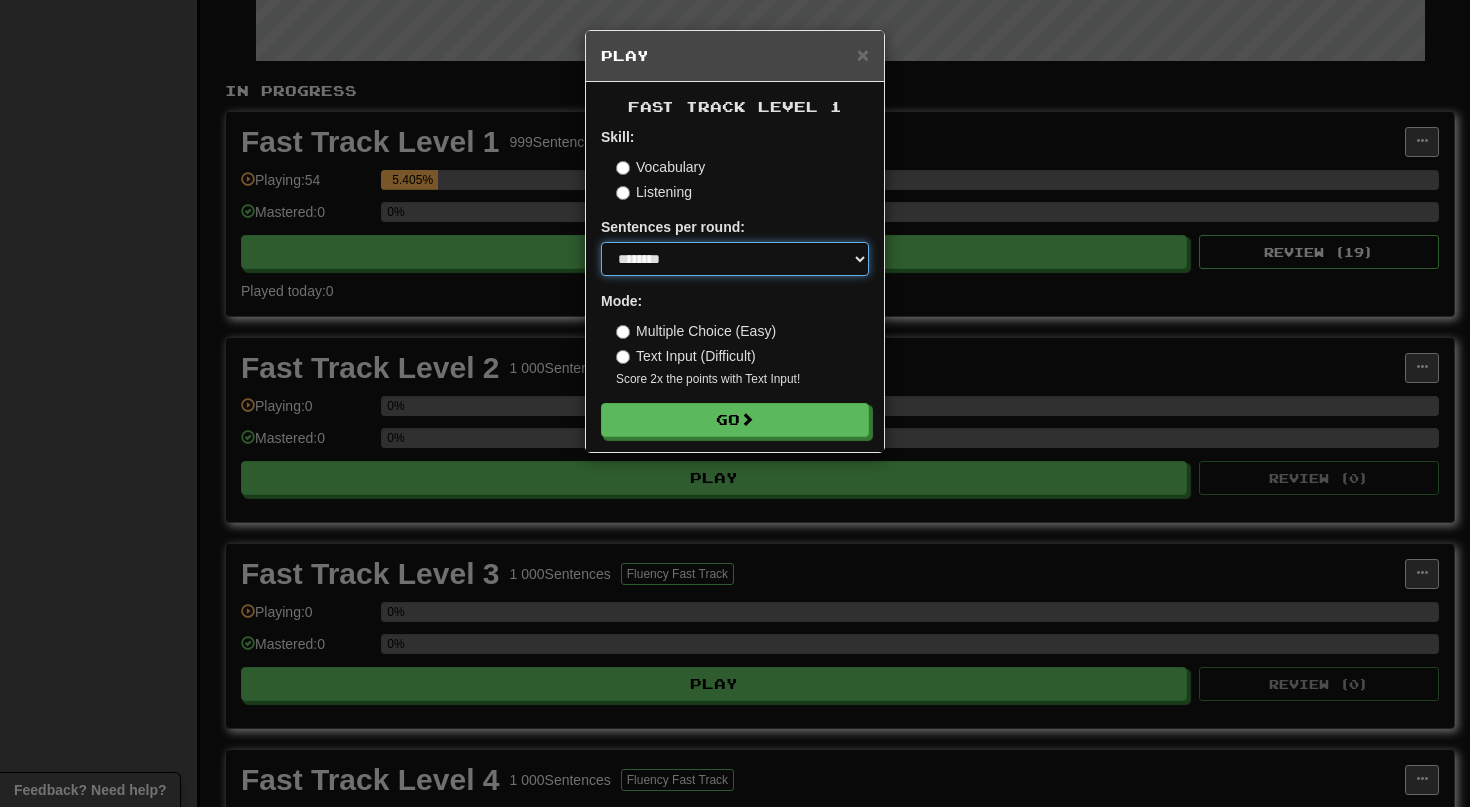 click on "********" at bounding box center [0, 0] 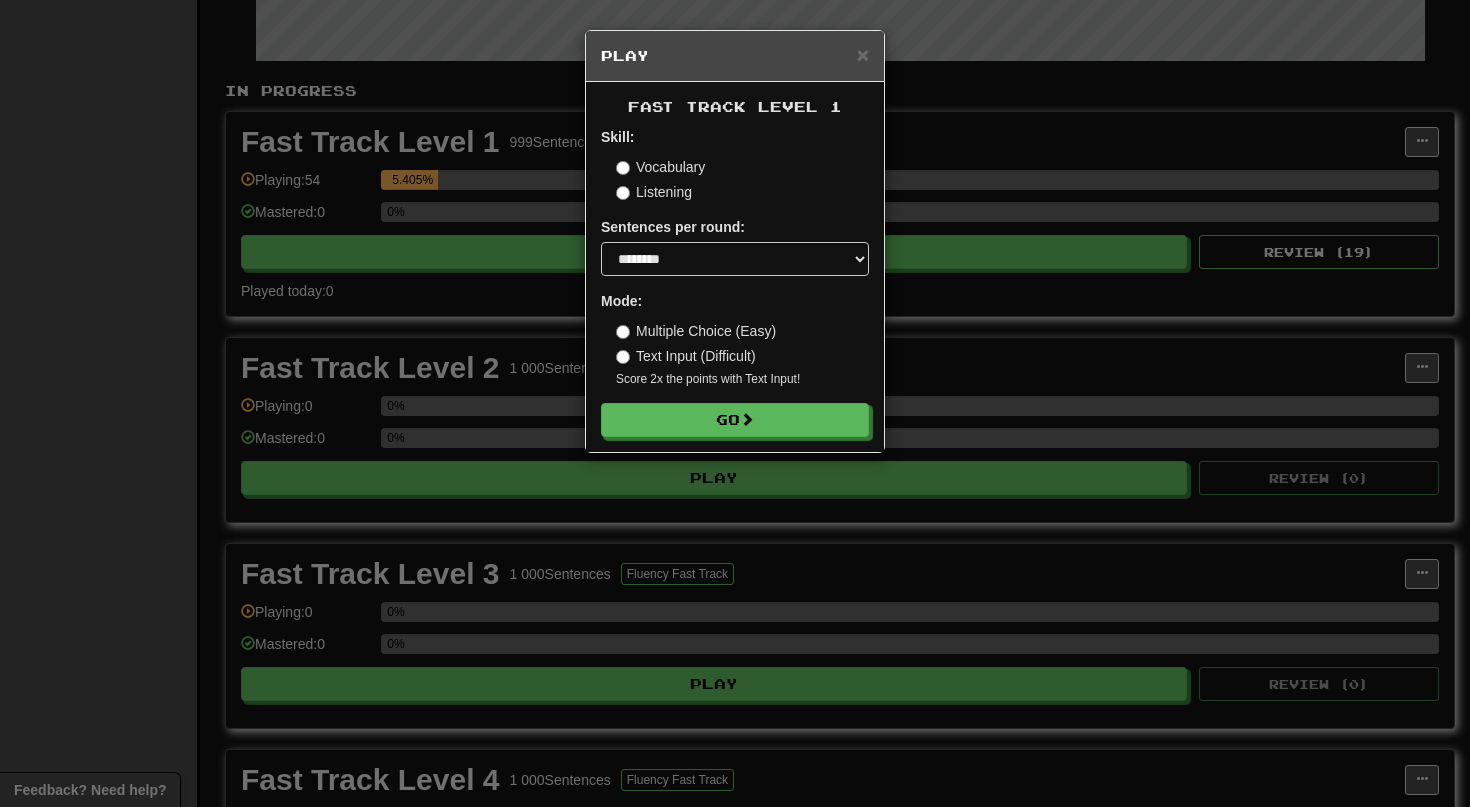 click on "Listening" at bounding box center [654, 192] 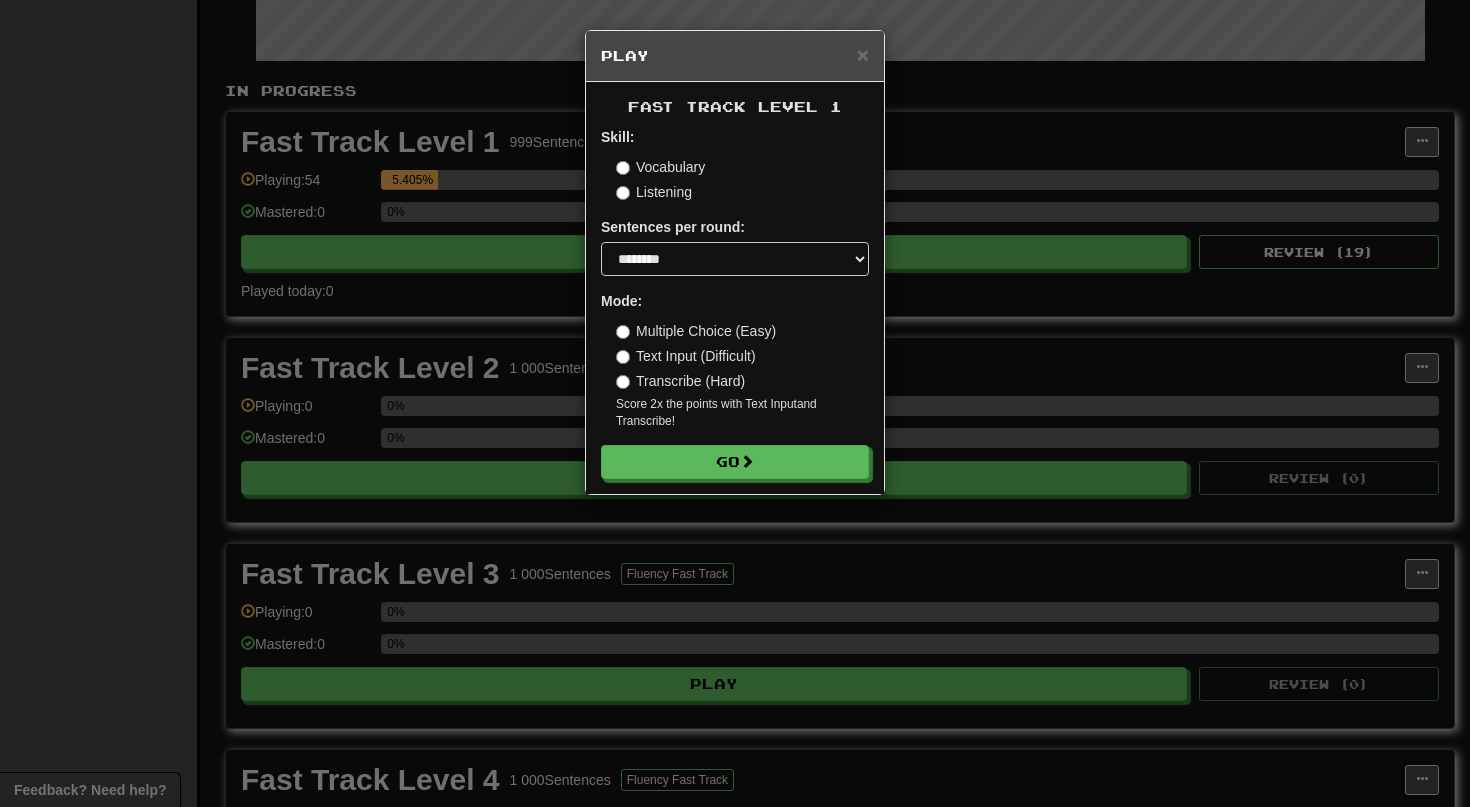 click on "Vocabulary" at bounding box center (660, 167) 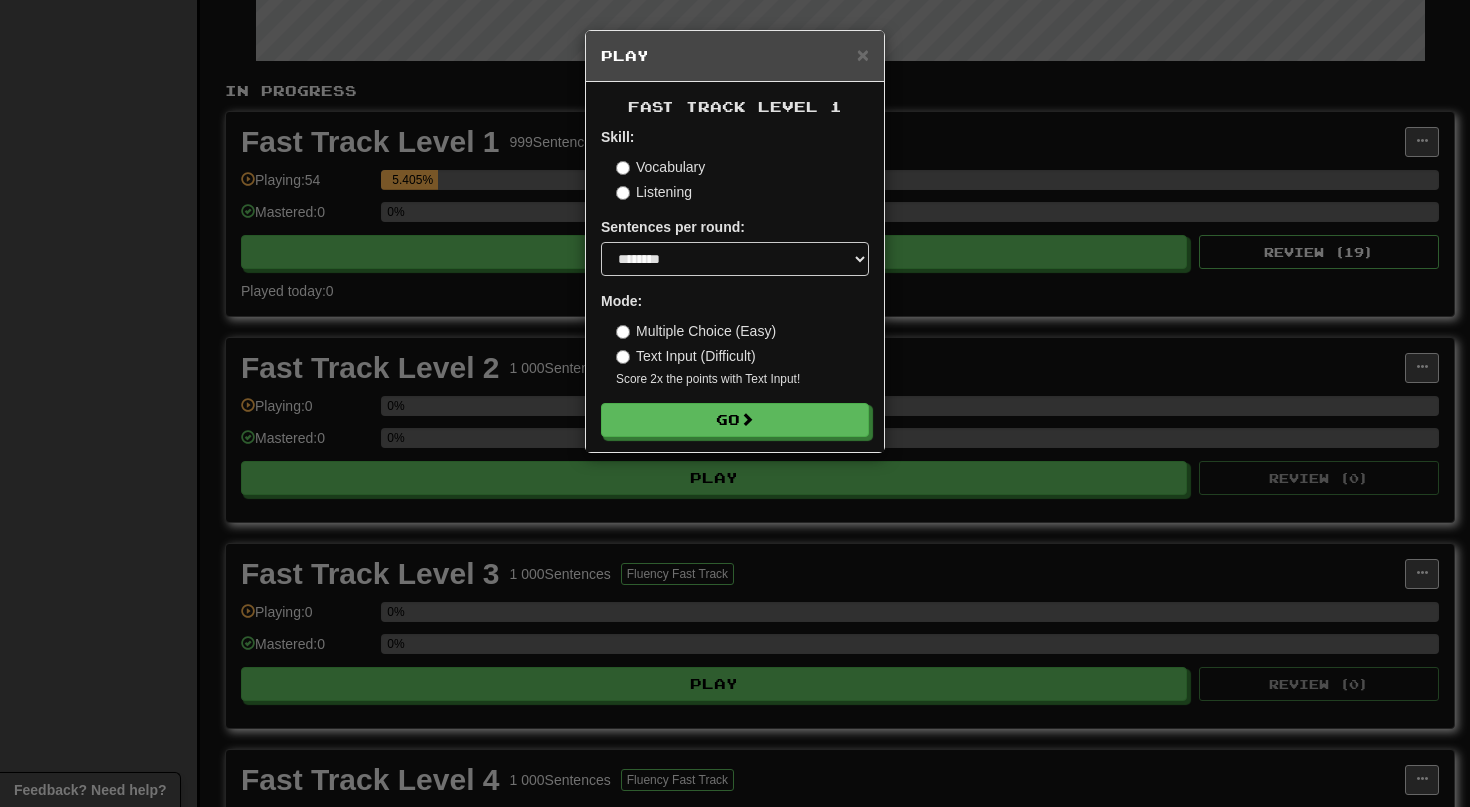 click on "Listening" at bounding box center [654, 192] 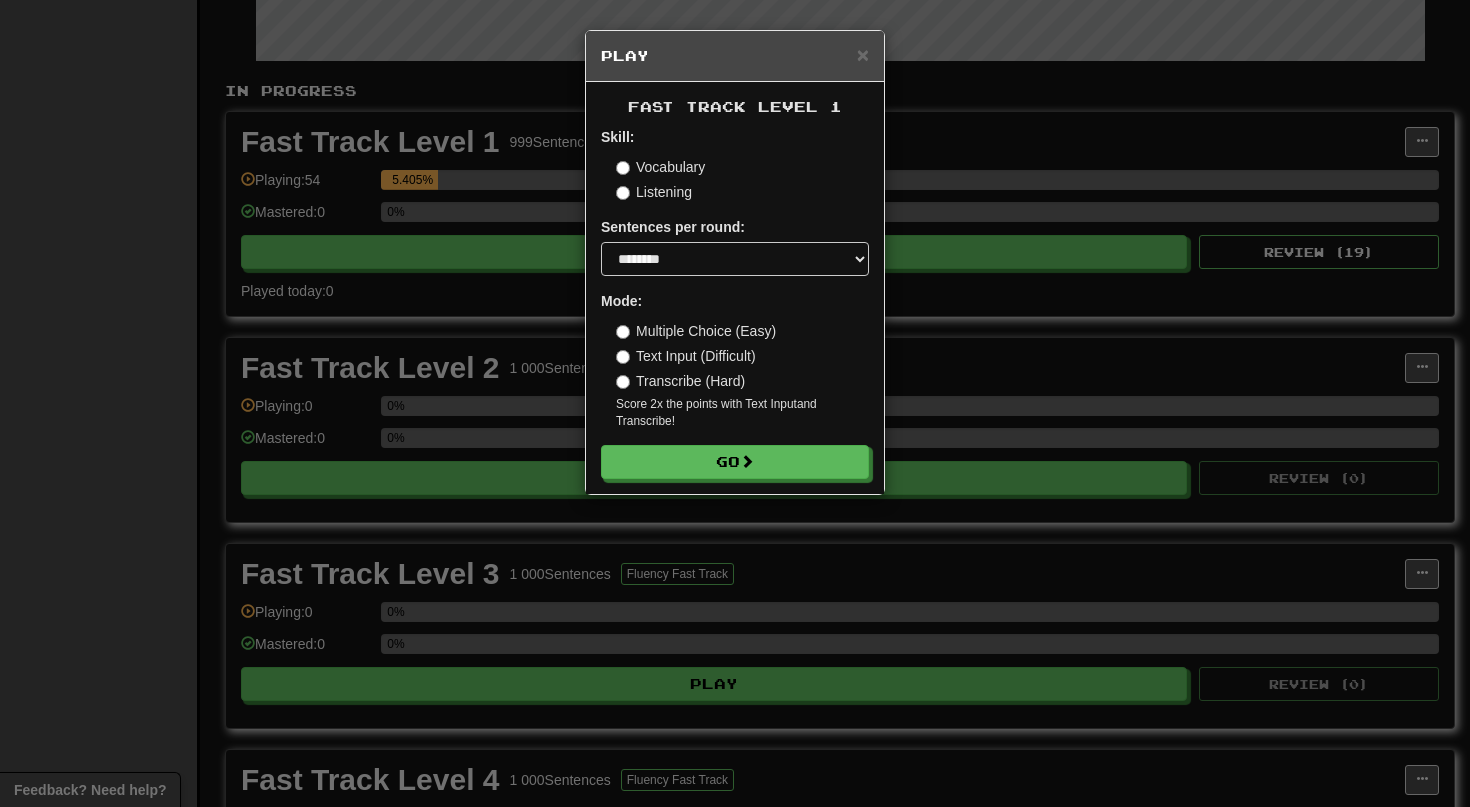 click on "Transcribe (Hard)" at bounding box center [680, 381] 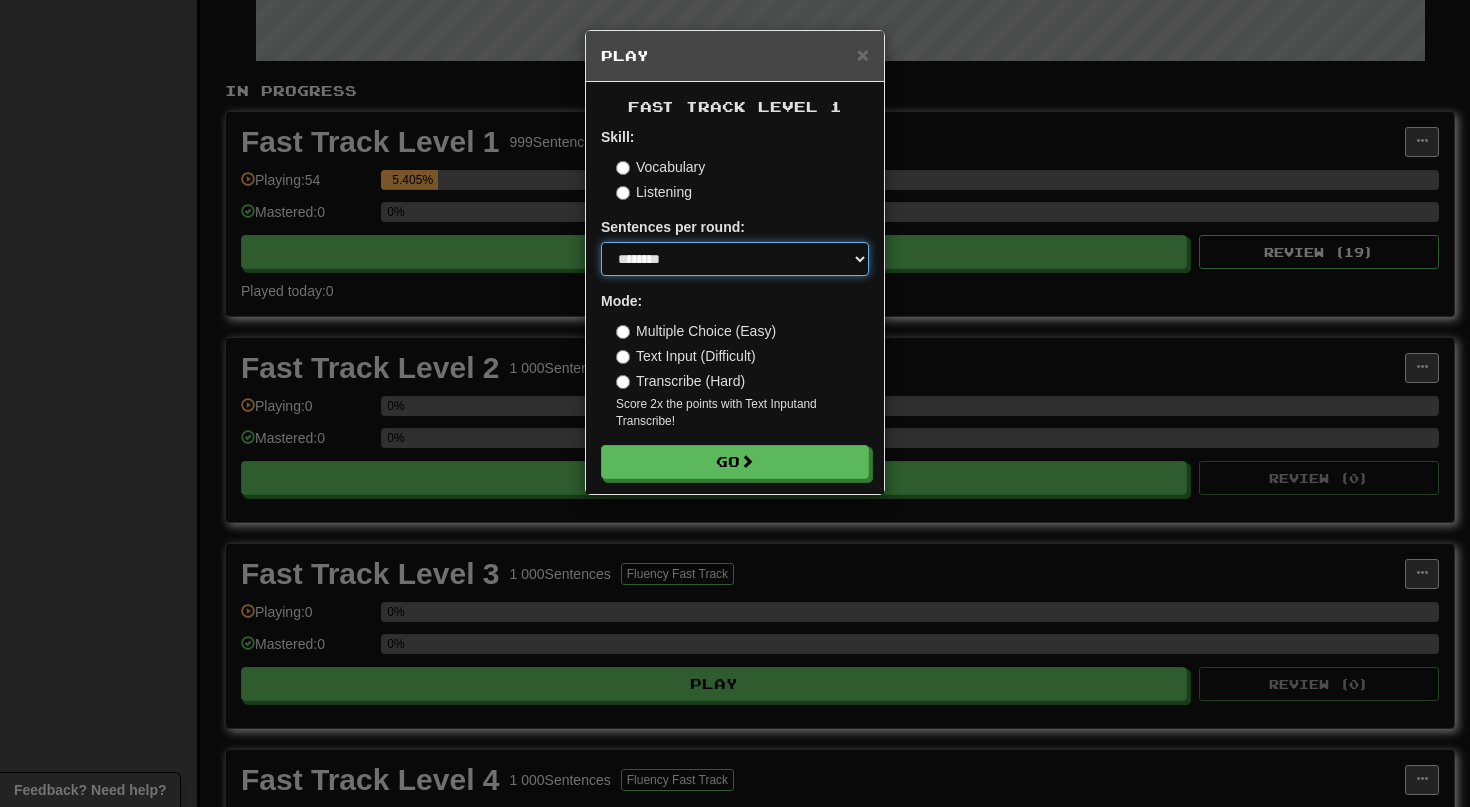 select on "**" 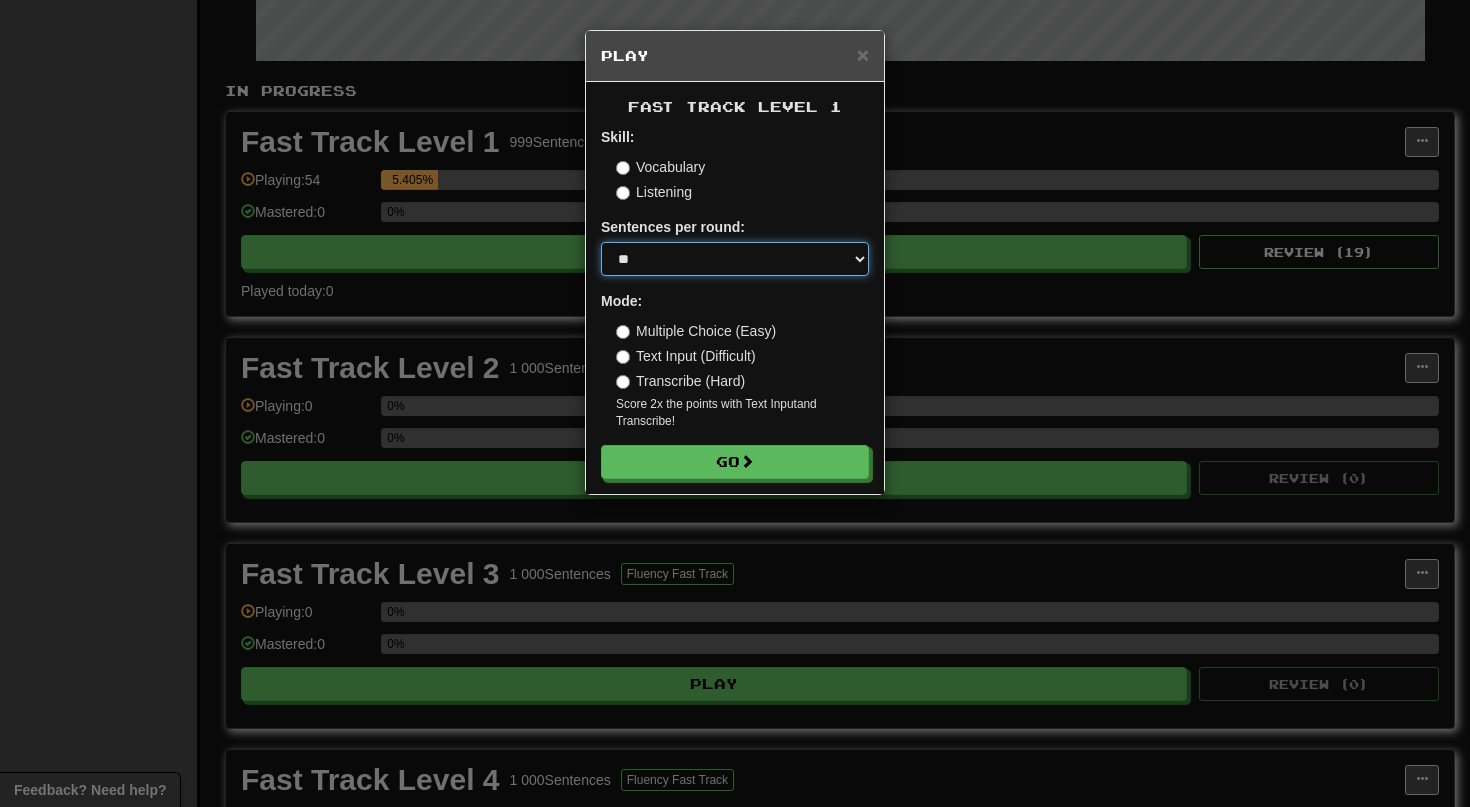 click on "**" at bounding box center [0, 0] 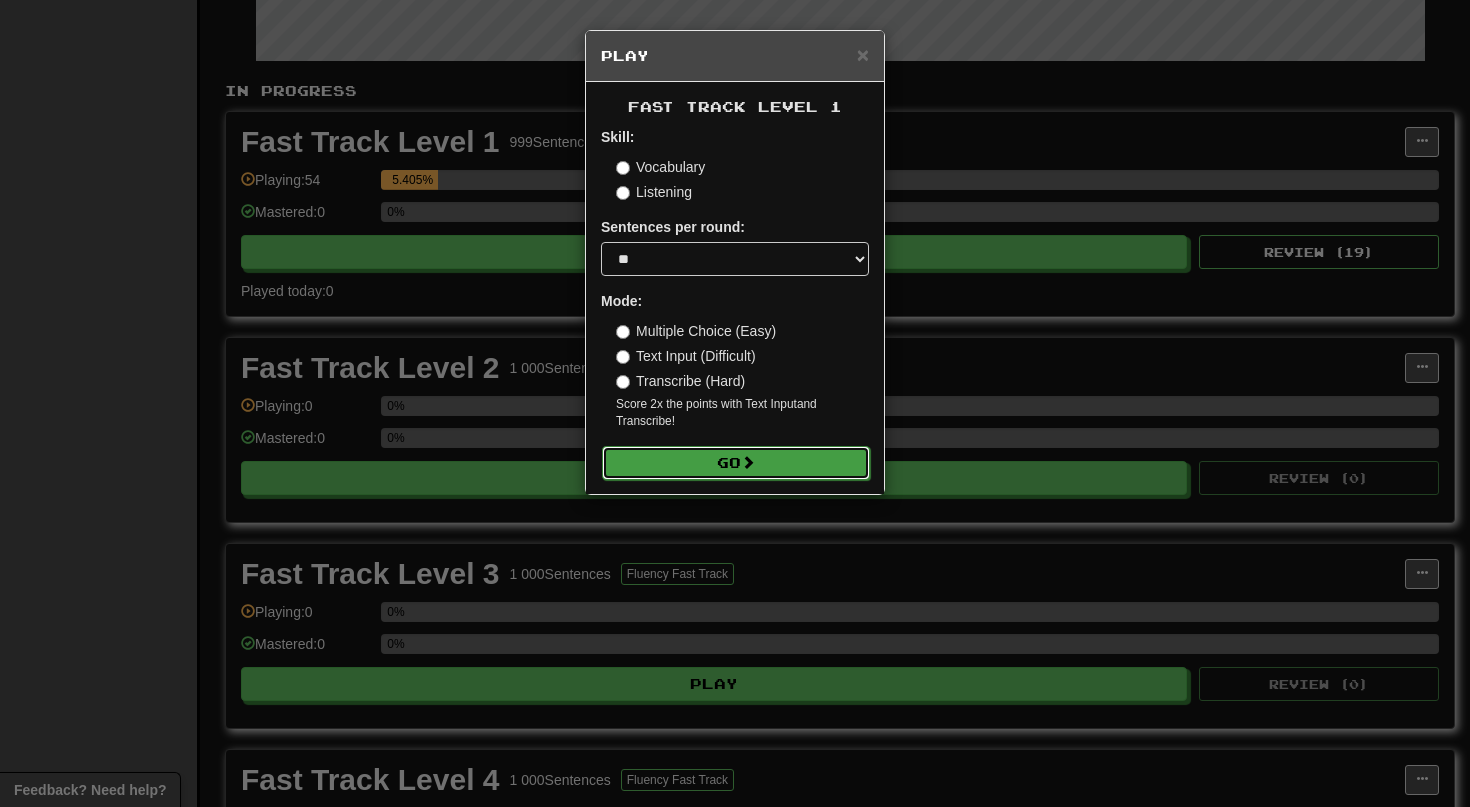 click on "Go" at bounding box center (736, 463) 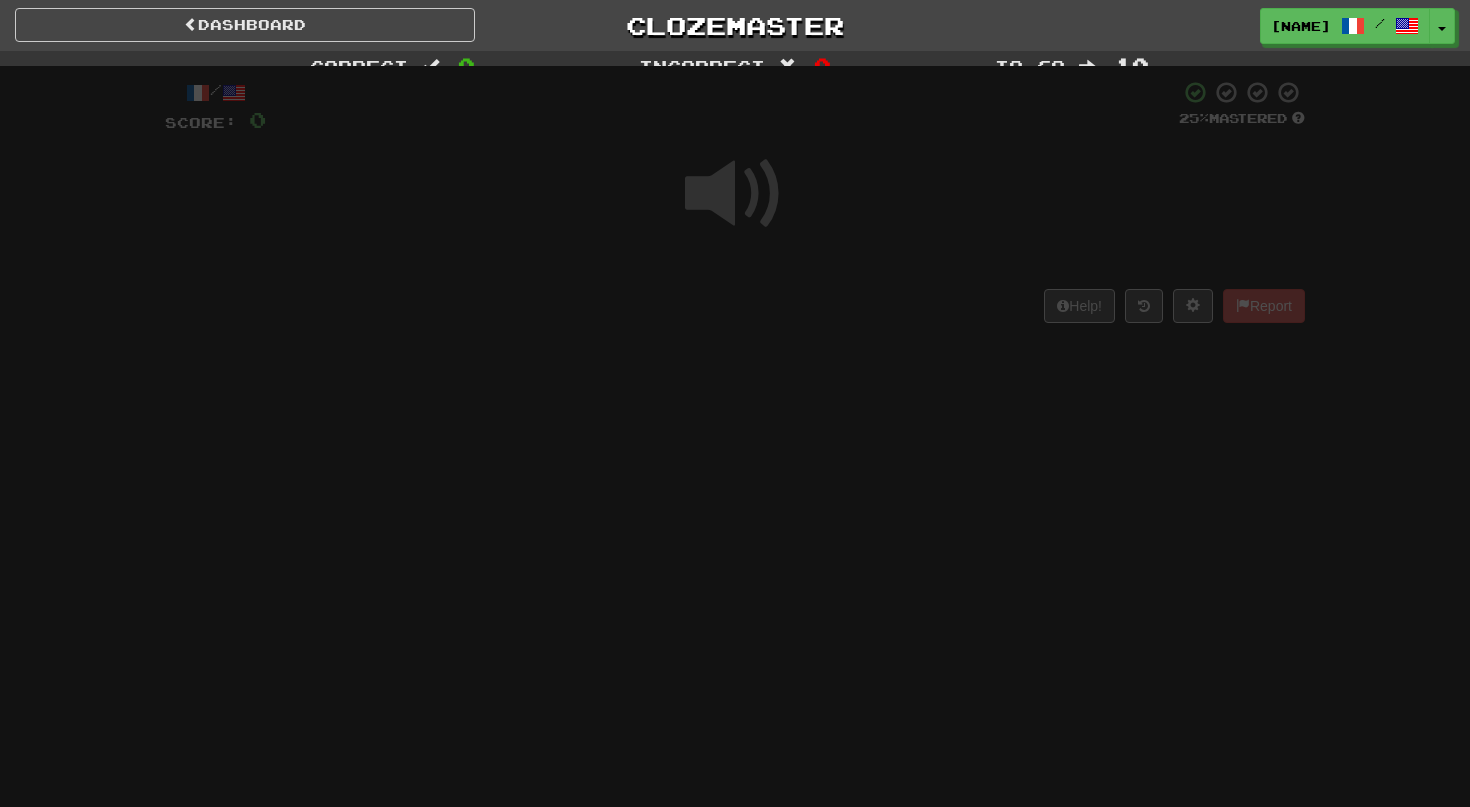scroll, scrollTop: 0, scrollLeft: 0, axis: both 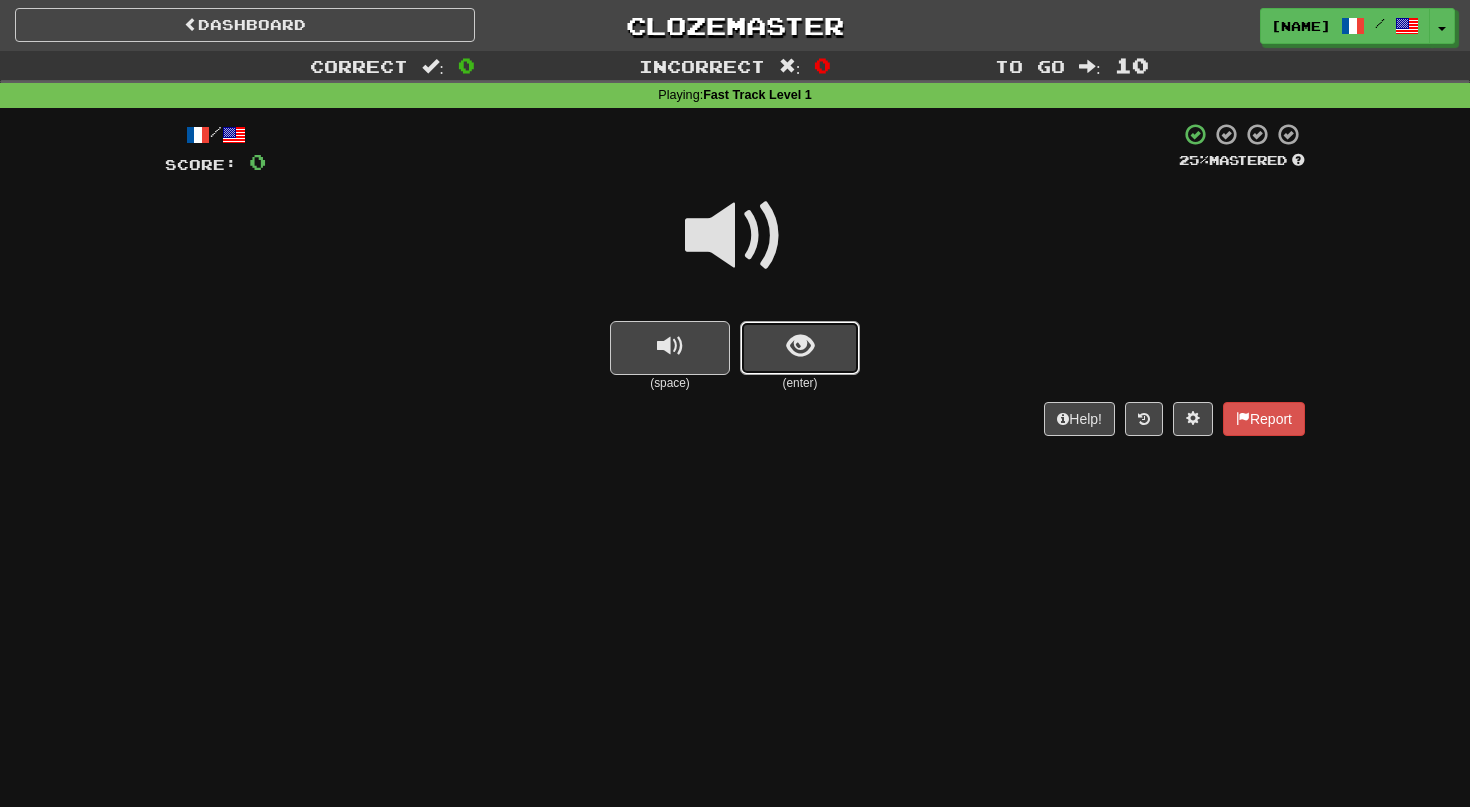 click at bounding box center [800, 346] 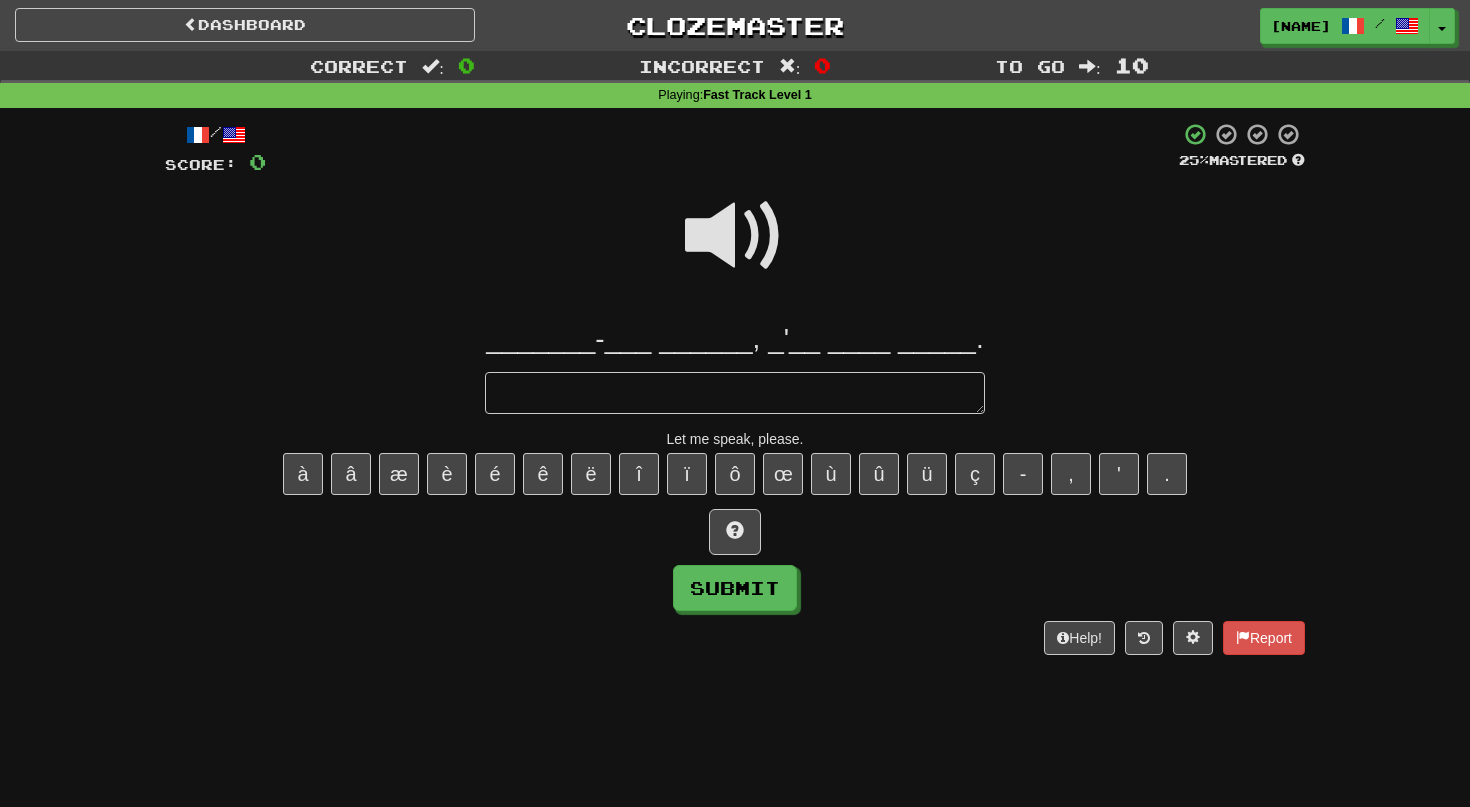 click at bounding box center [735, 236] 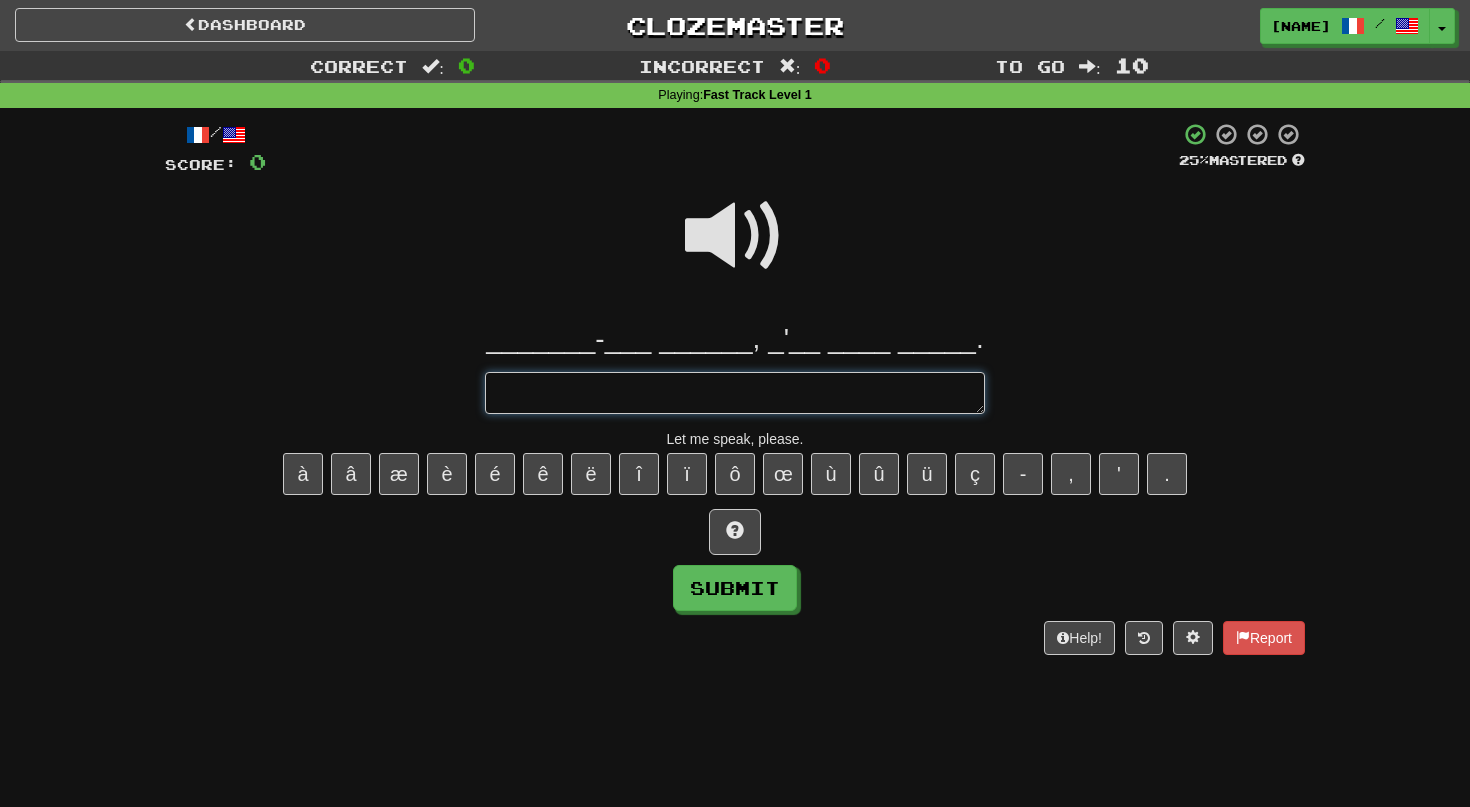 click at bounding box center (735, 393) 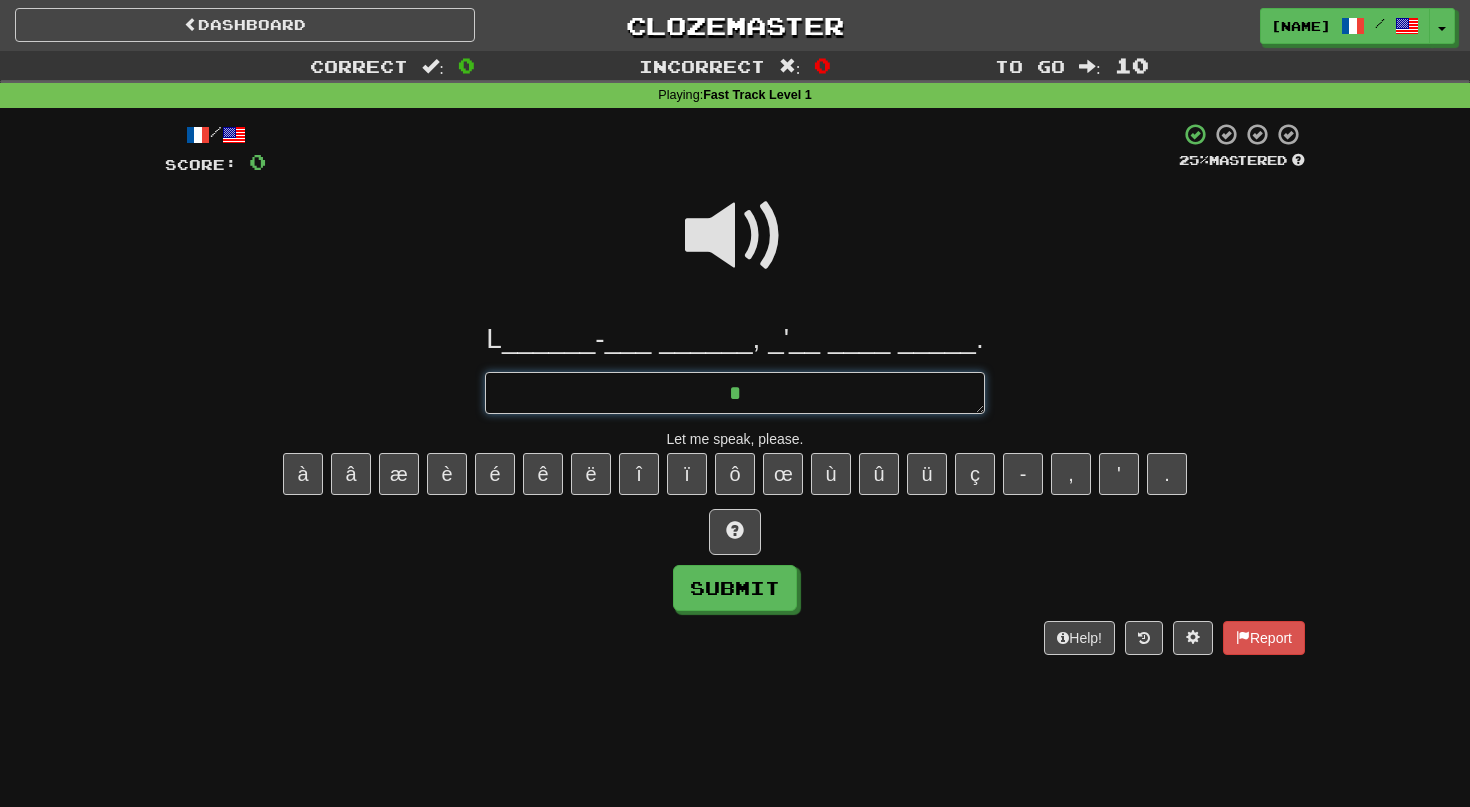 type on "*" 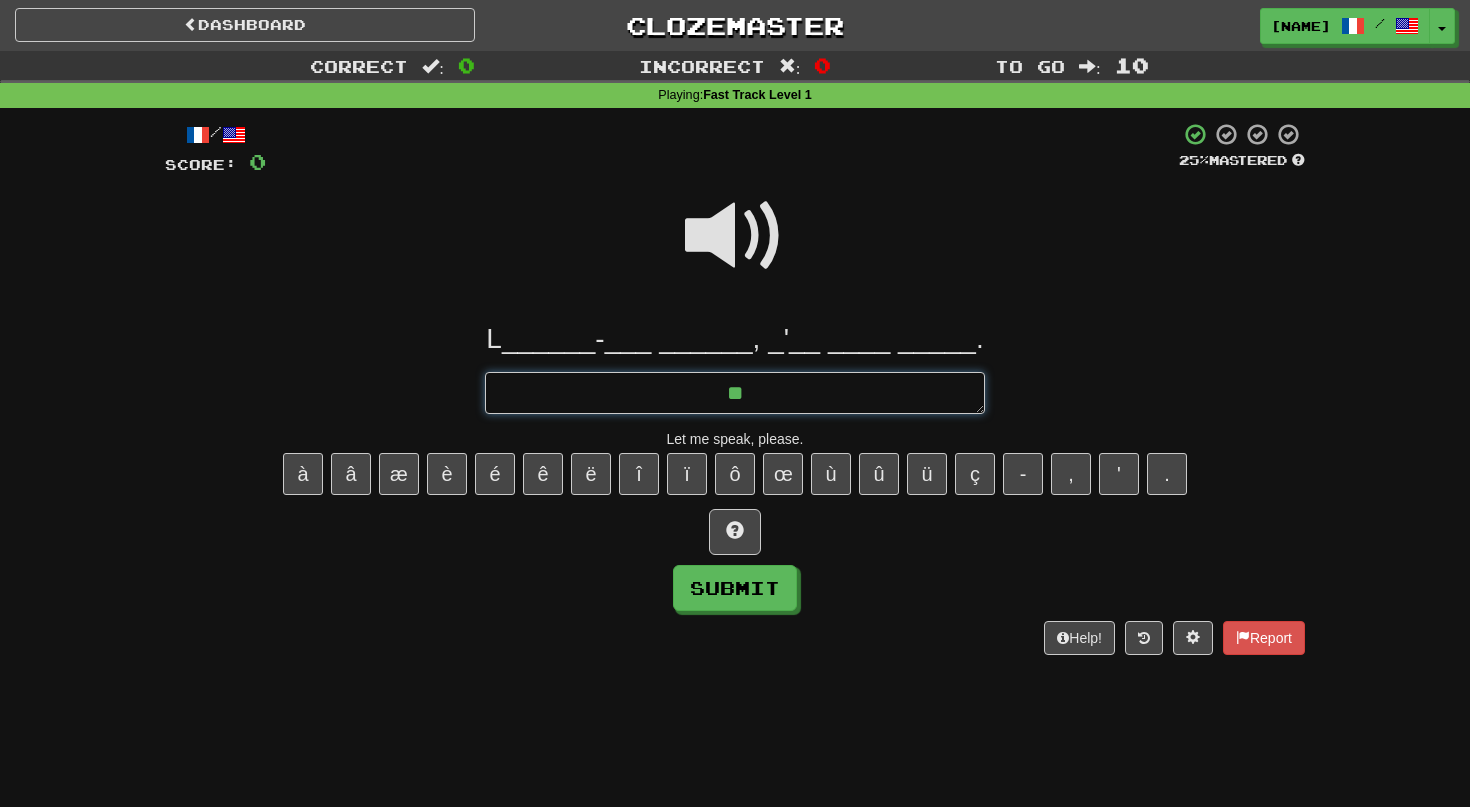 type on "*" 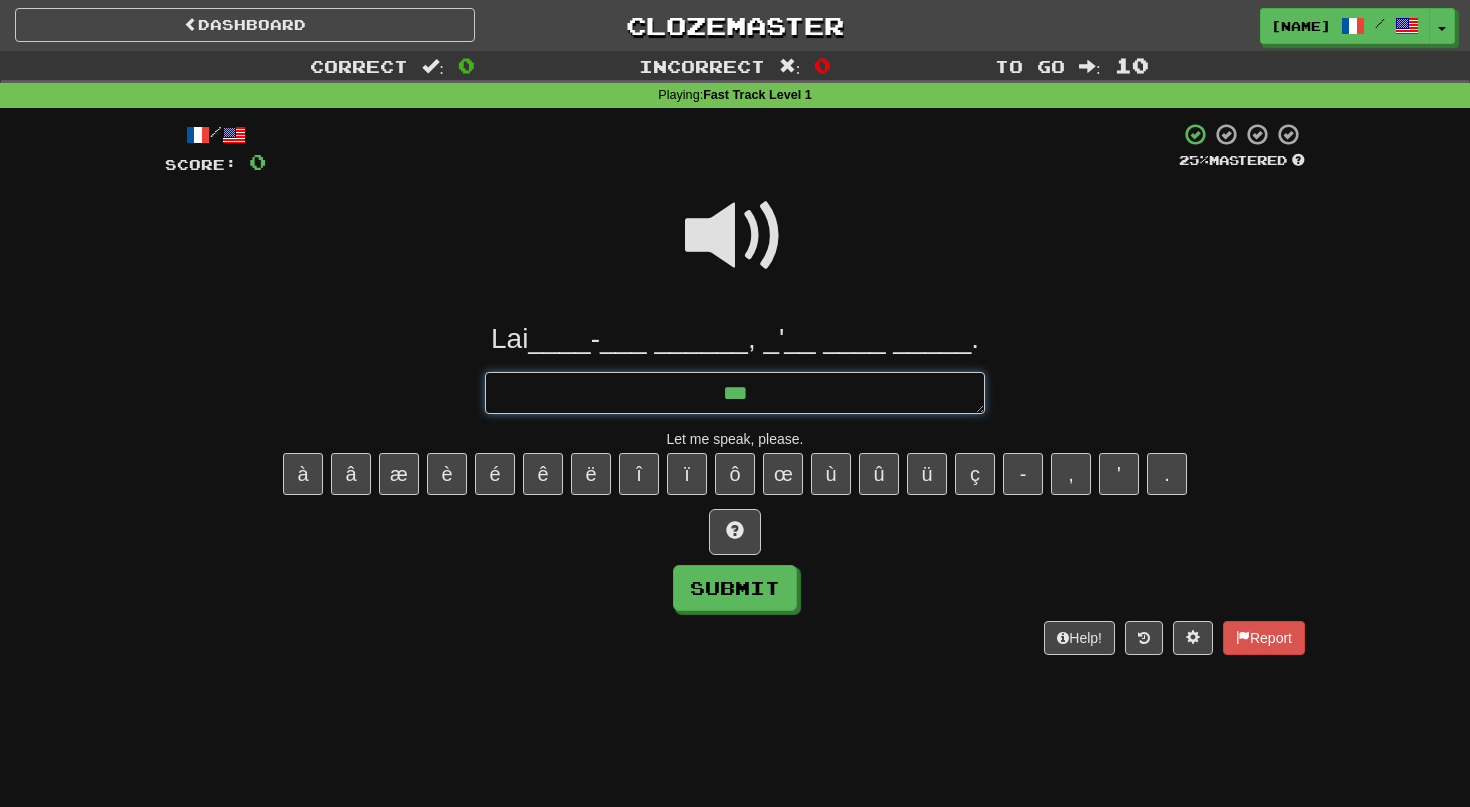 type on "*" 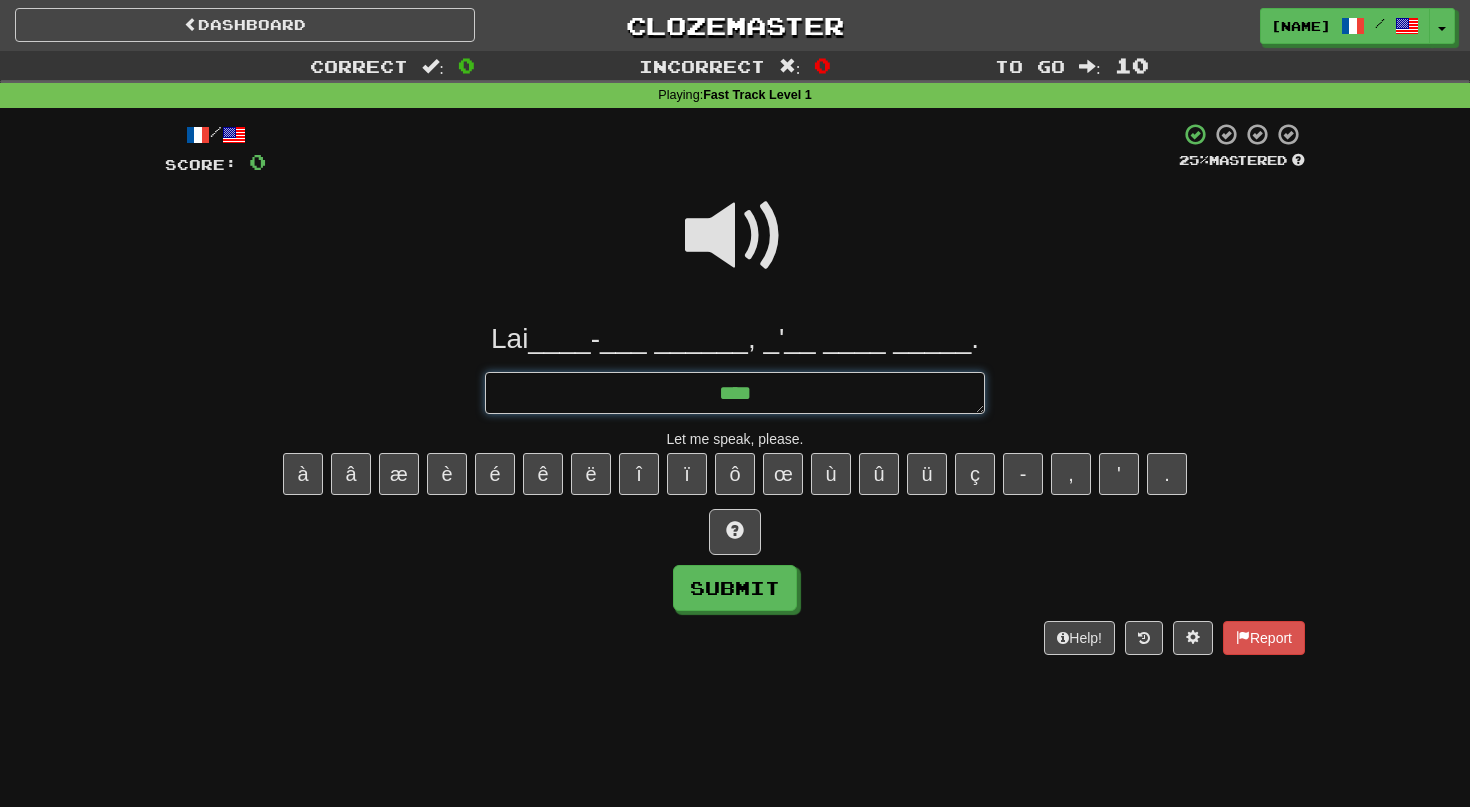 type on "*" 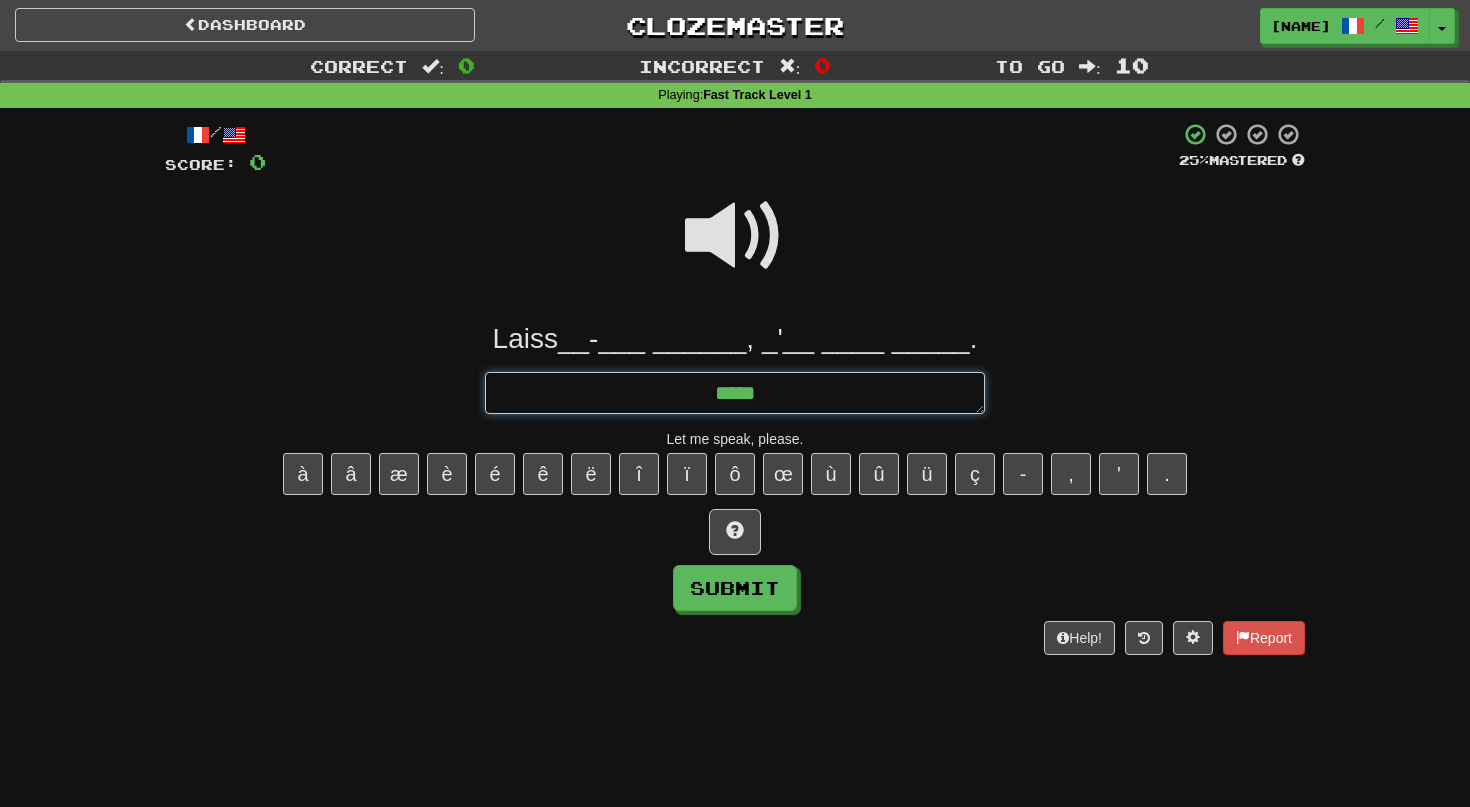 type on "*" 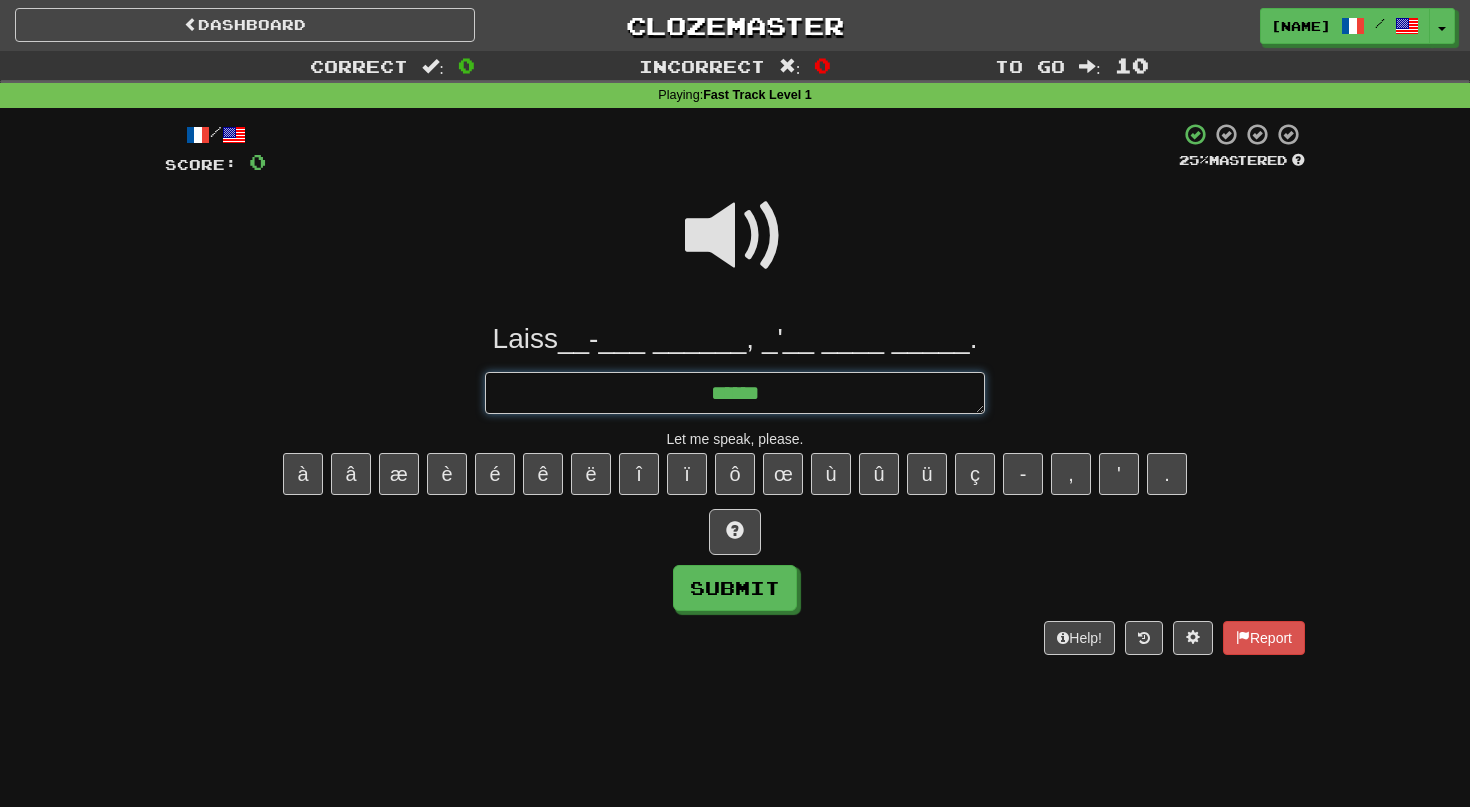 type on "*" 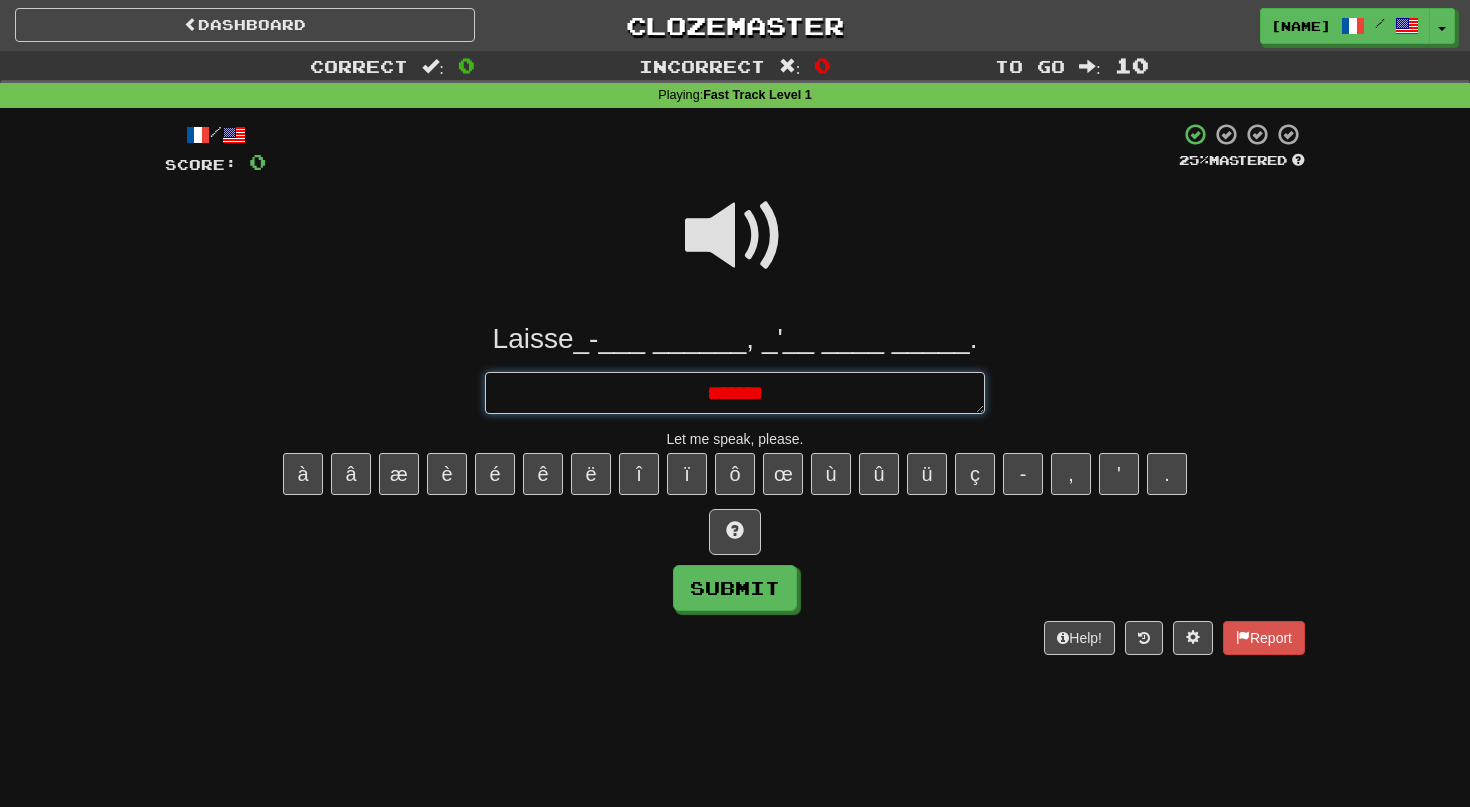 type on "*" 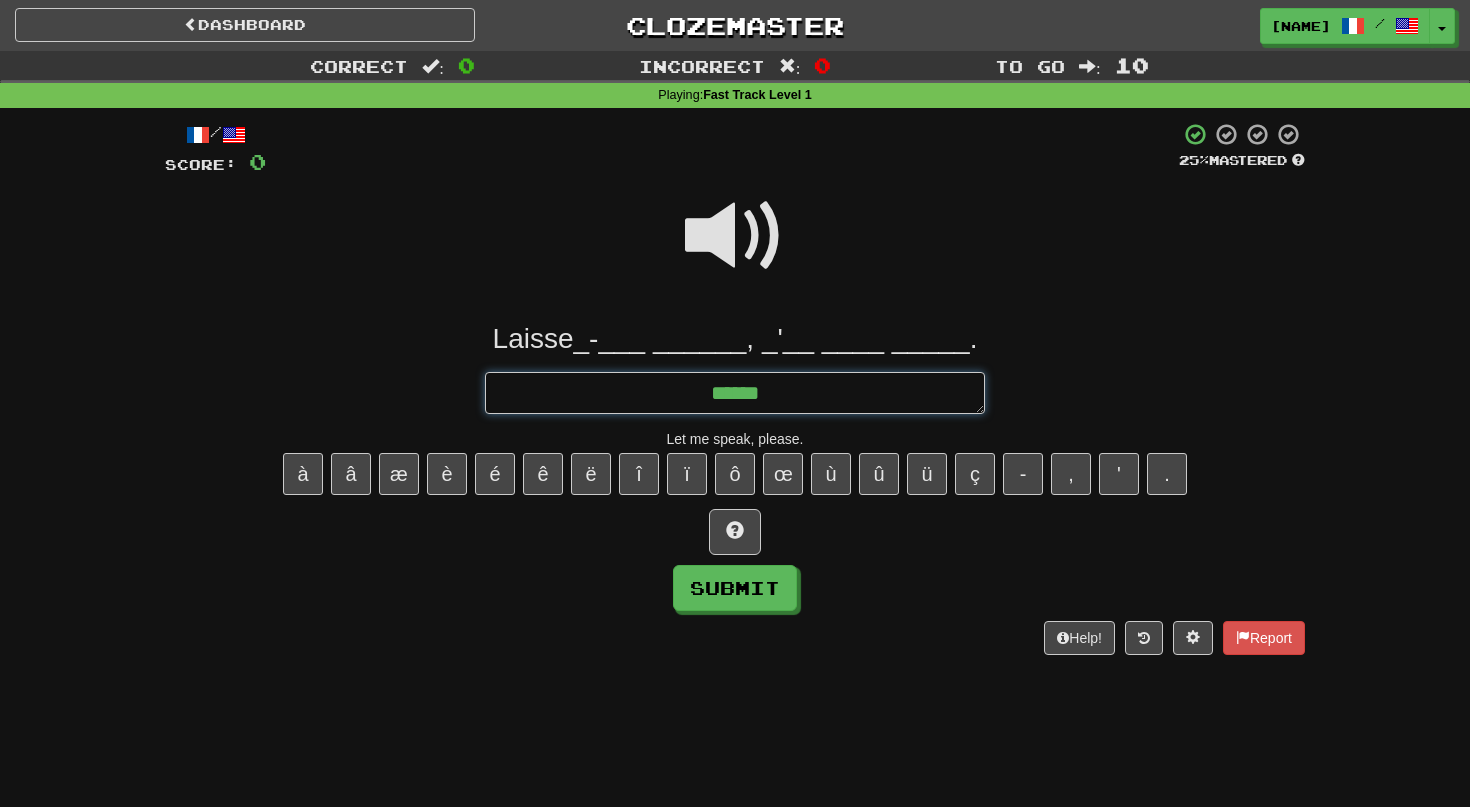 type on "*" 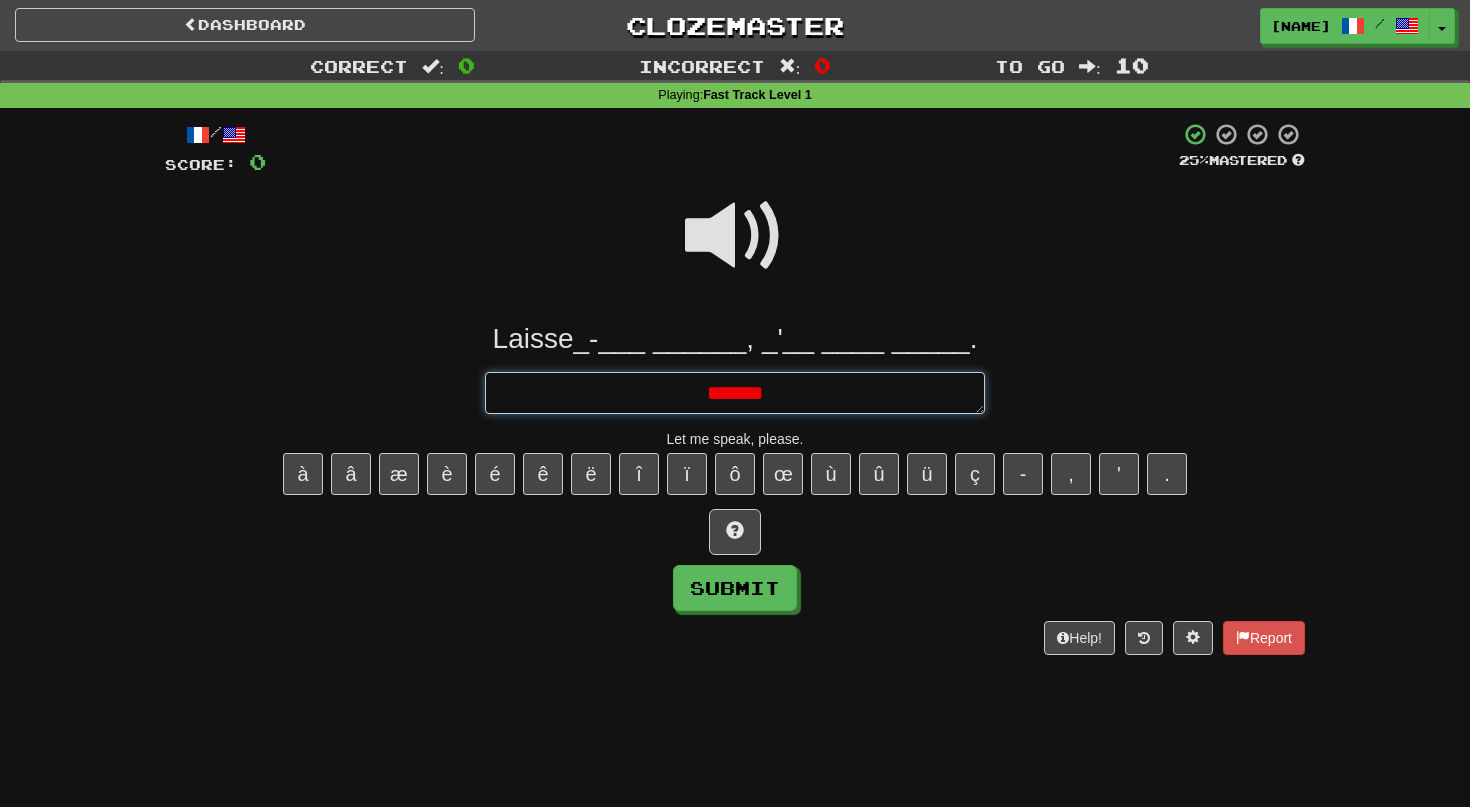 type on "*" 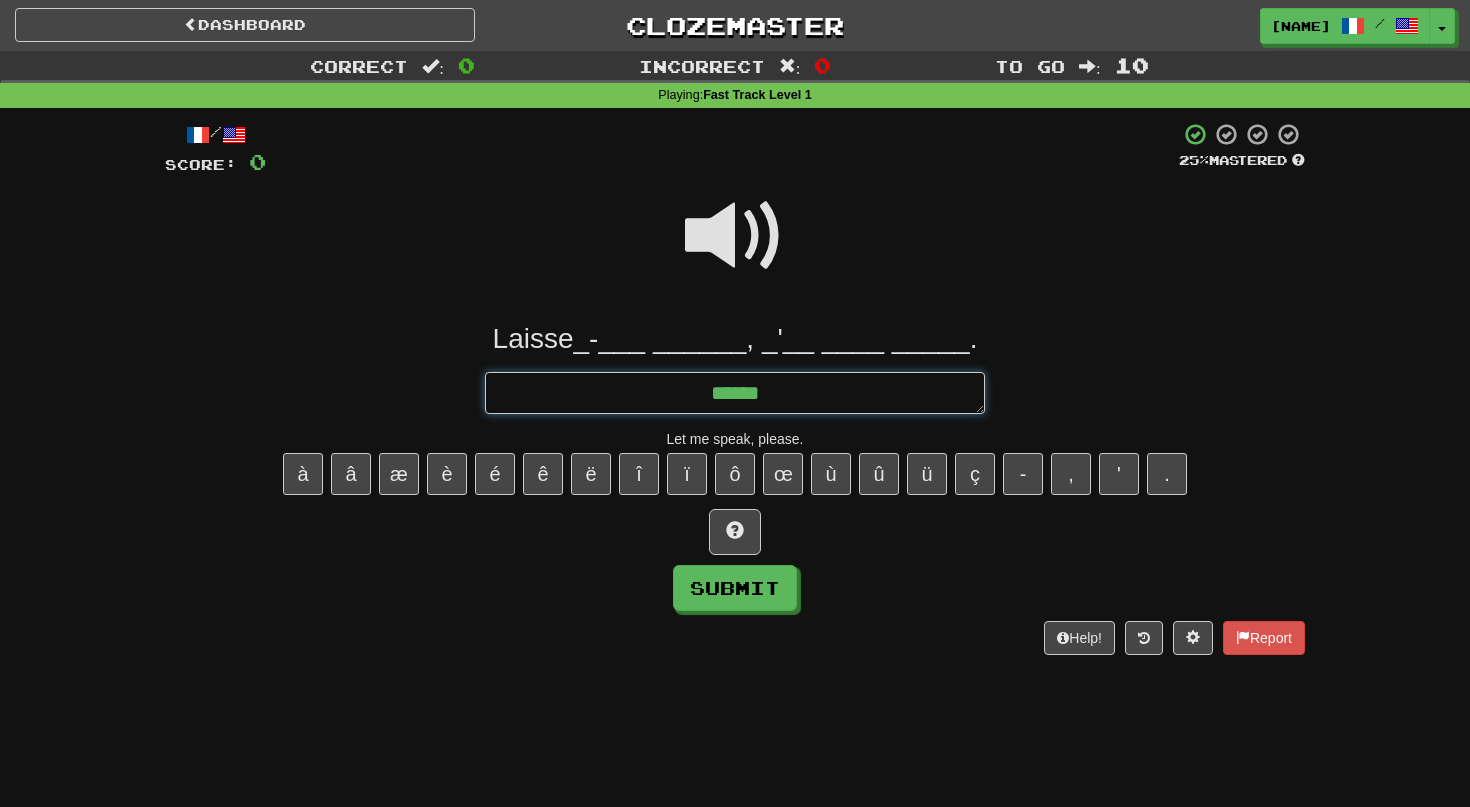 type on "*" 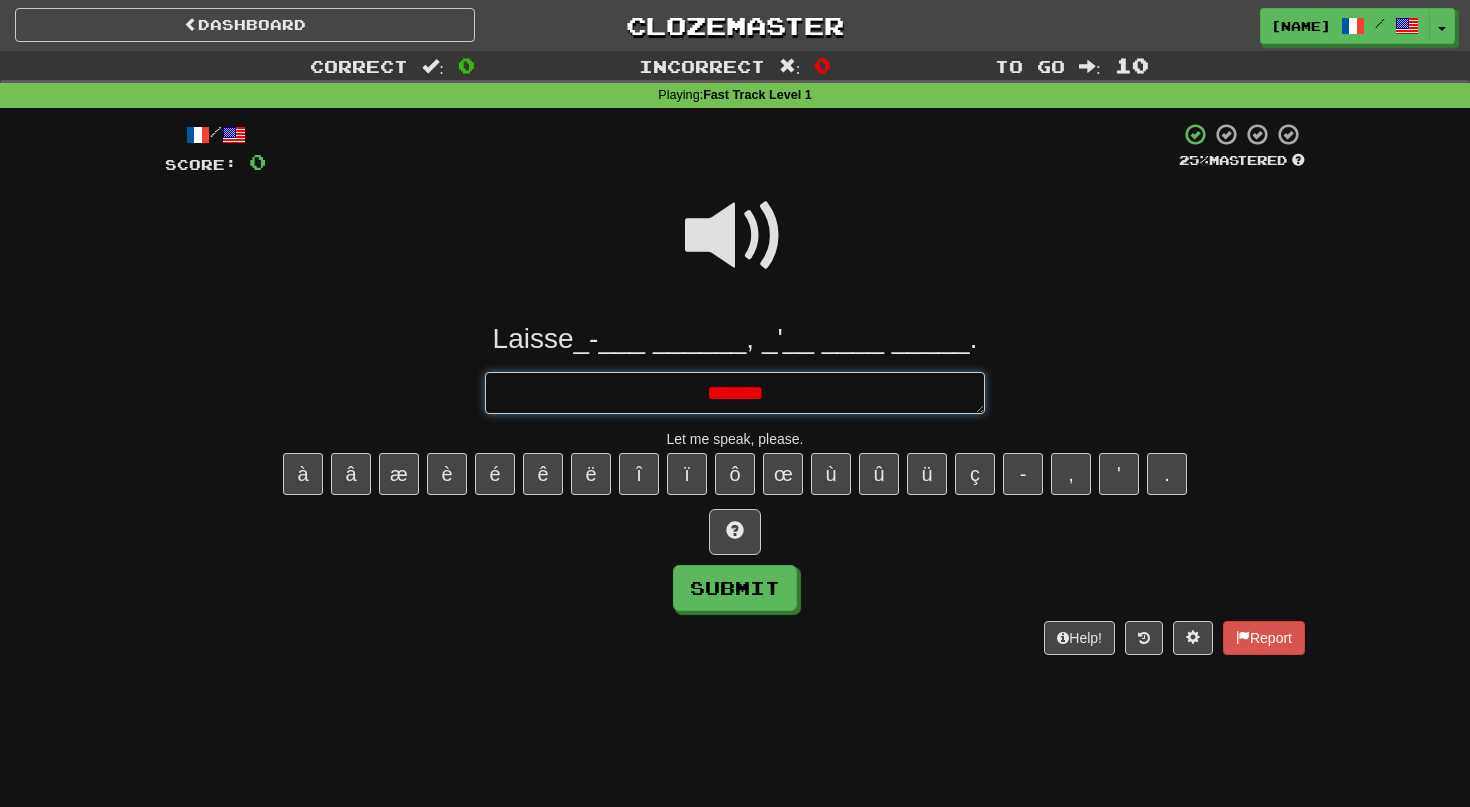 type on "*" 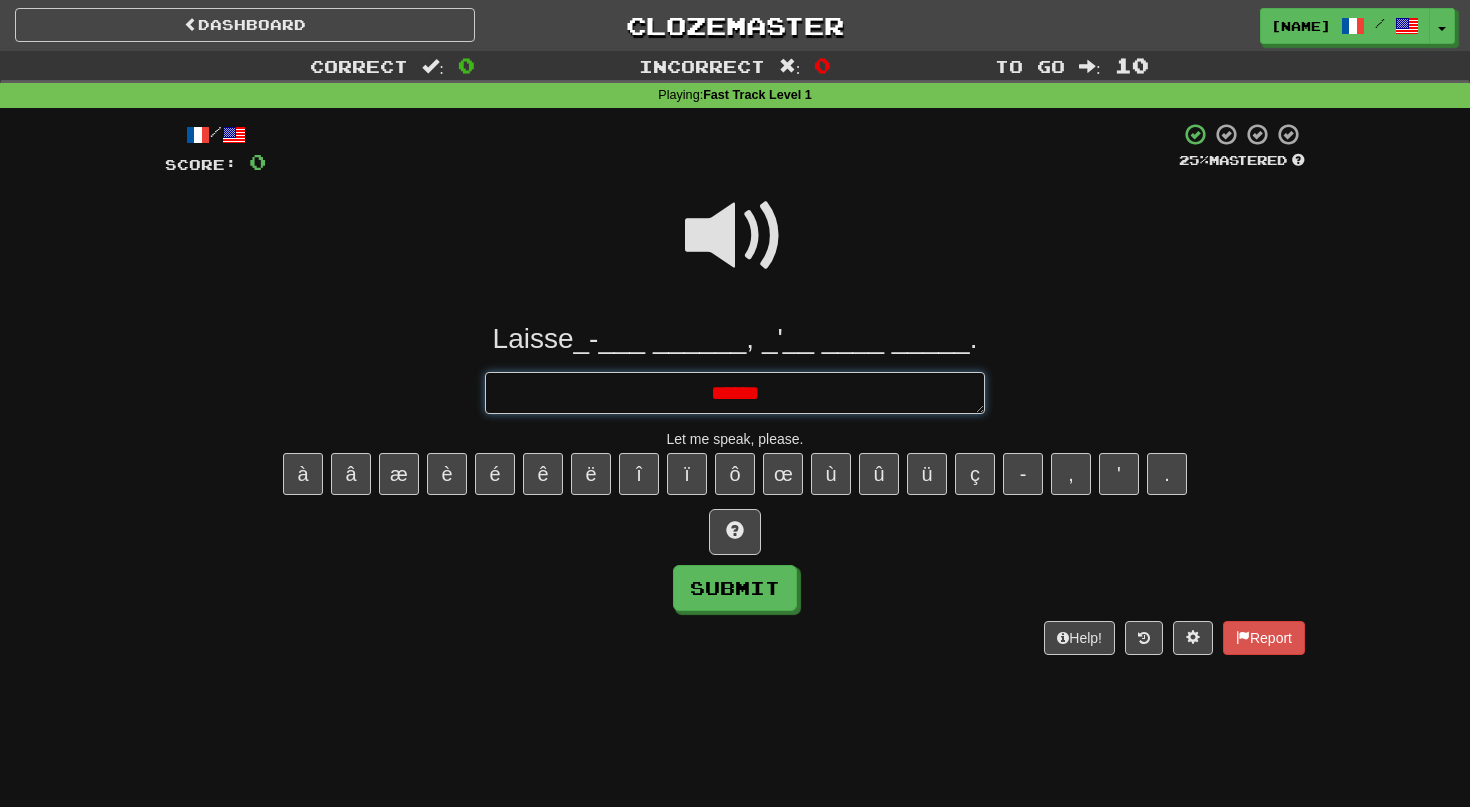 type on "*" 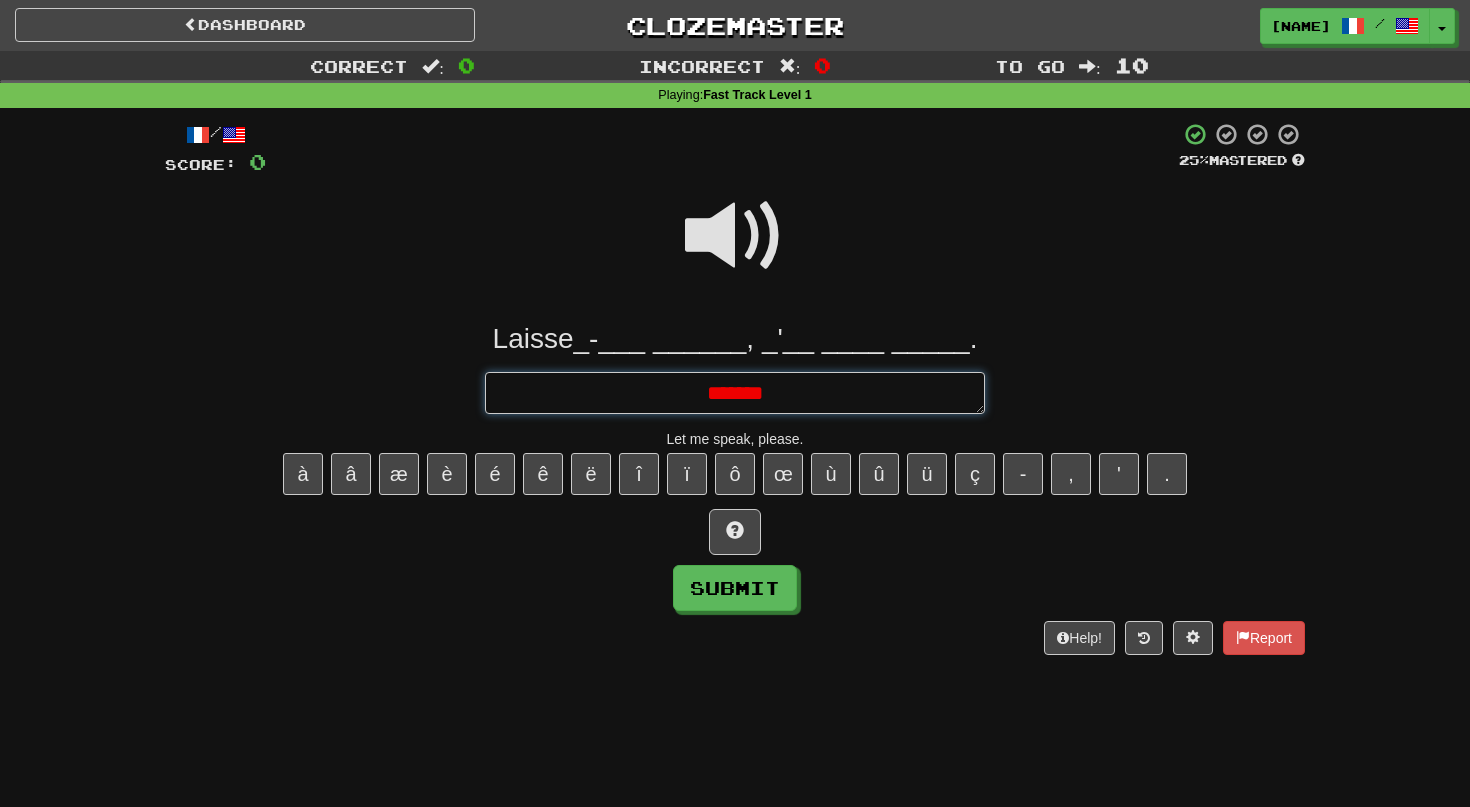type on "*" 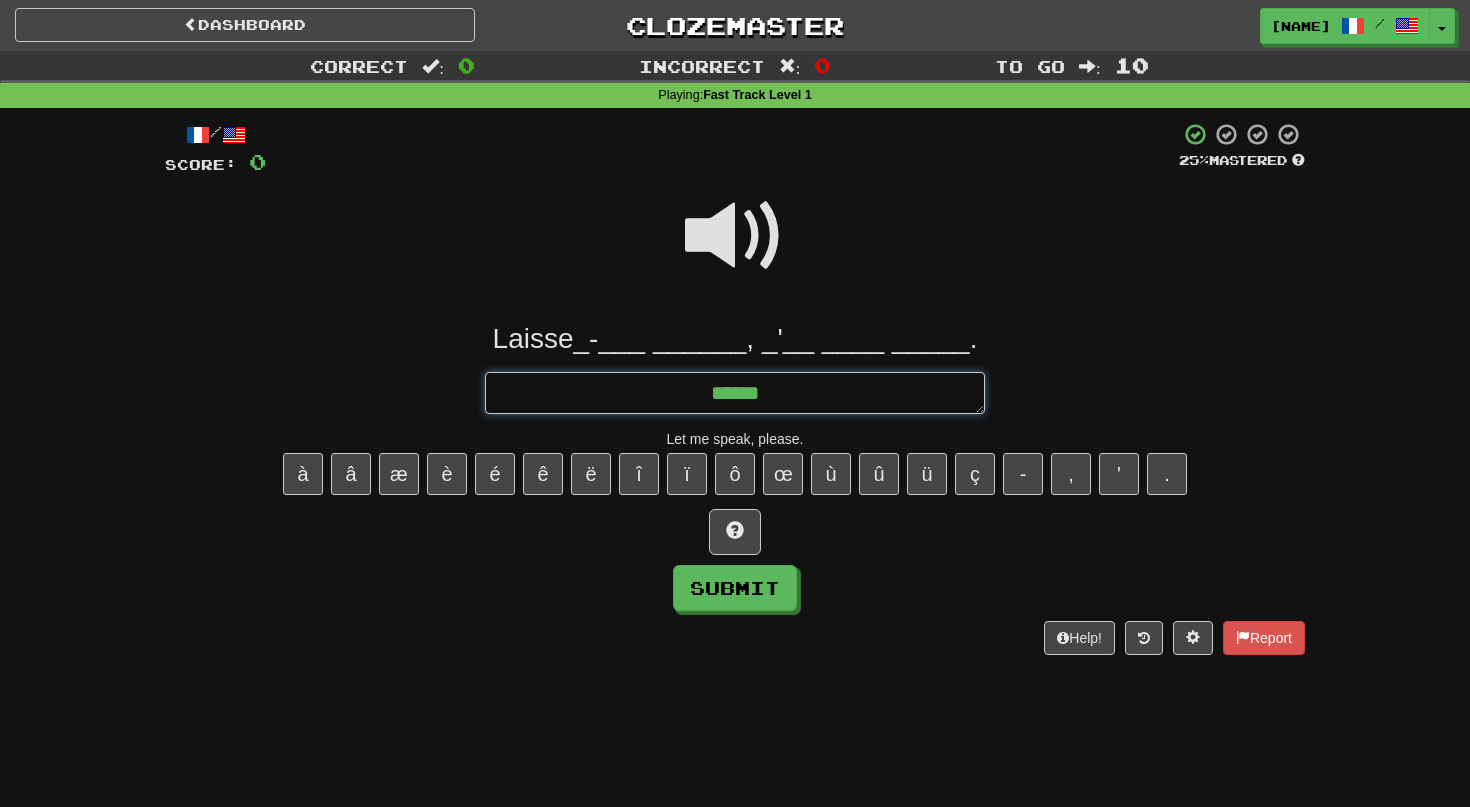 type on "*" 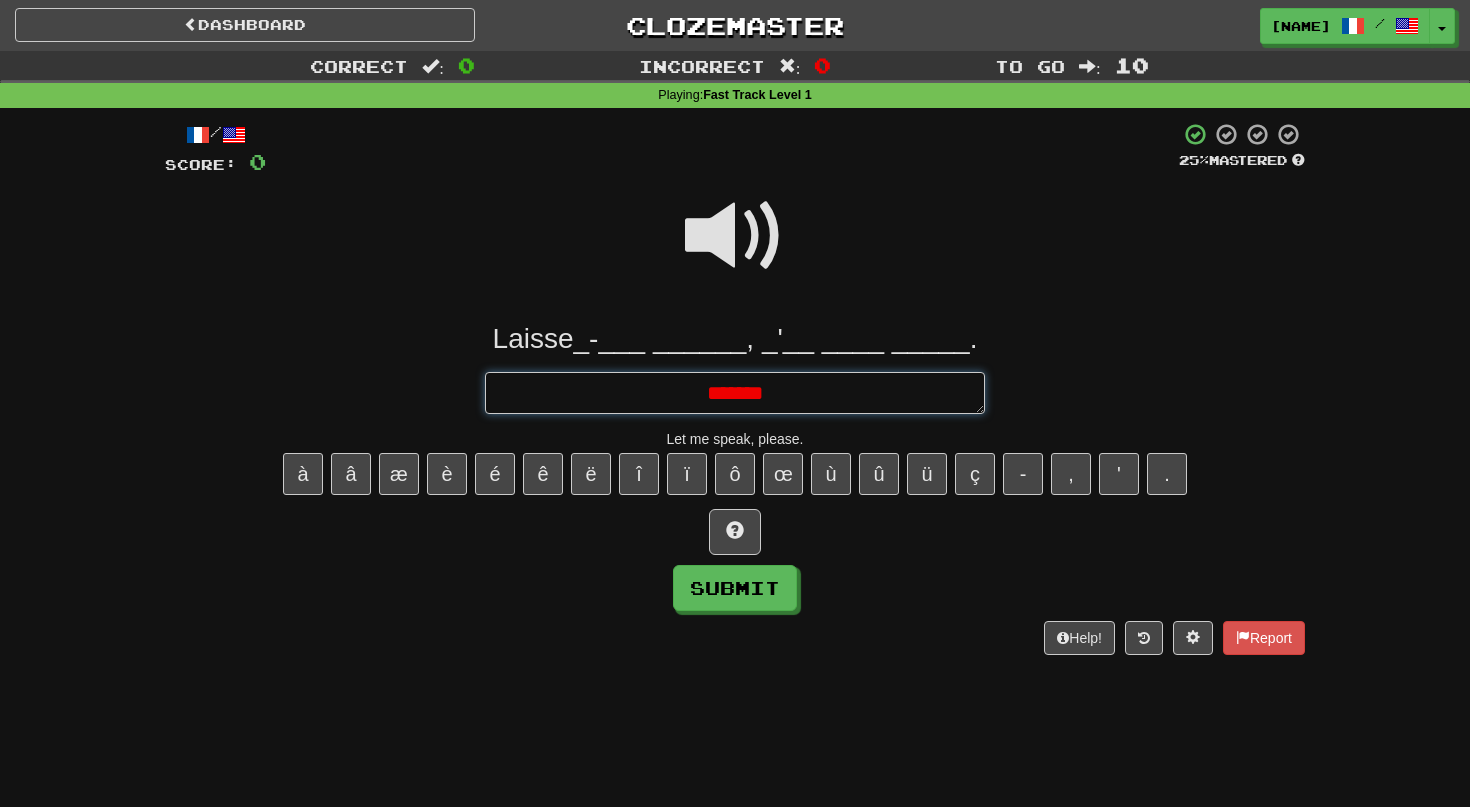 type on "*" 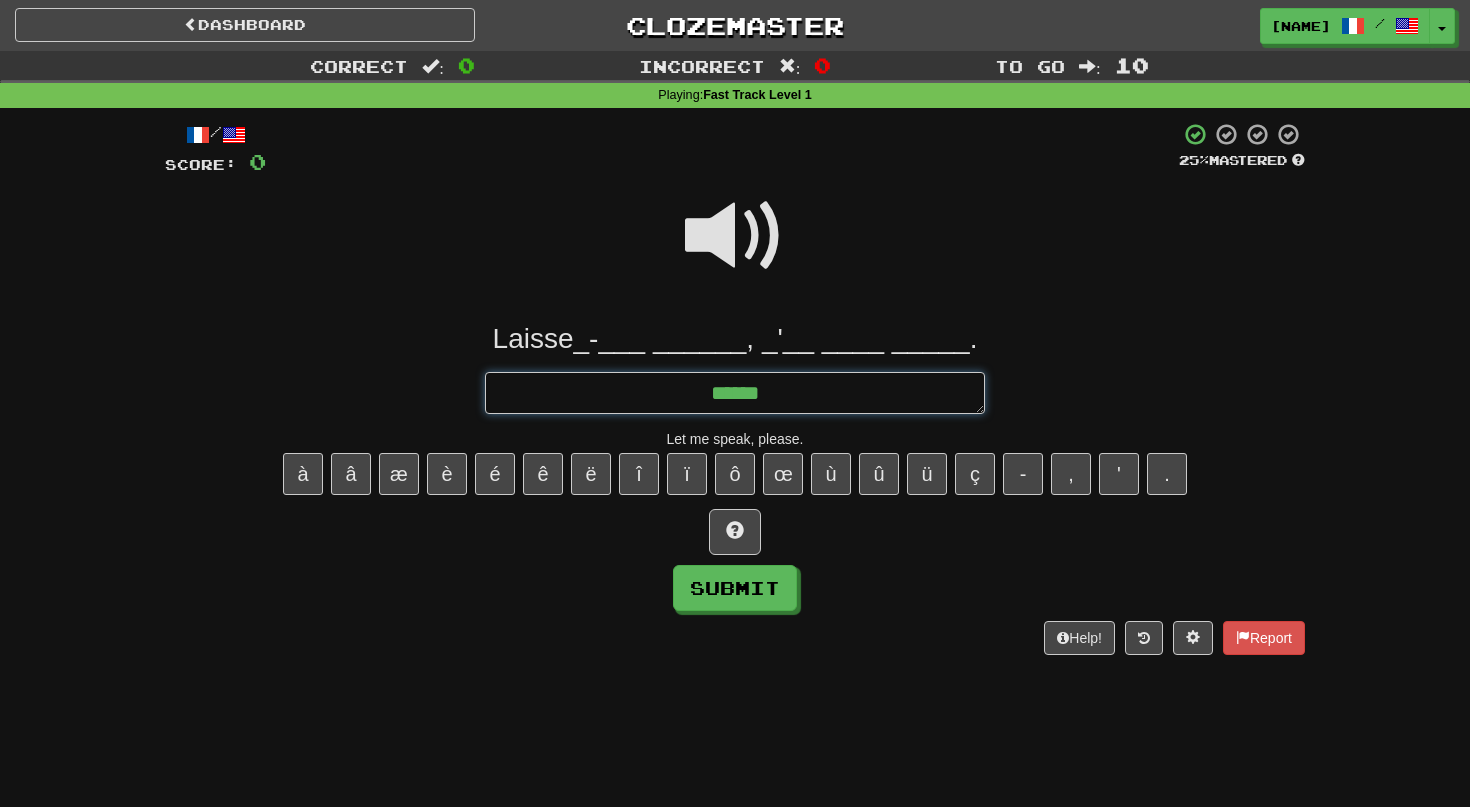 type on "*" 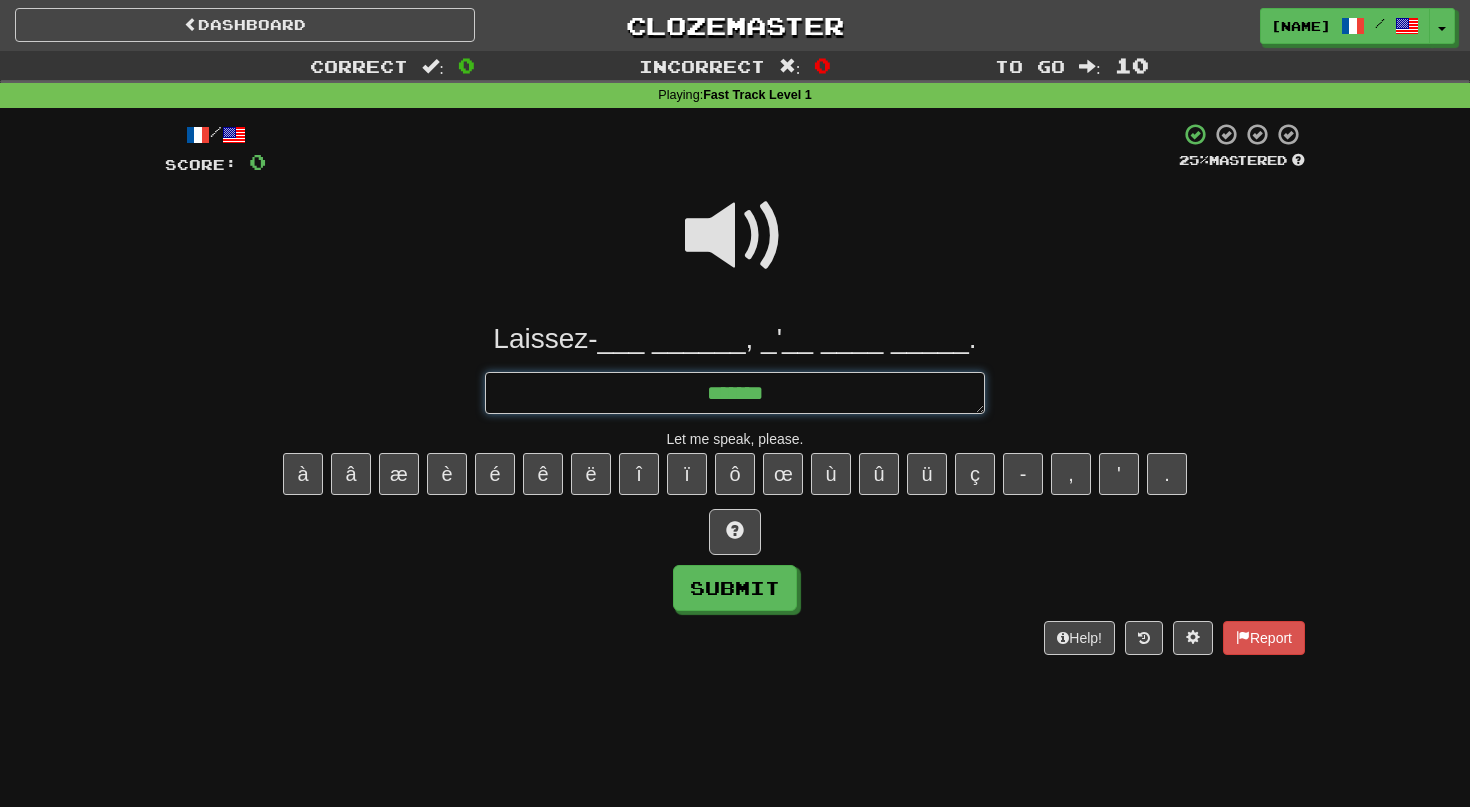 type on "*" 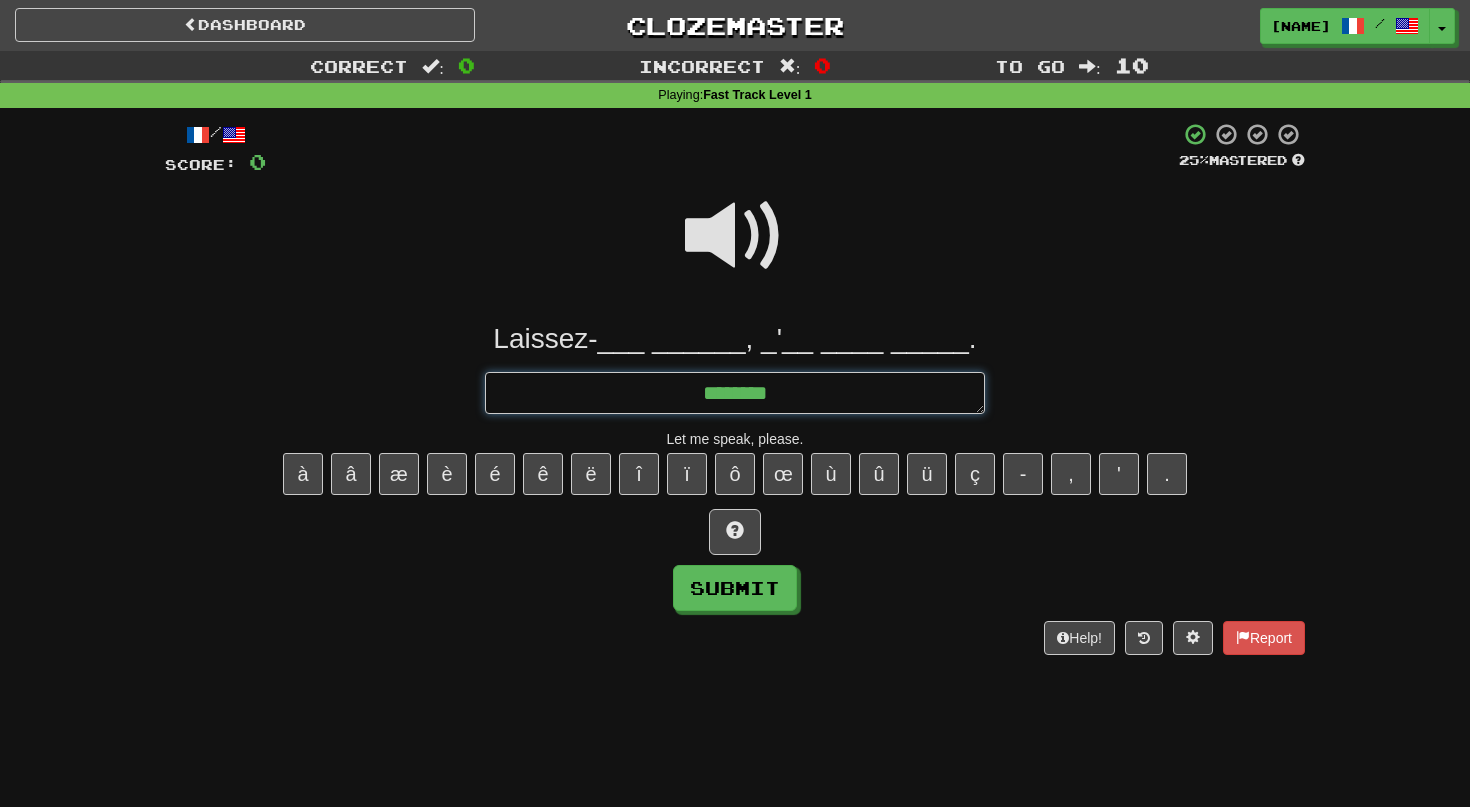 type on "*" 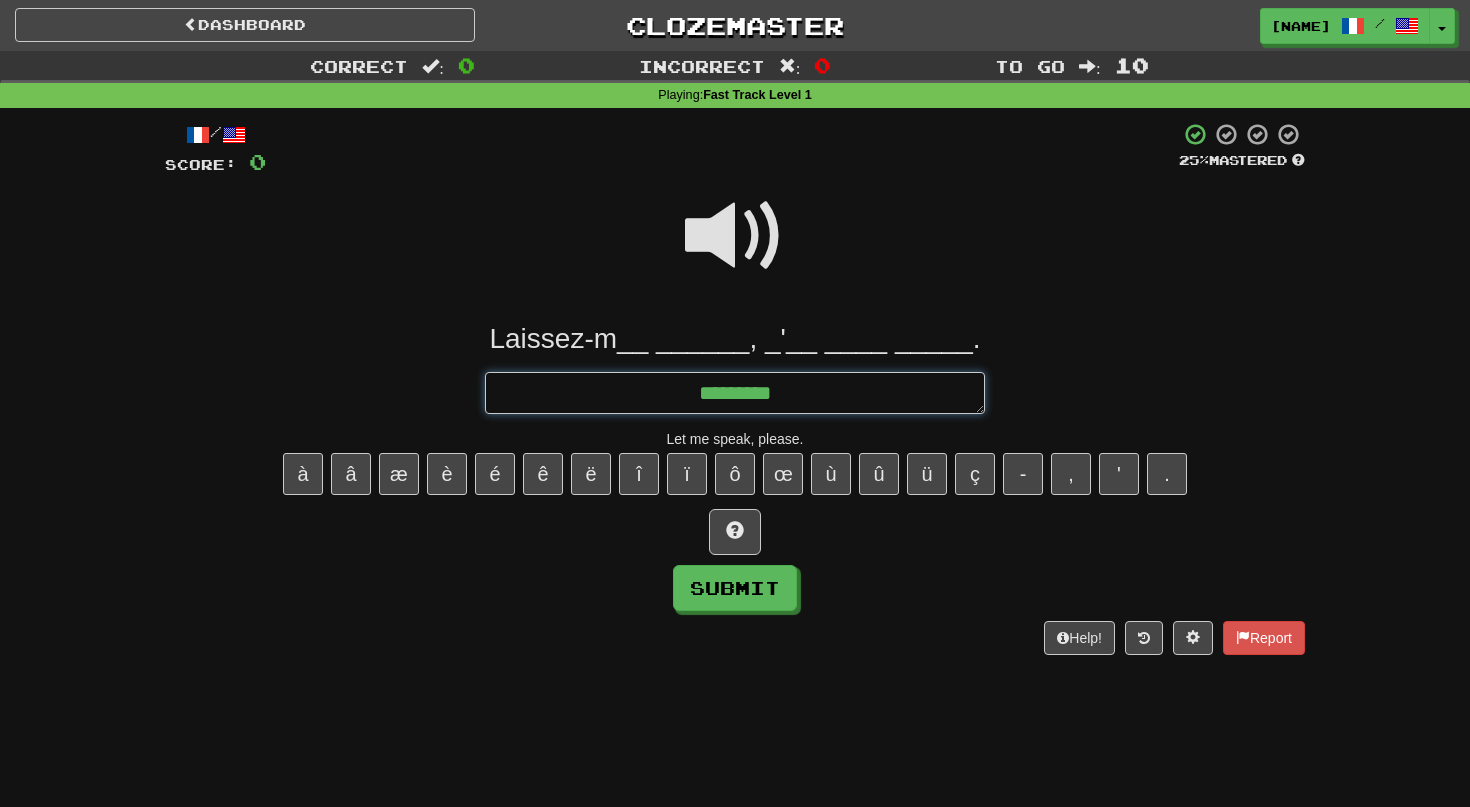 type on "*" 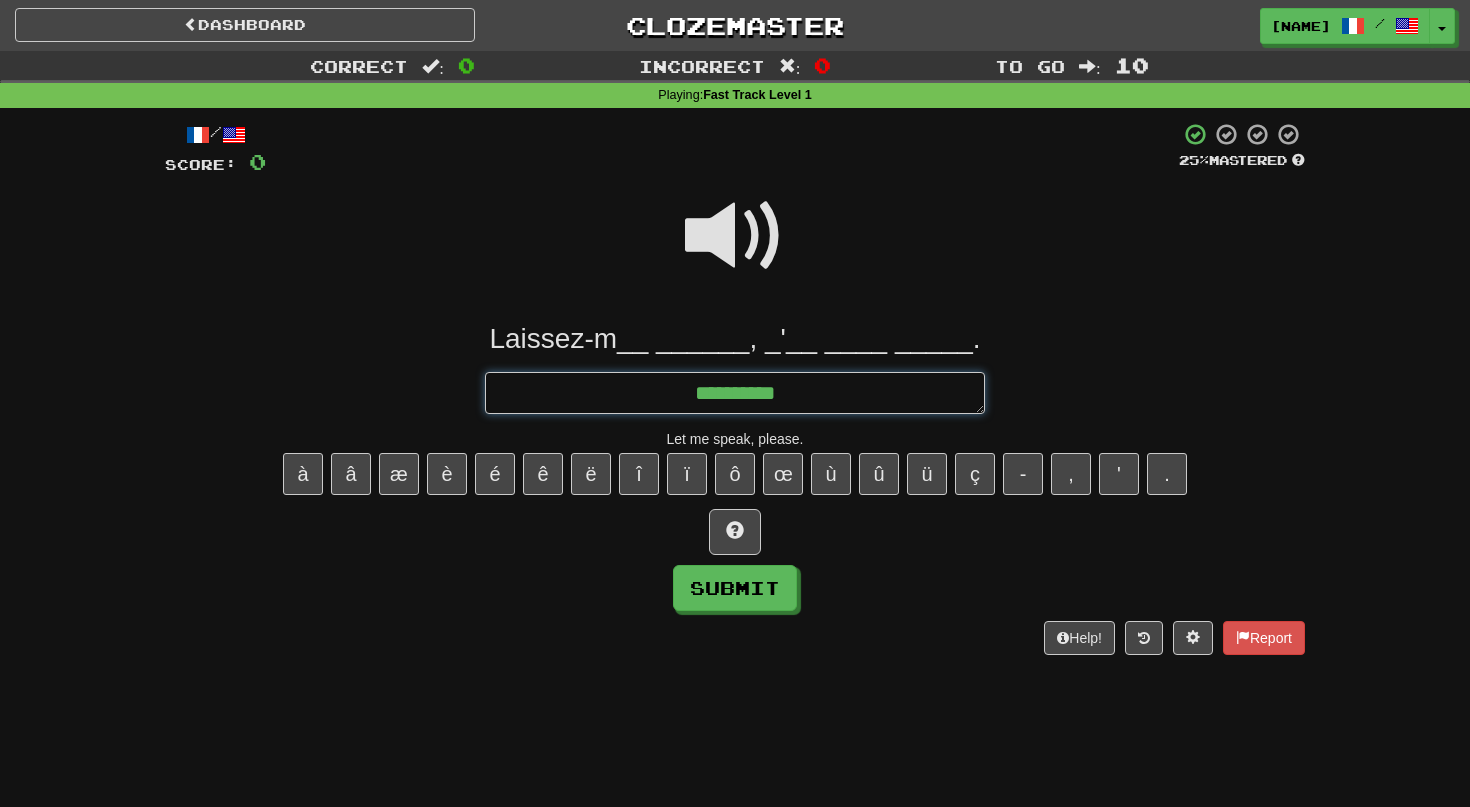 type on "*" 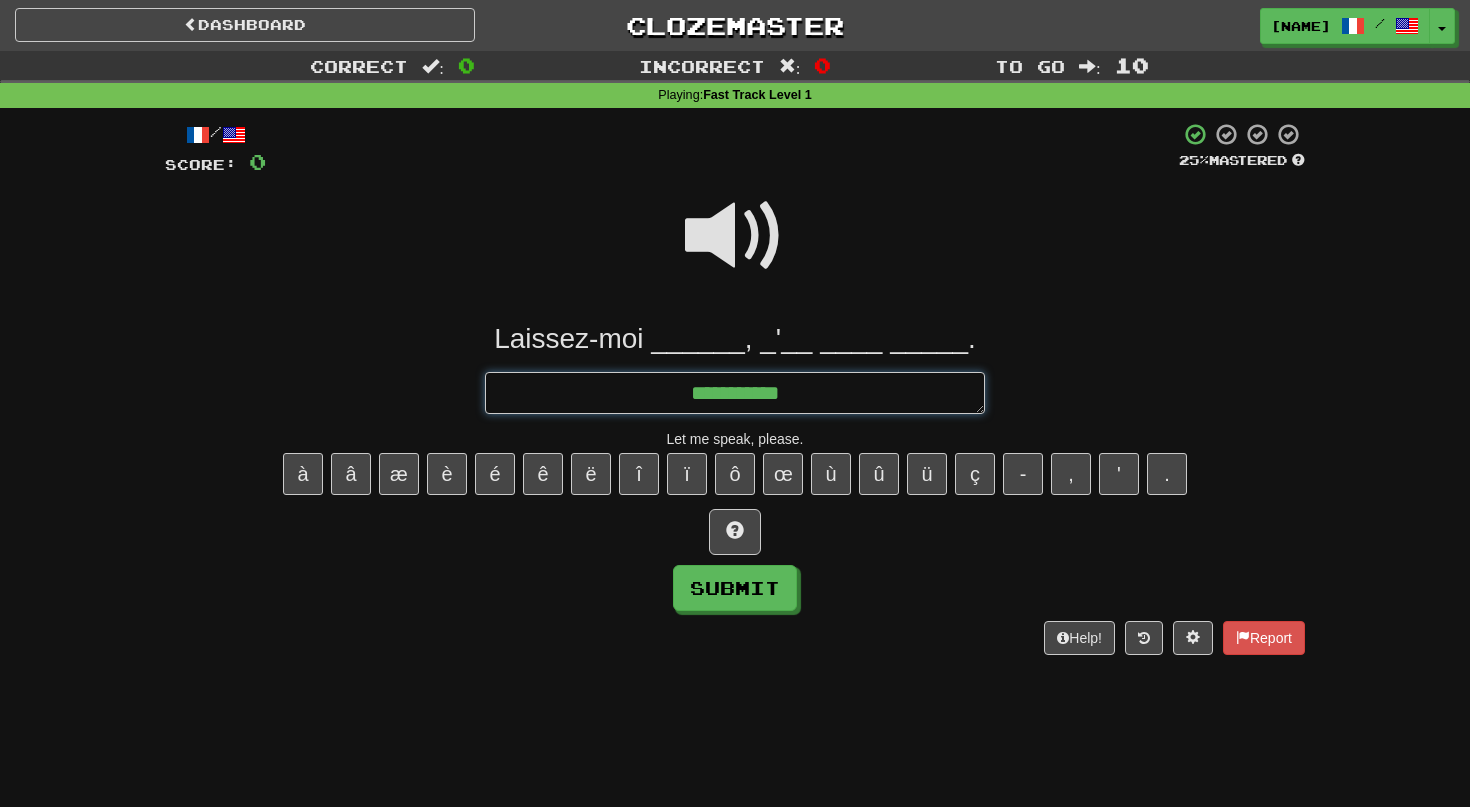 type on "*" 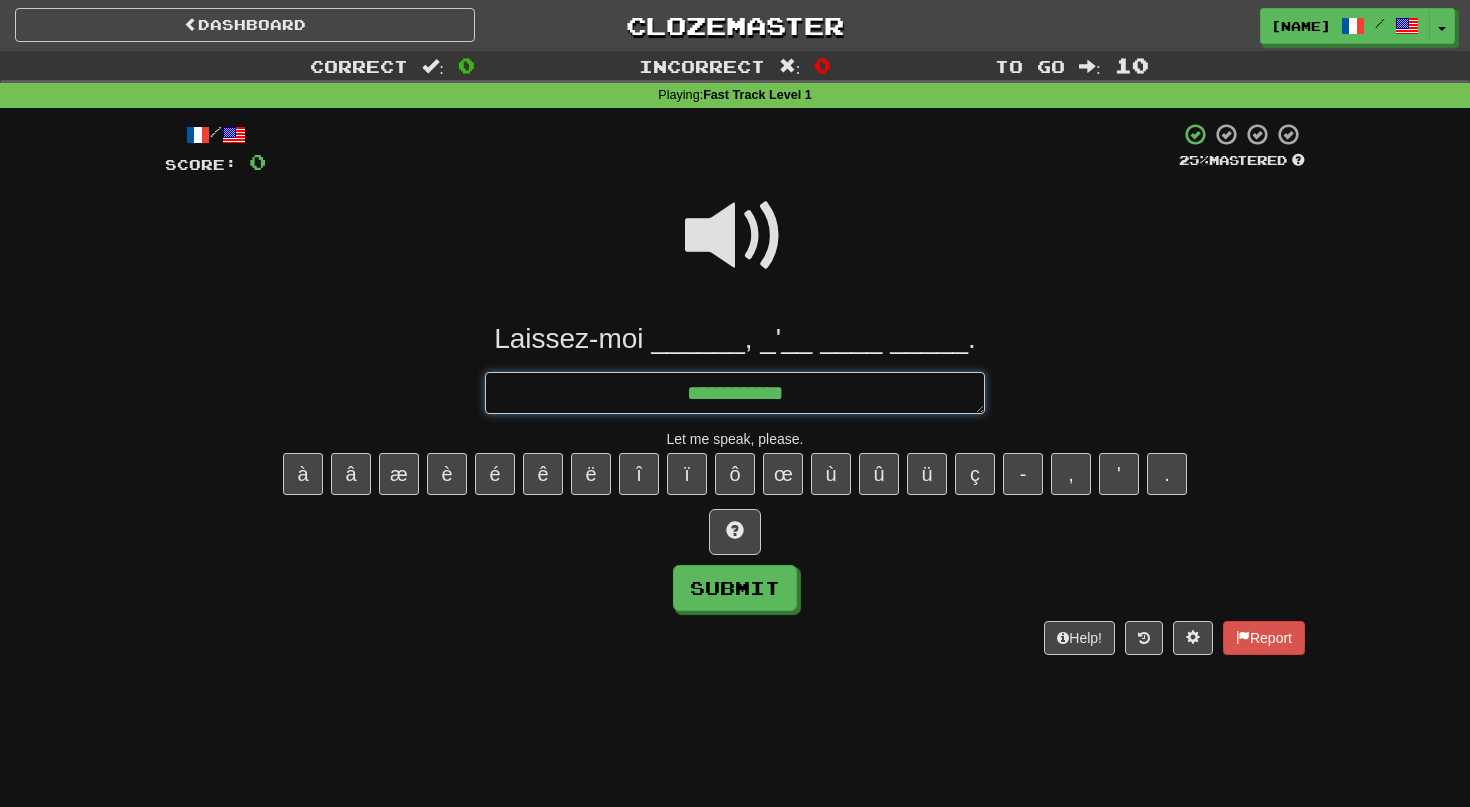 type on "*" 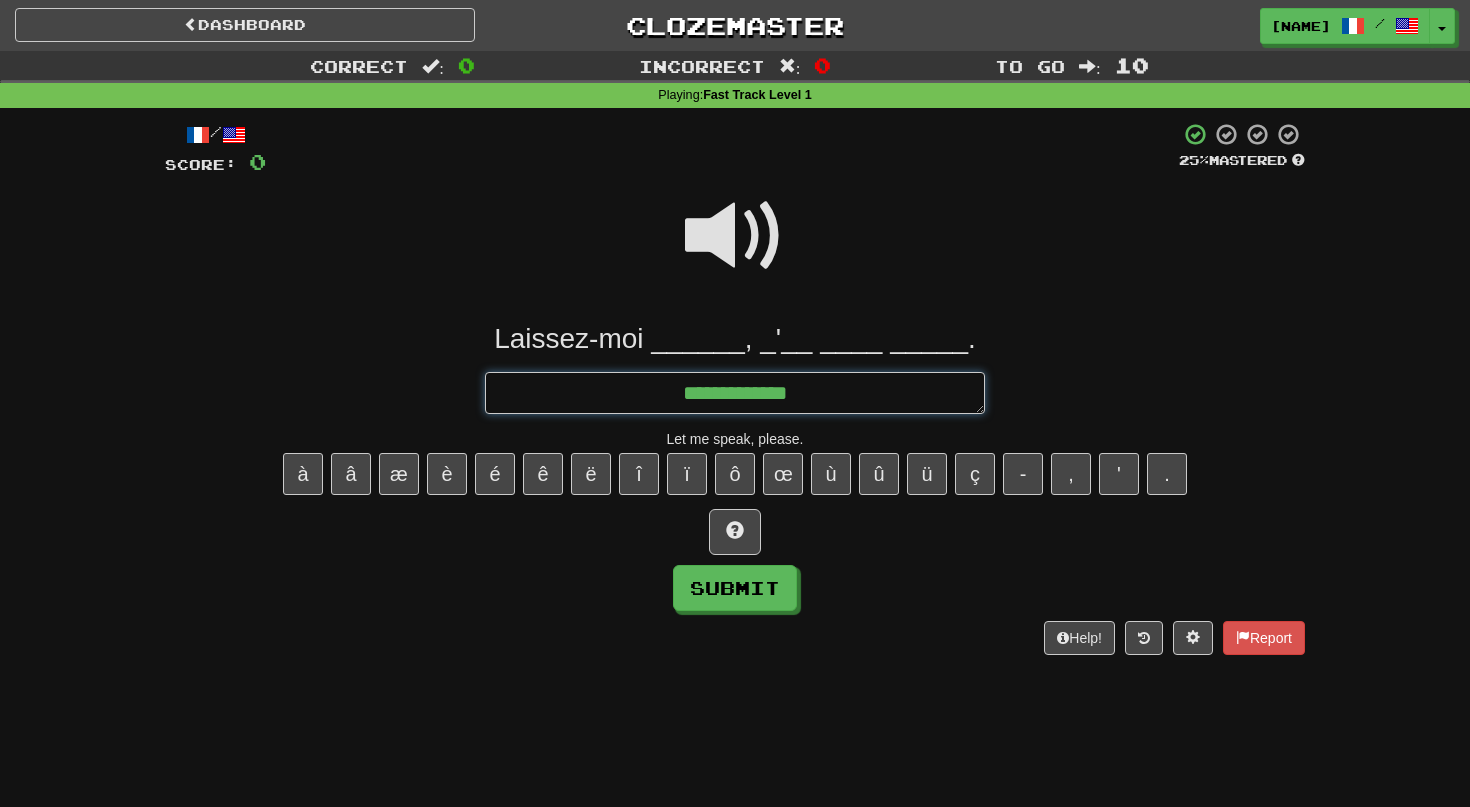 type on "*" 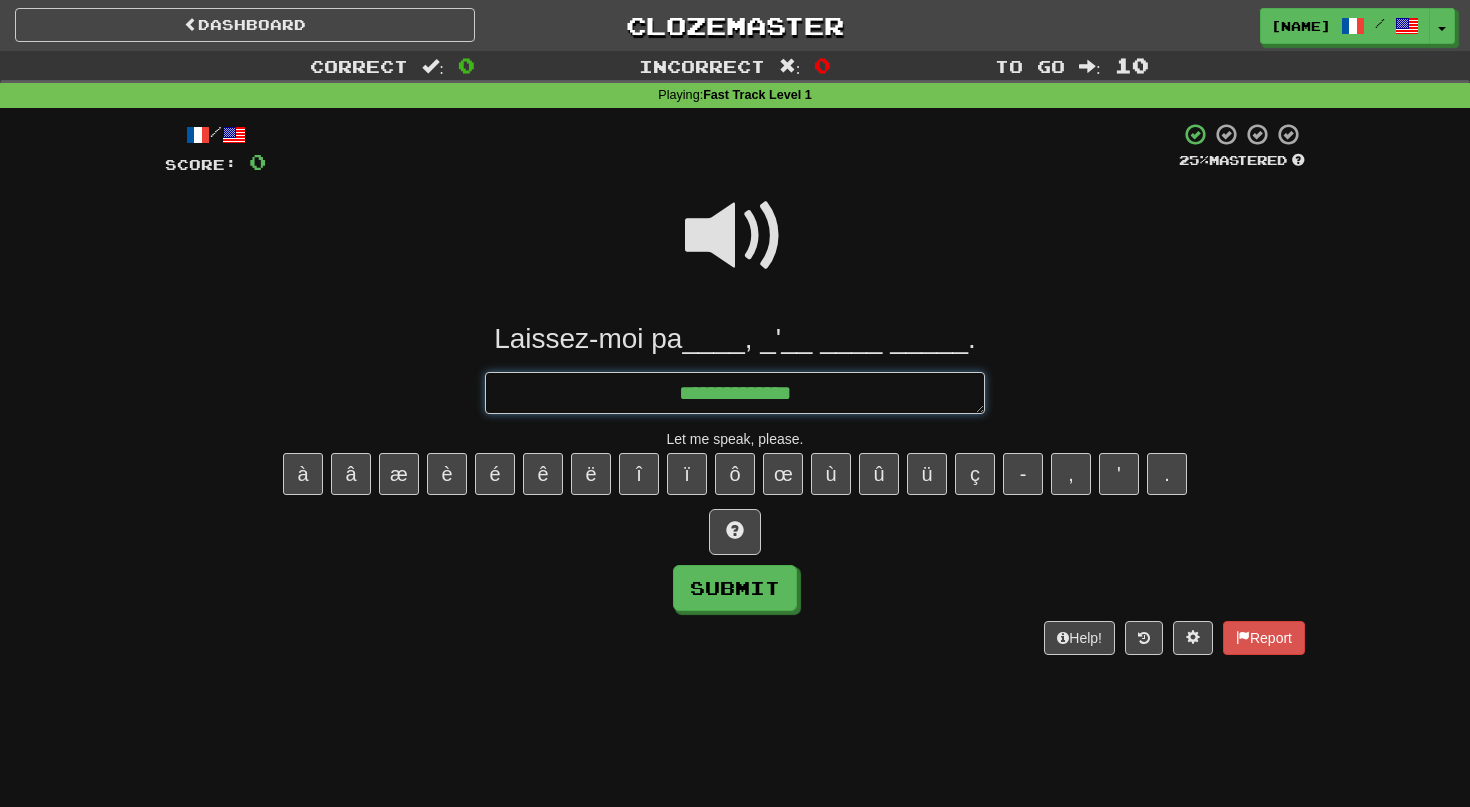 type on "*" 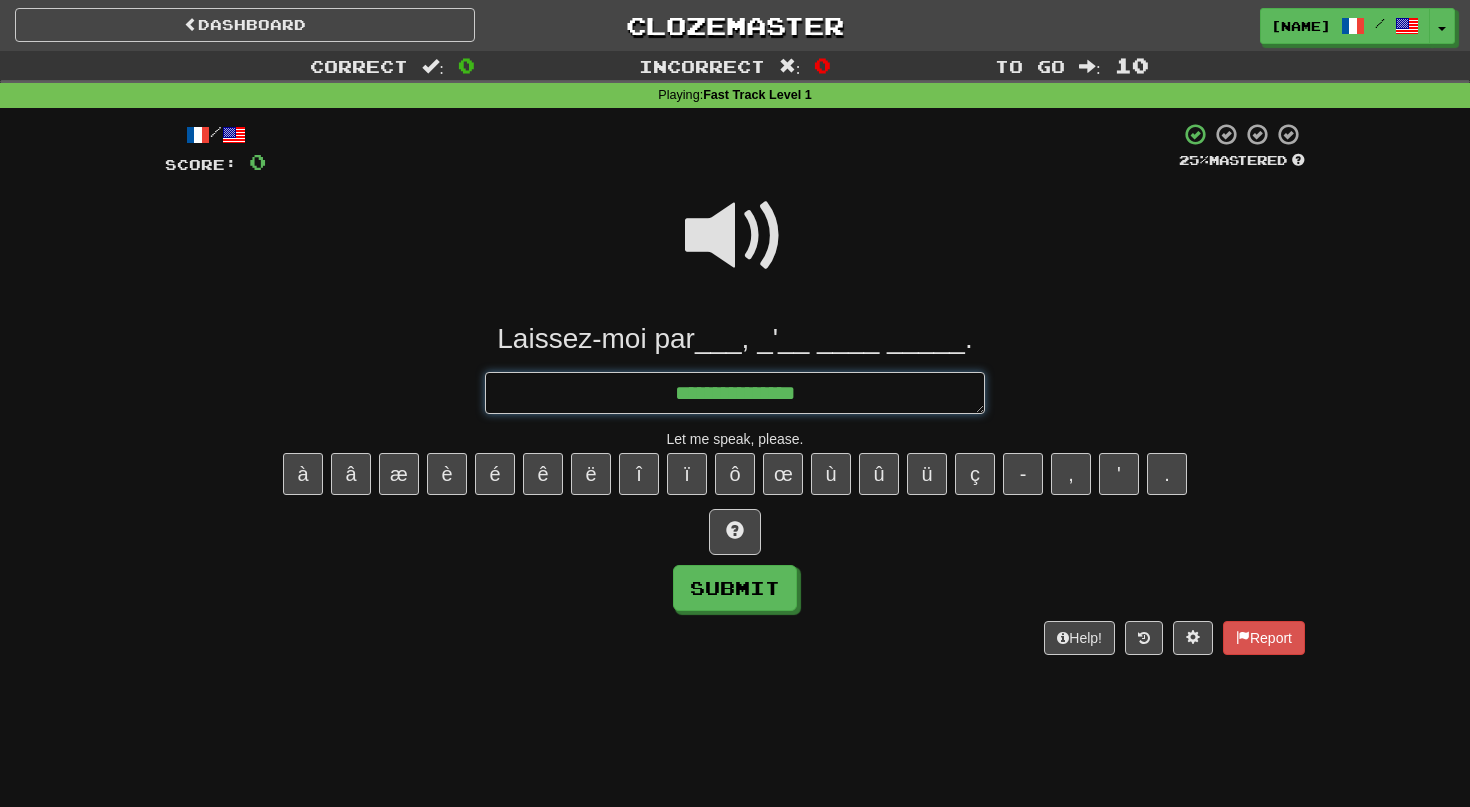type on "*" 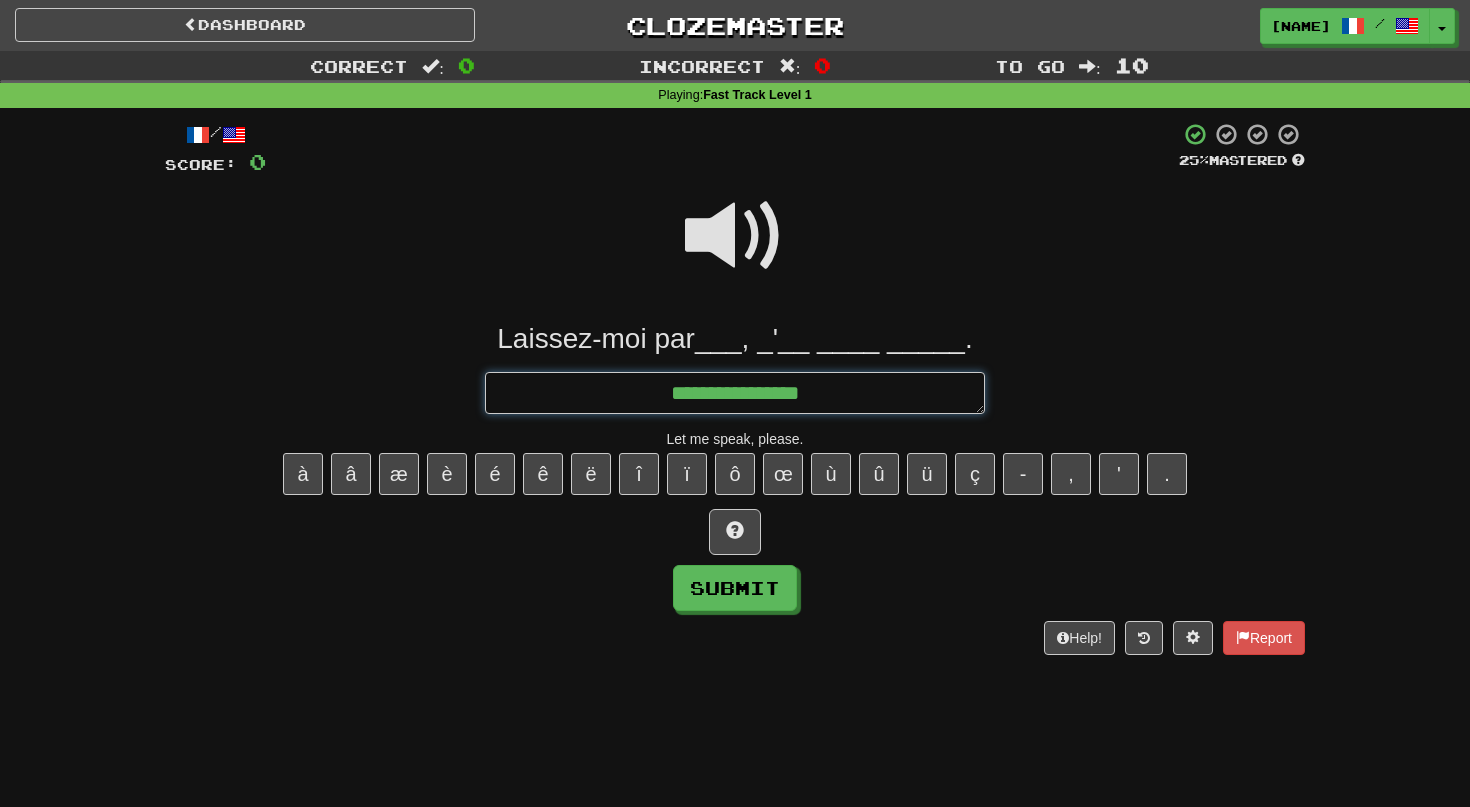 type on "*" 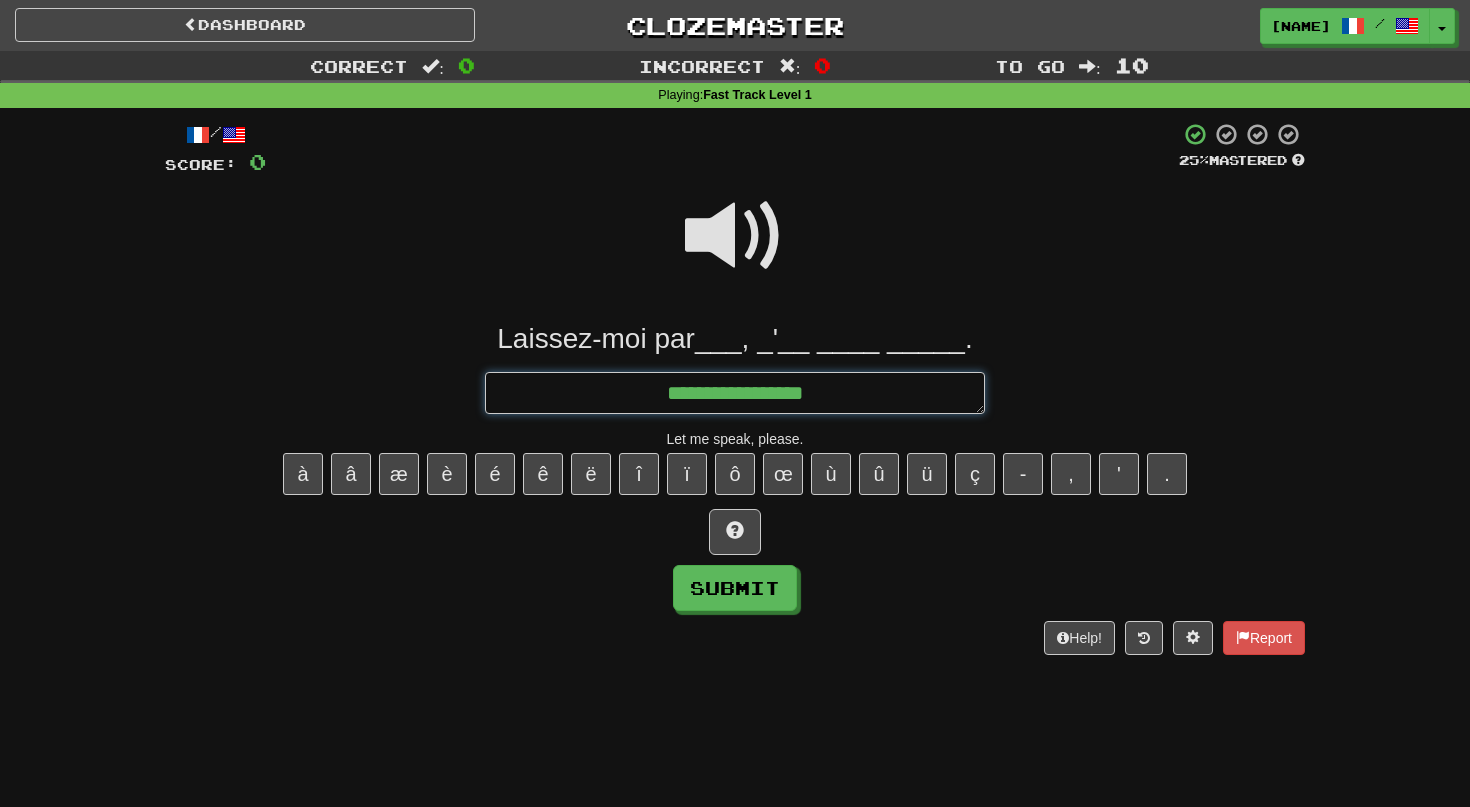 type on "*" 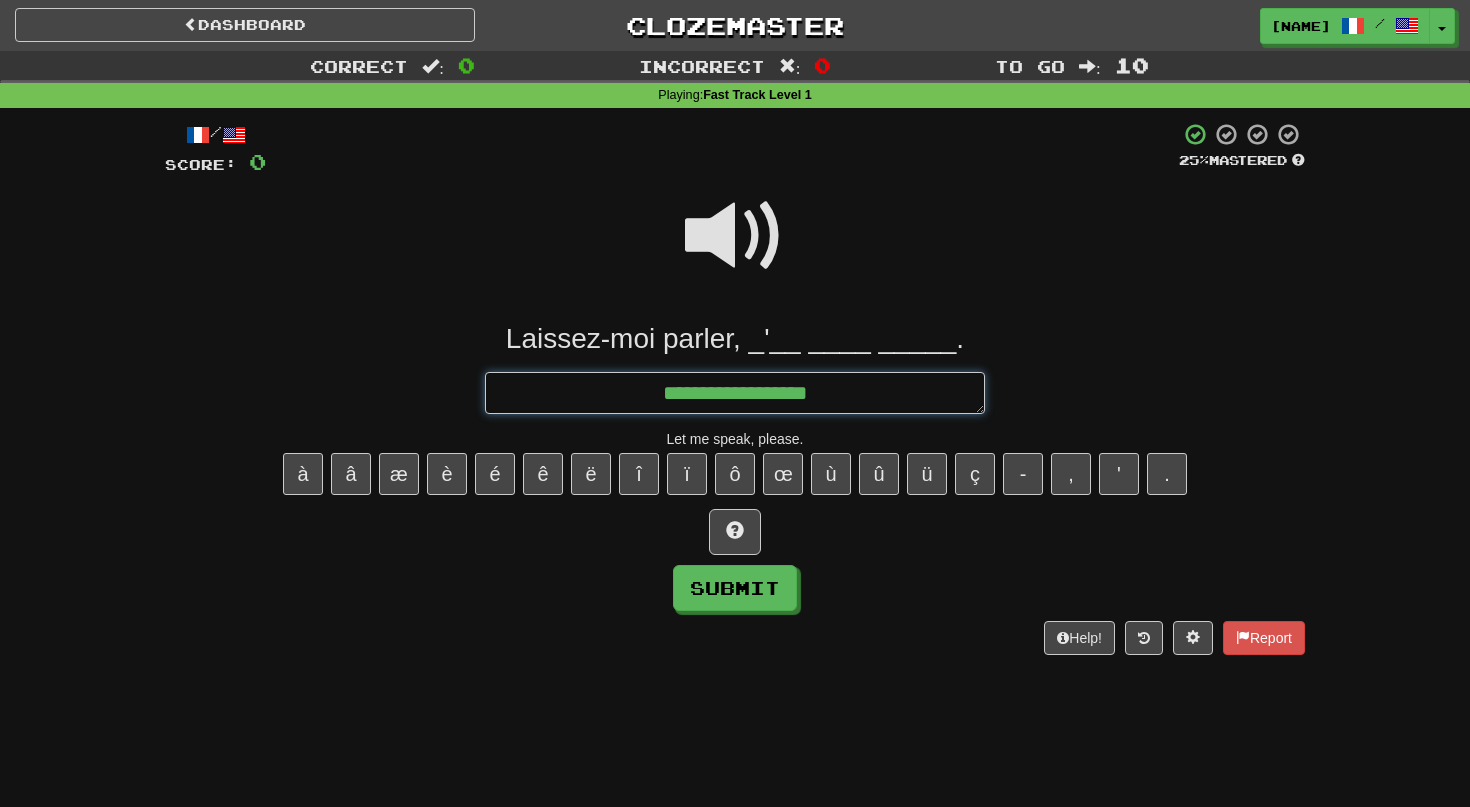 type on "*" 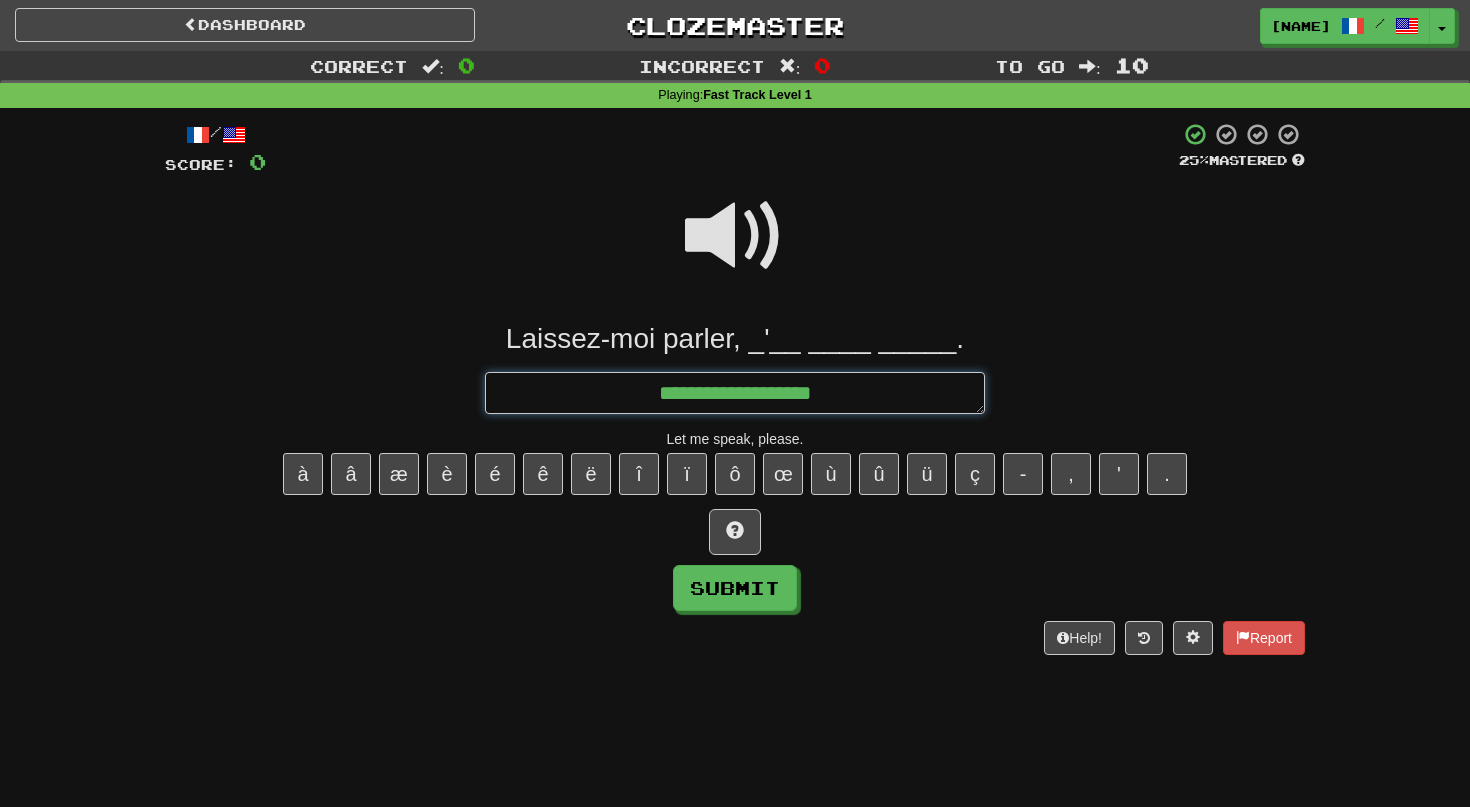 type on "*" 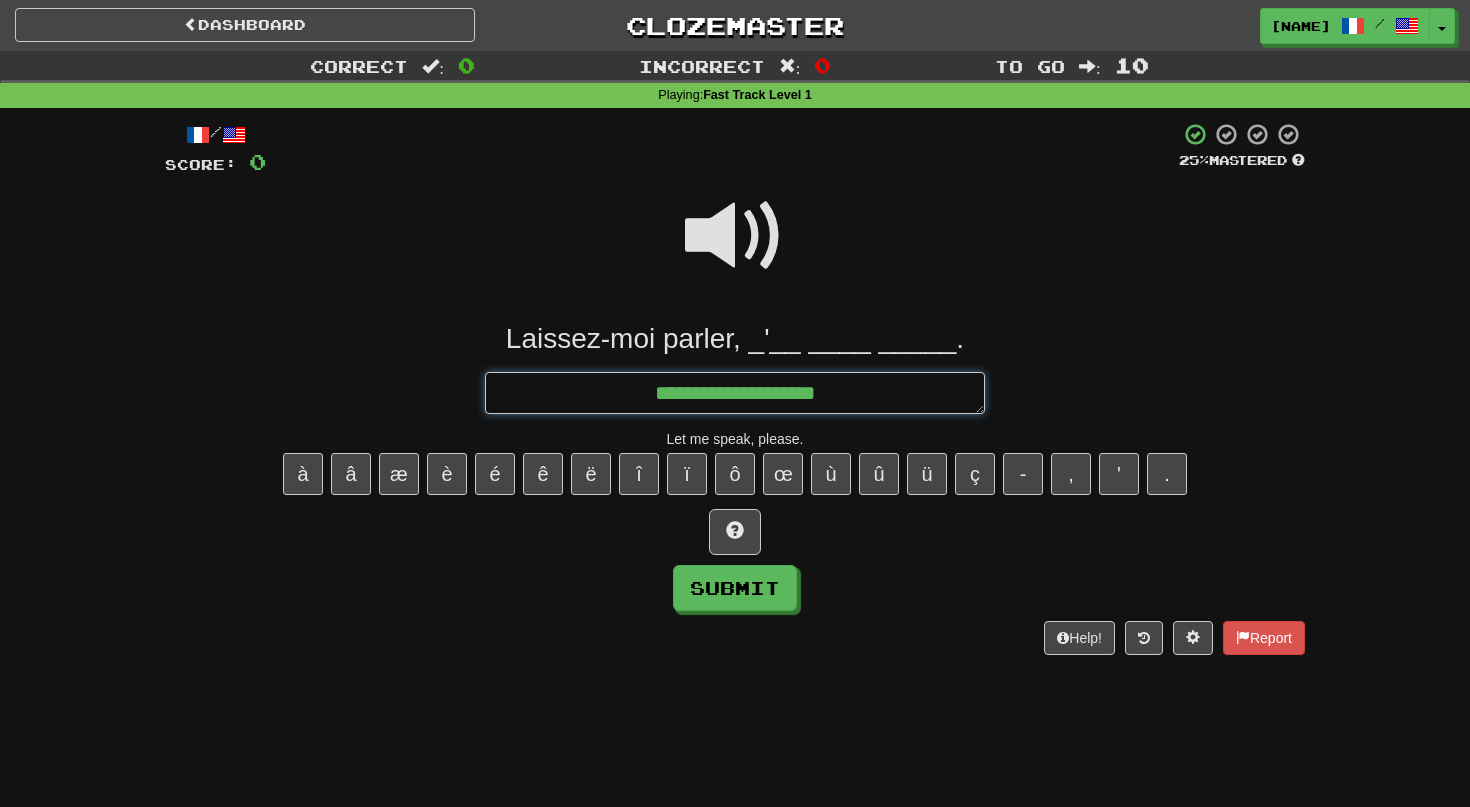type on "*" 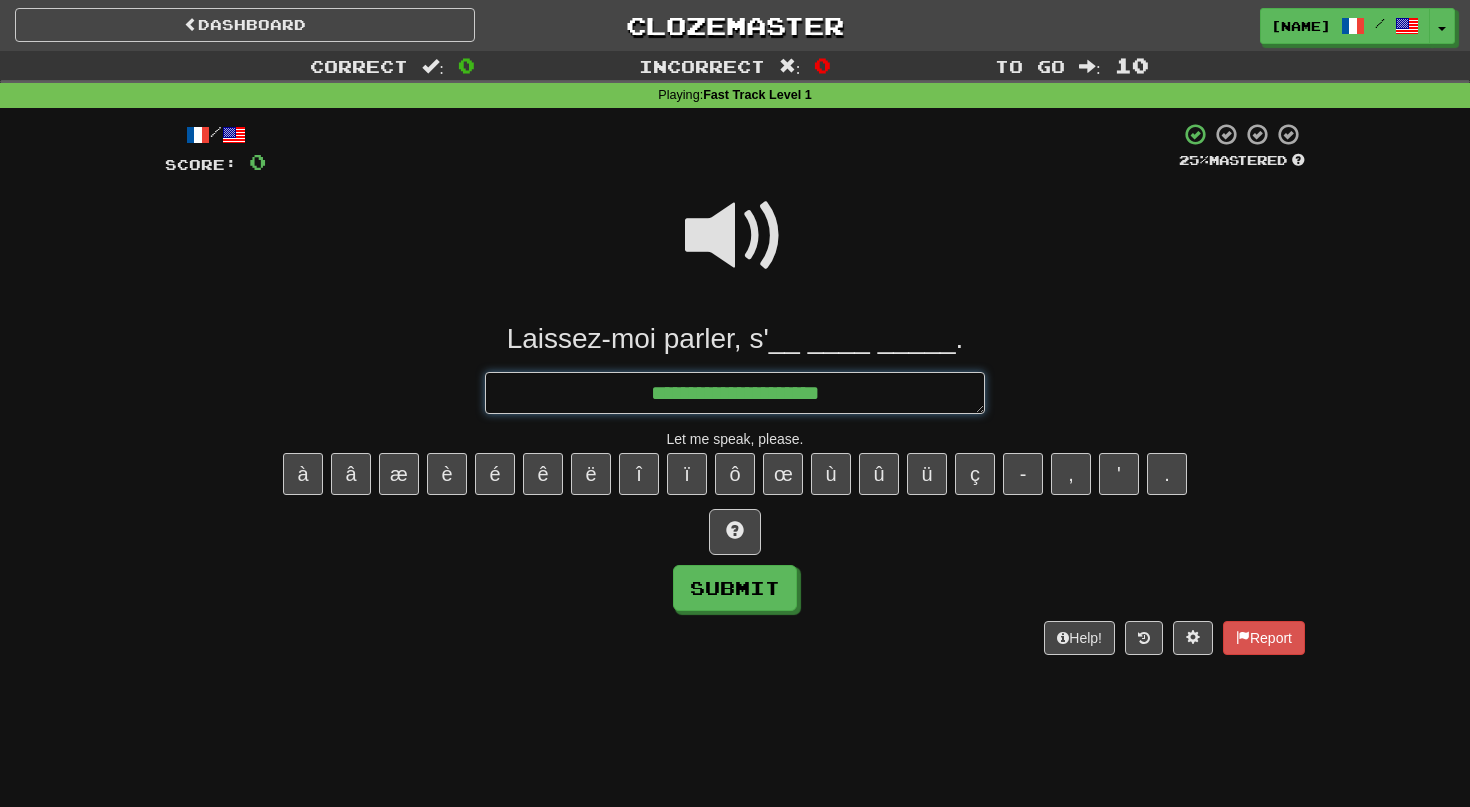 type on "*" 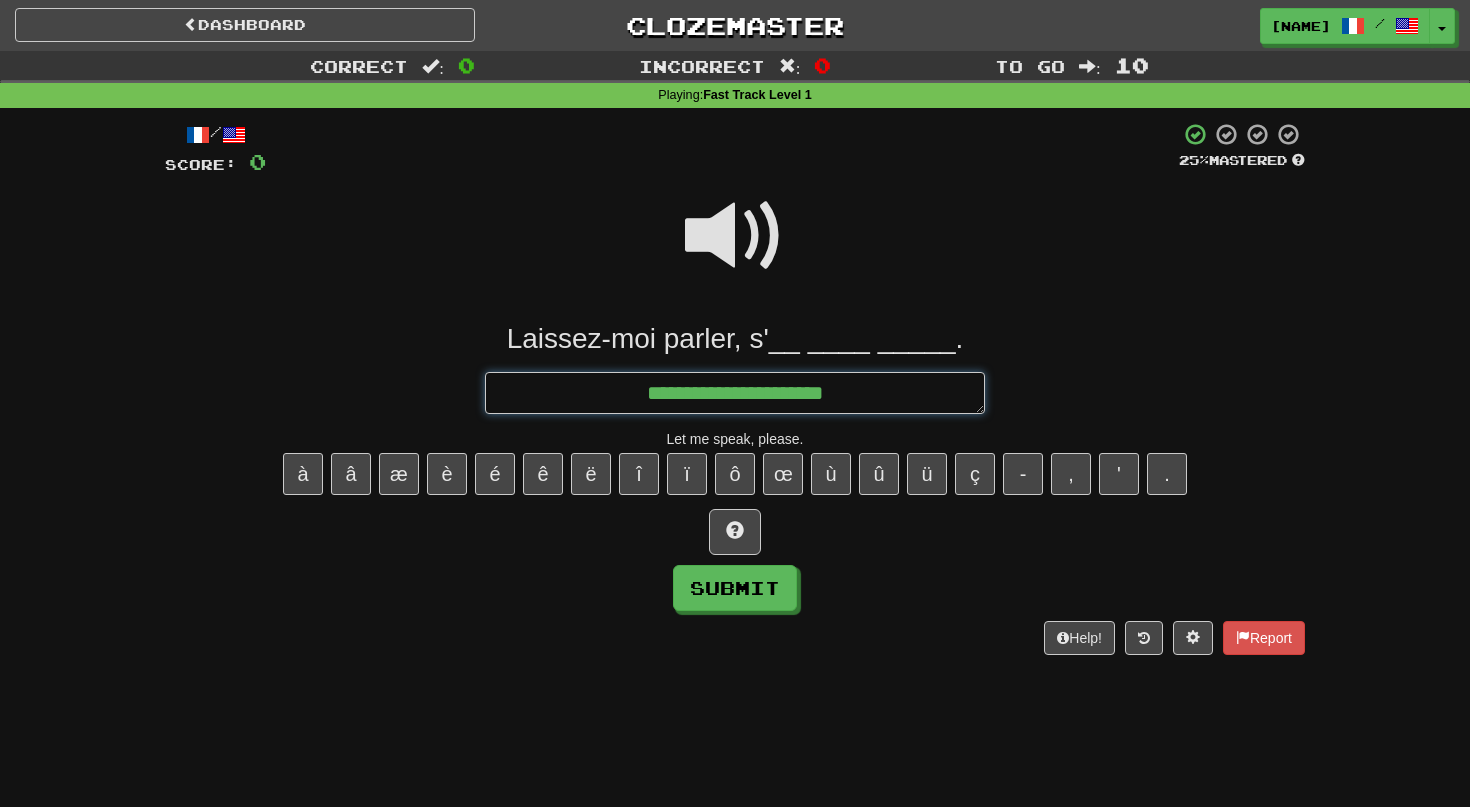 type on "*" 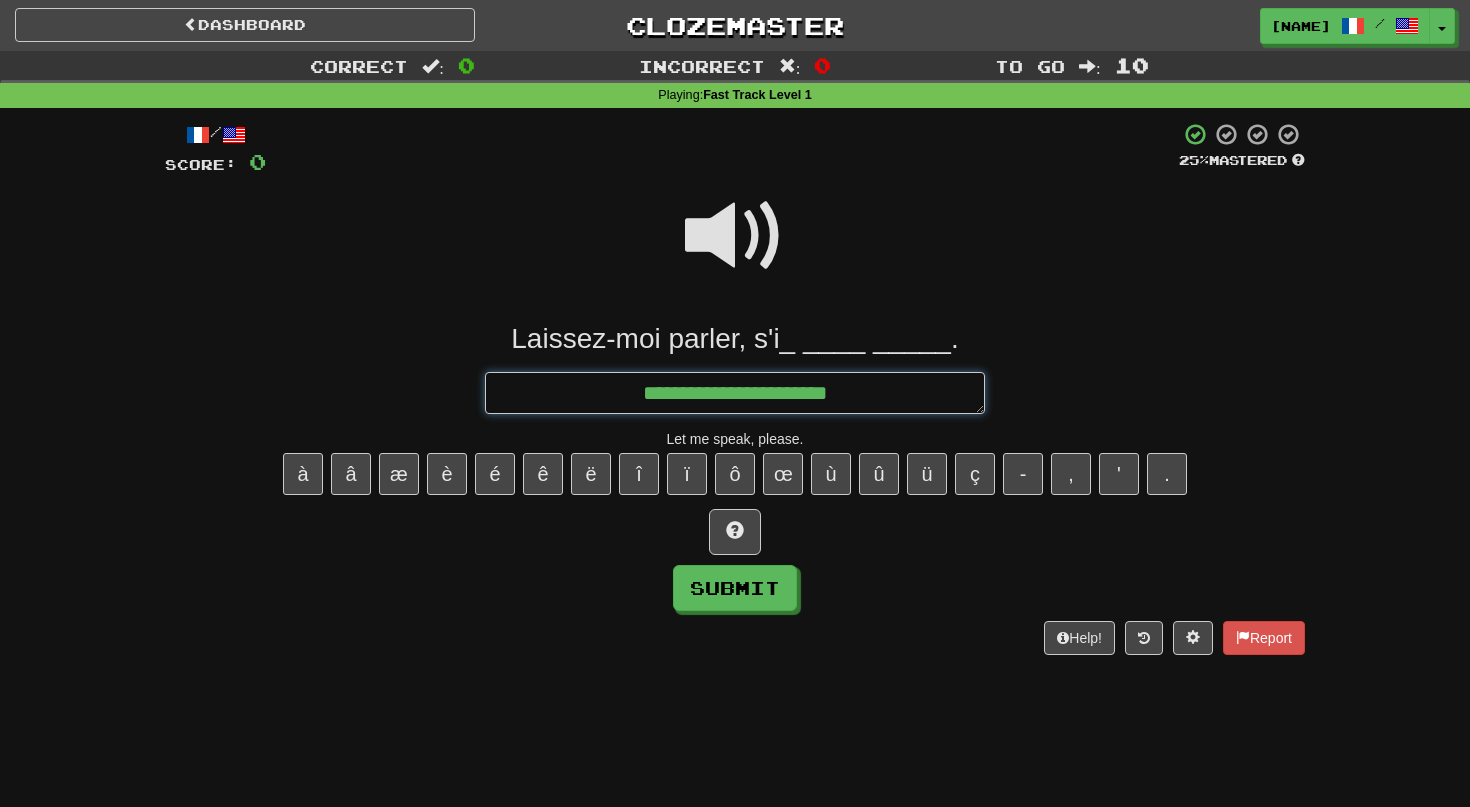 type on "*" 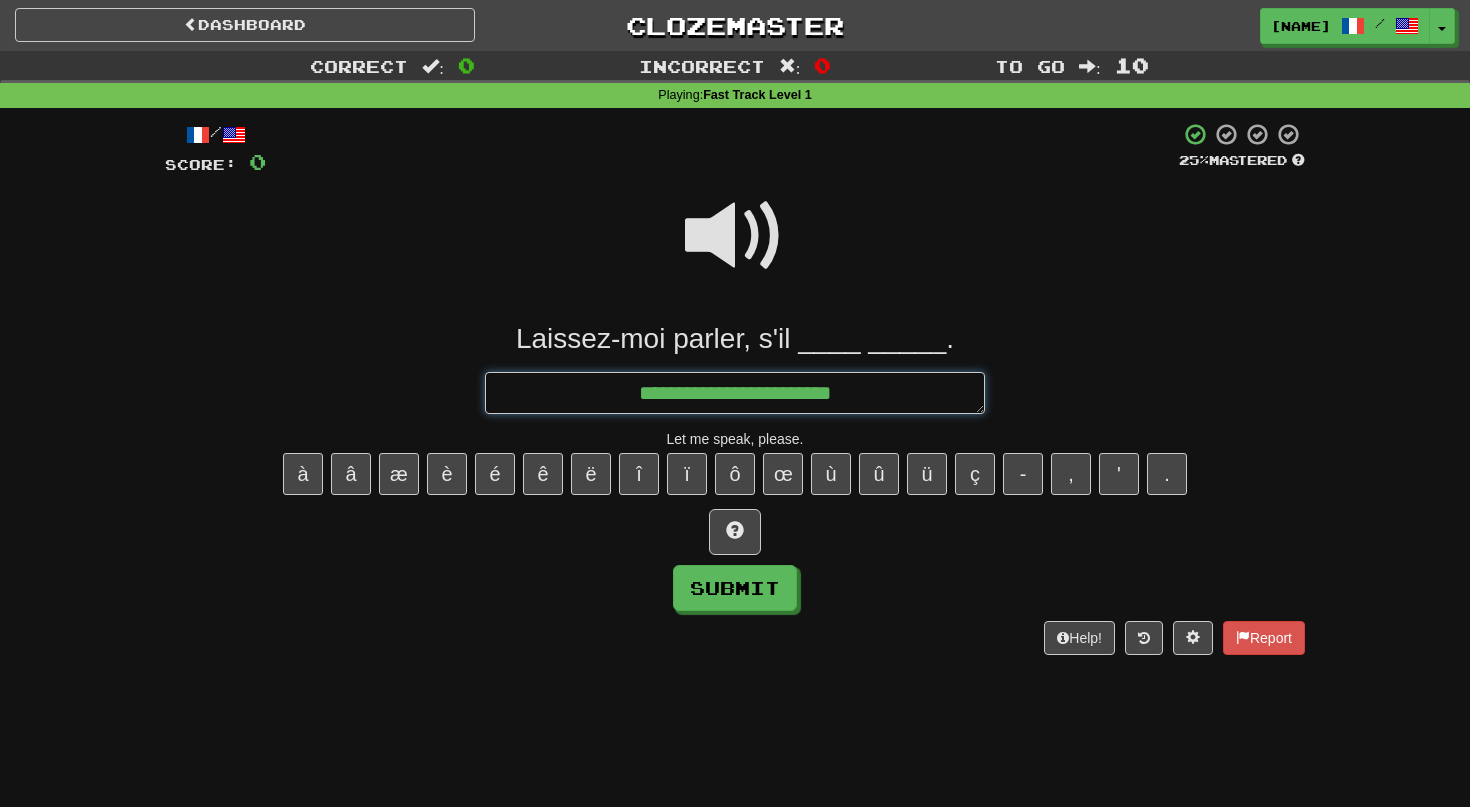 type on "*" 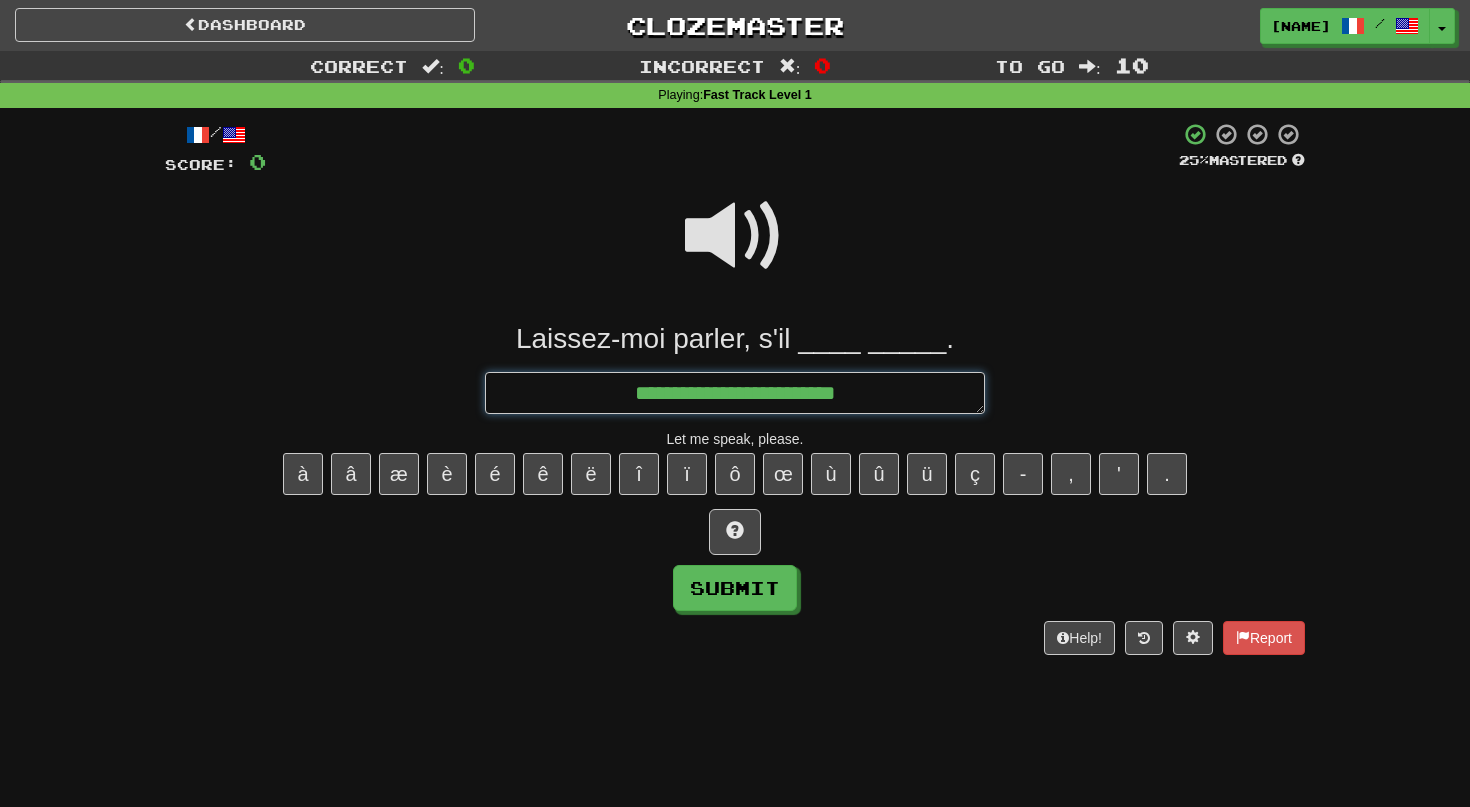type on "*" 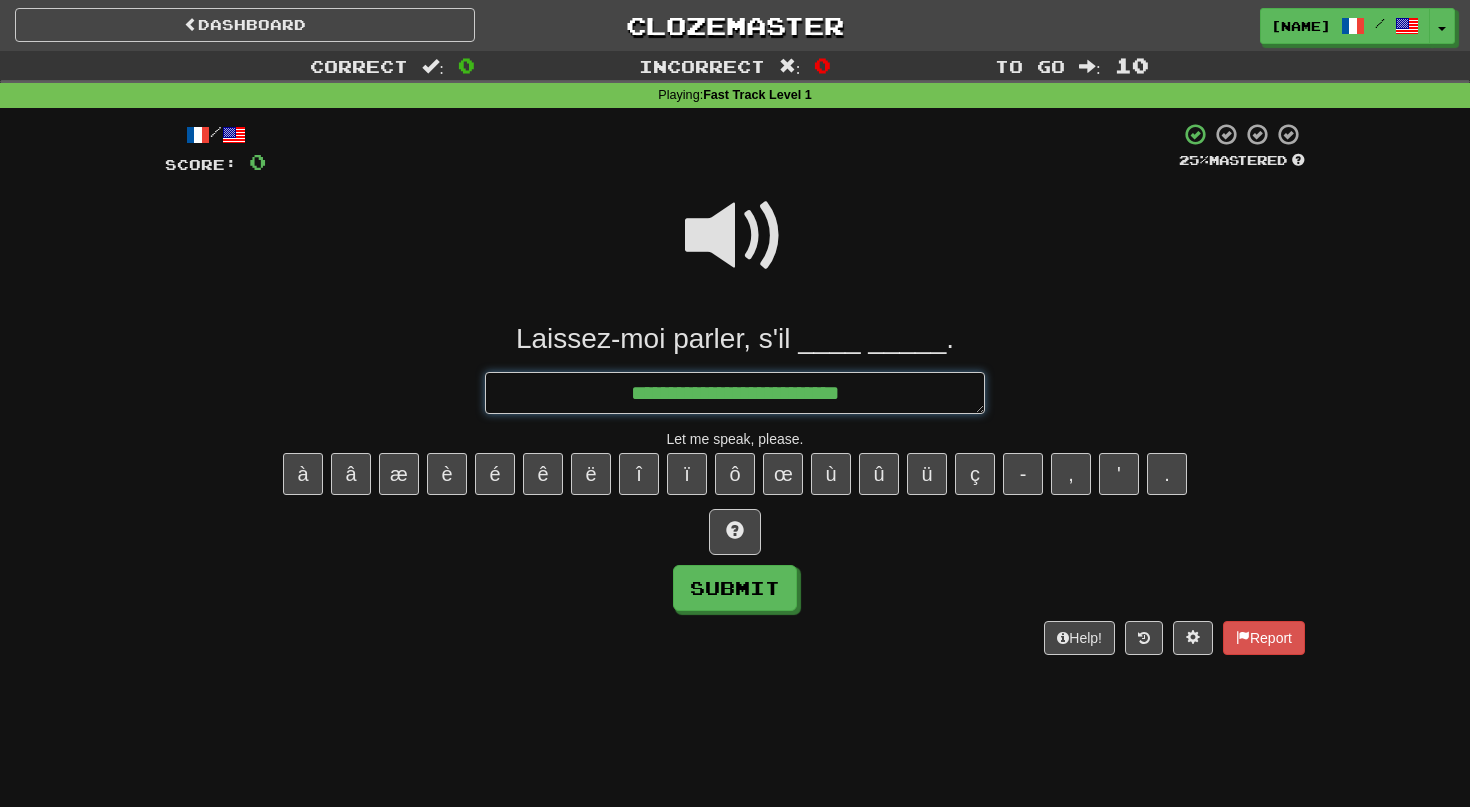 type on "*" 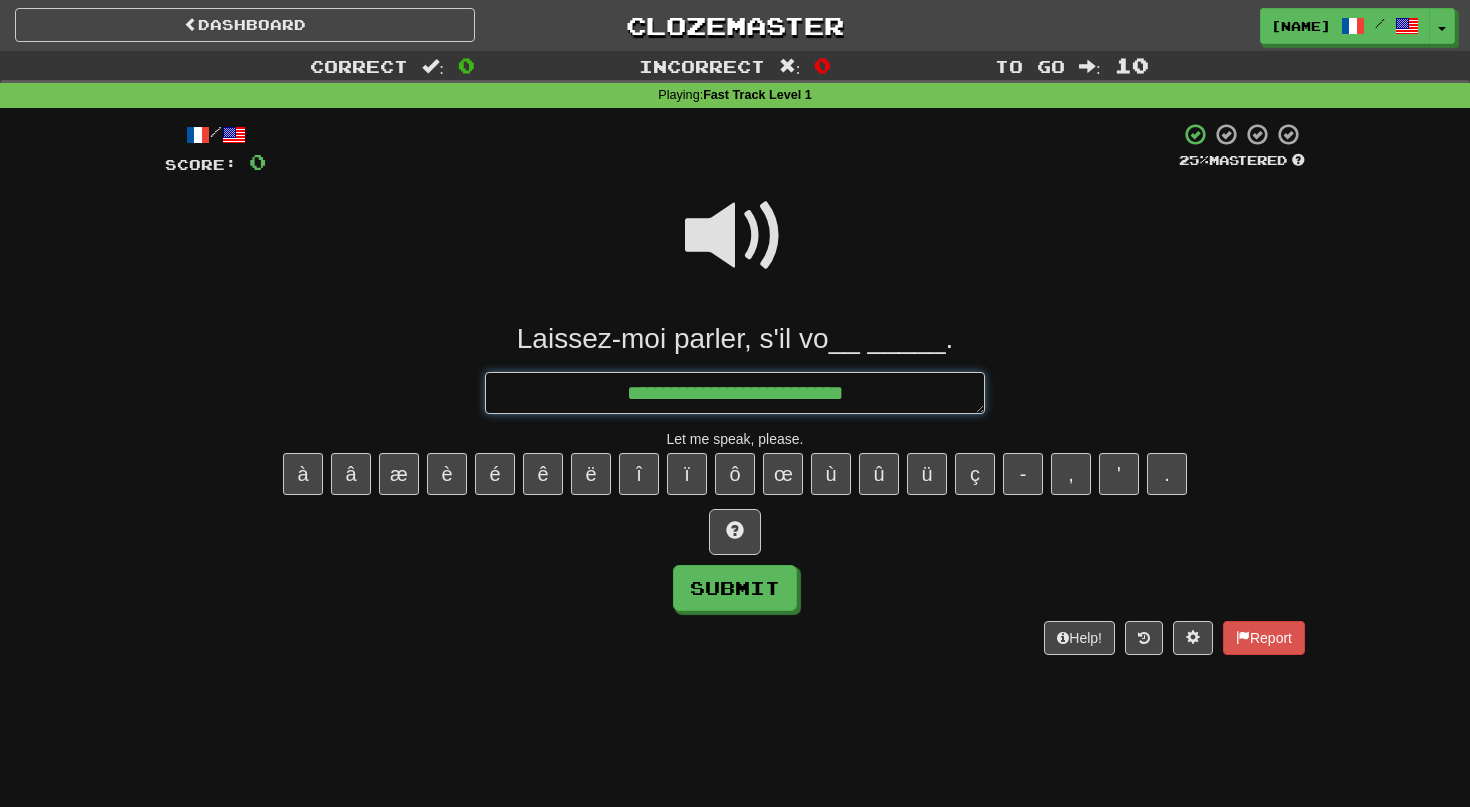 type on "*" 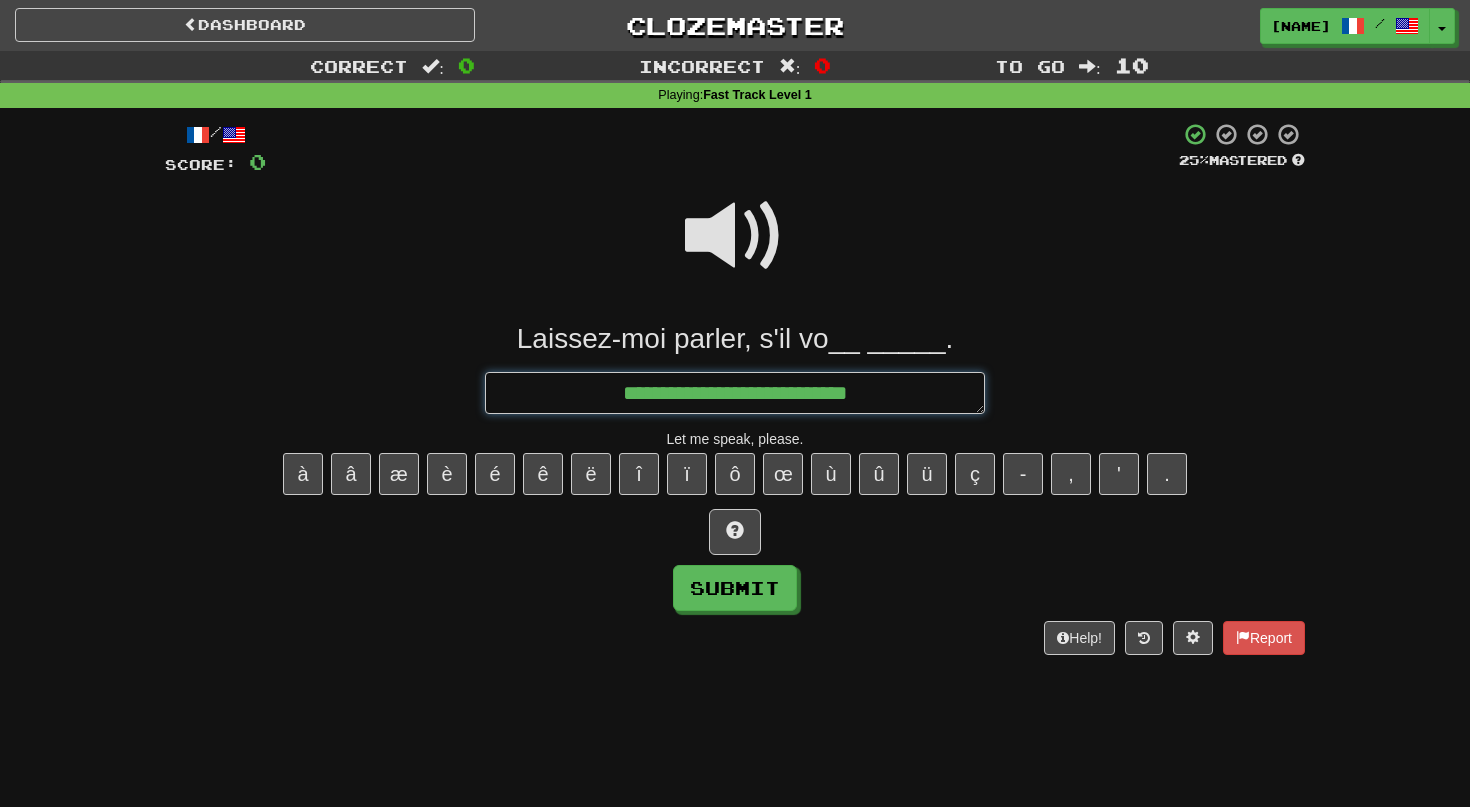 type on "*" 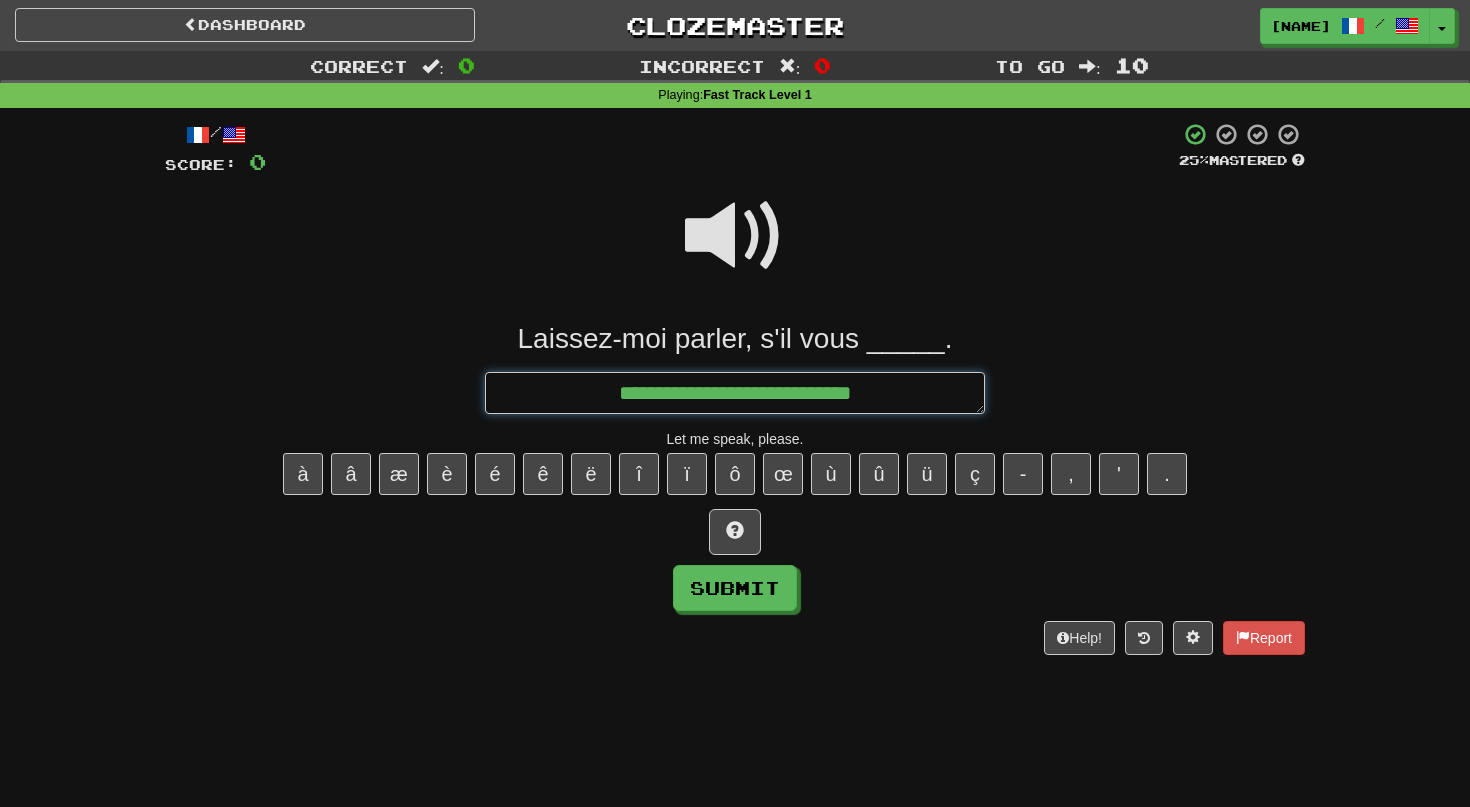 type on "*" 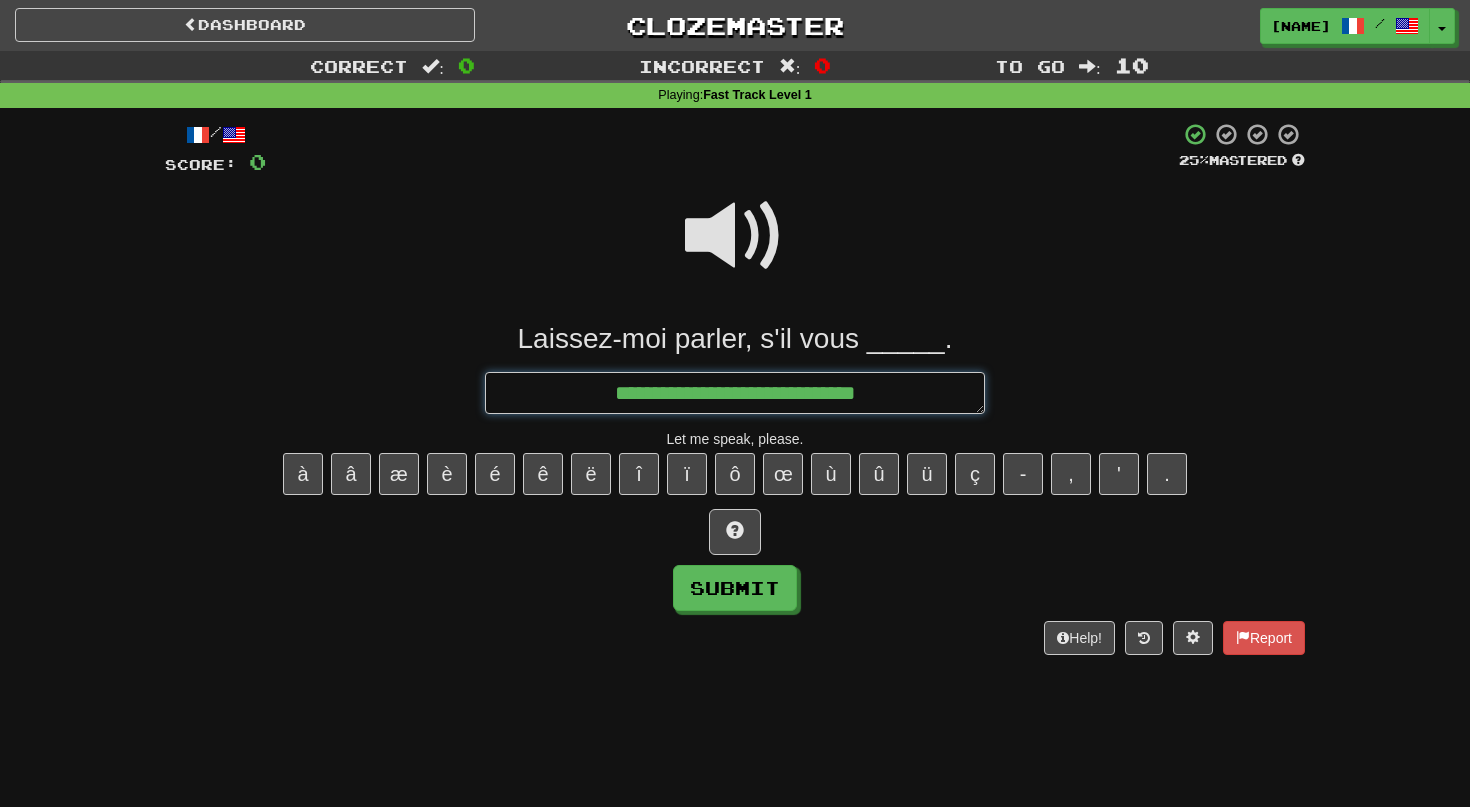 type on "*" 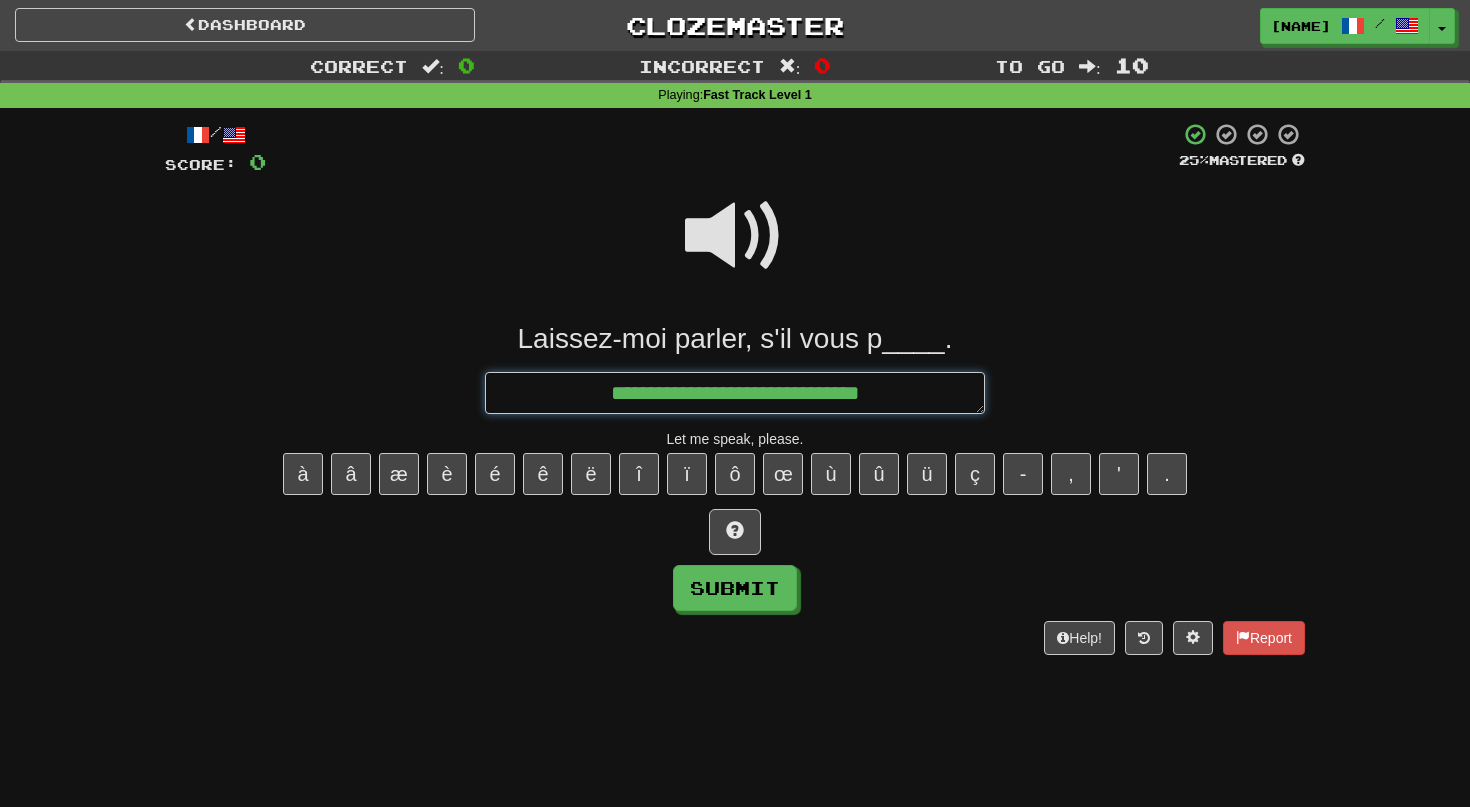 type on "*" 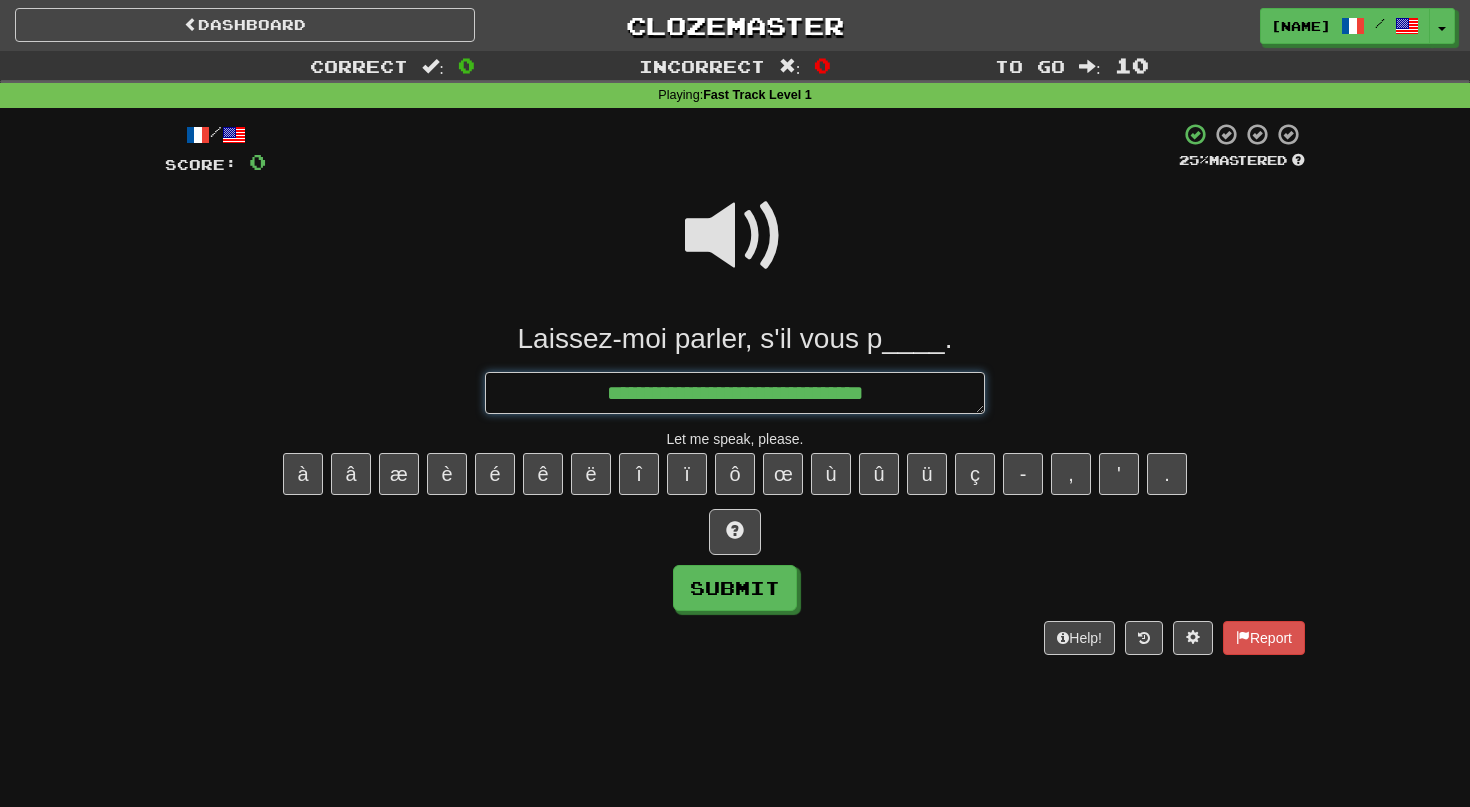 type on "*" 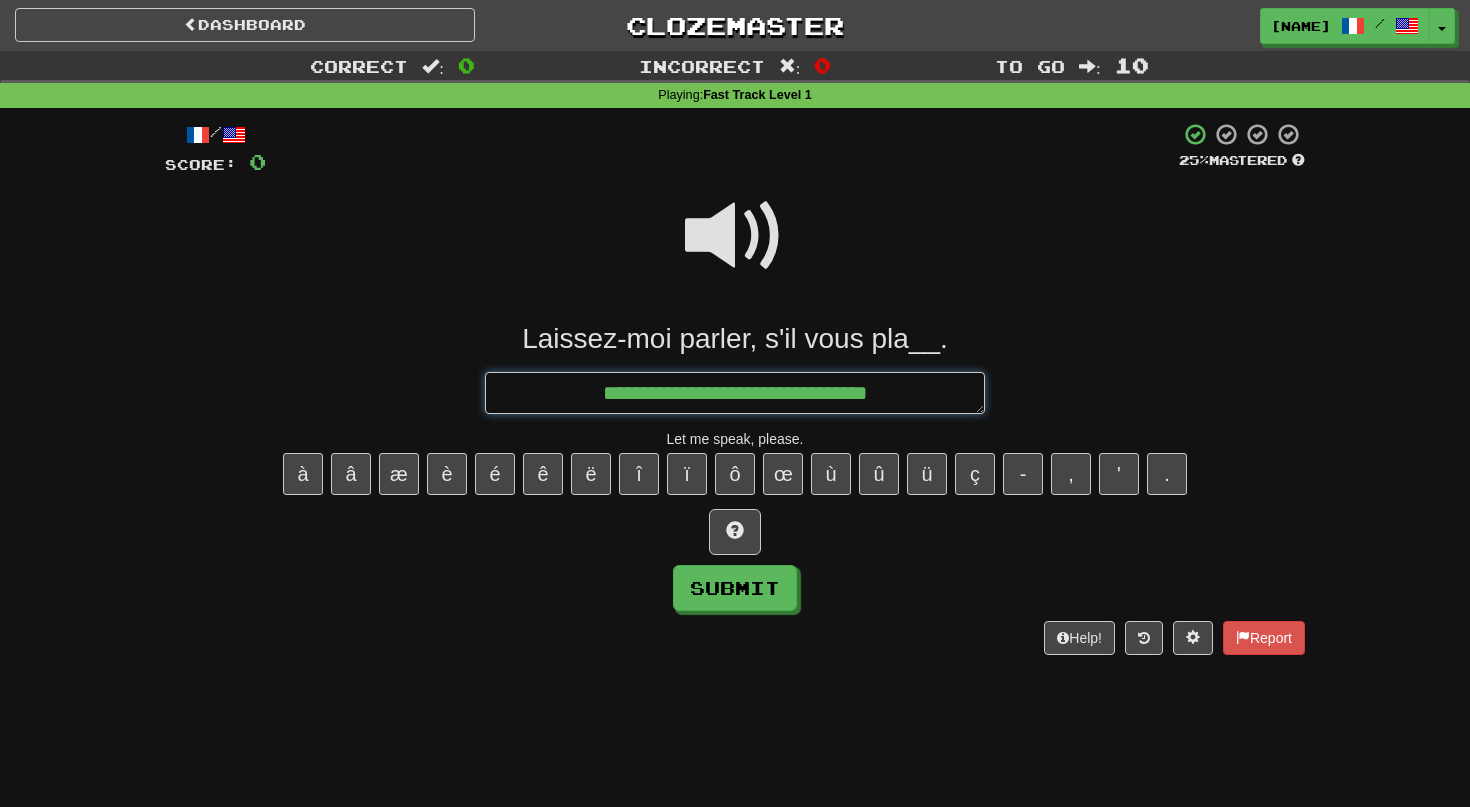 type on "*" 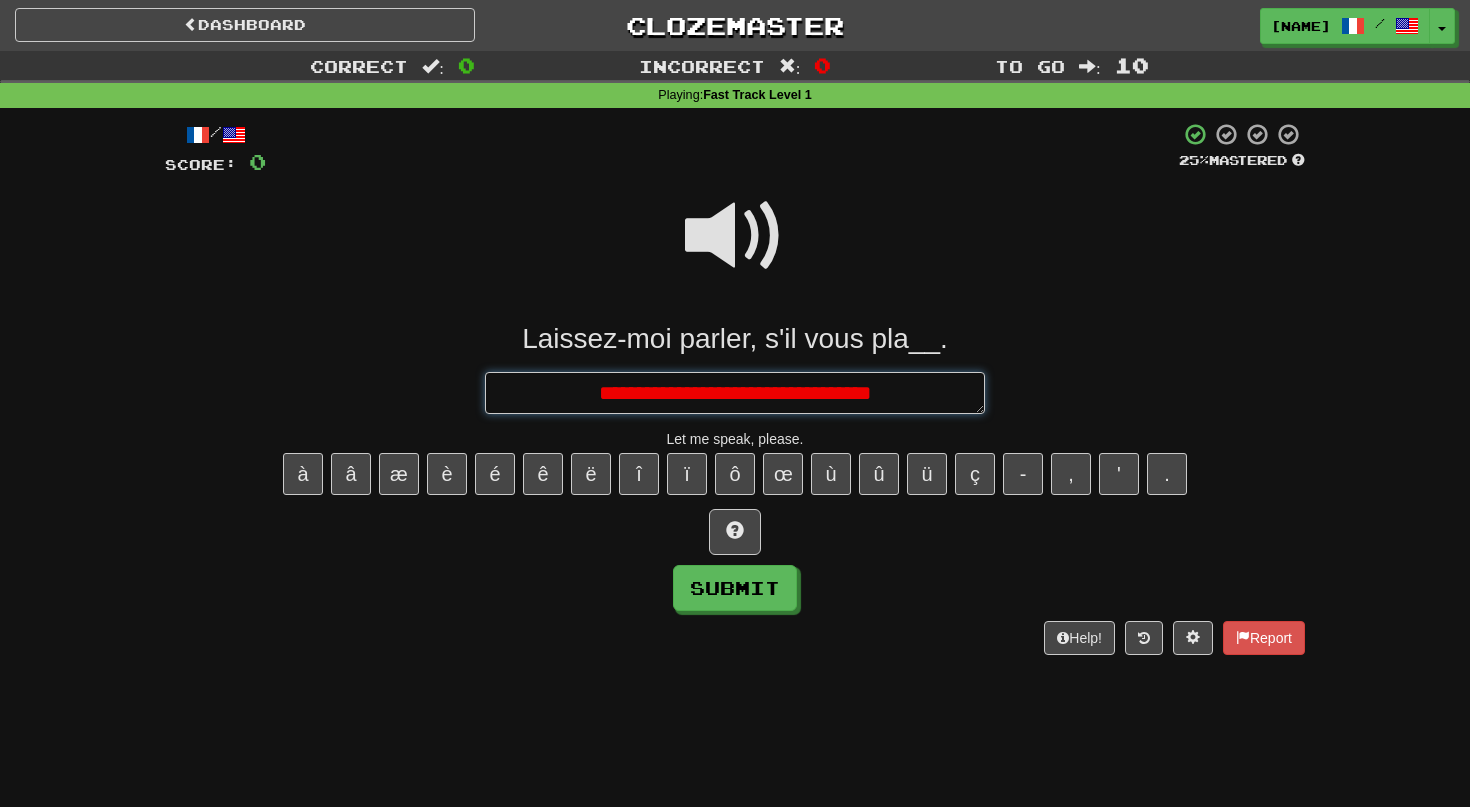 type on "*" 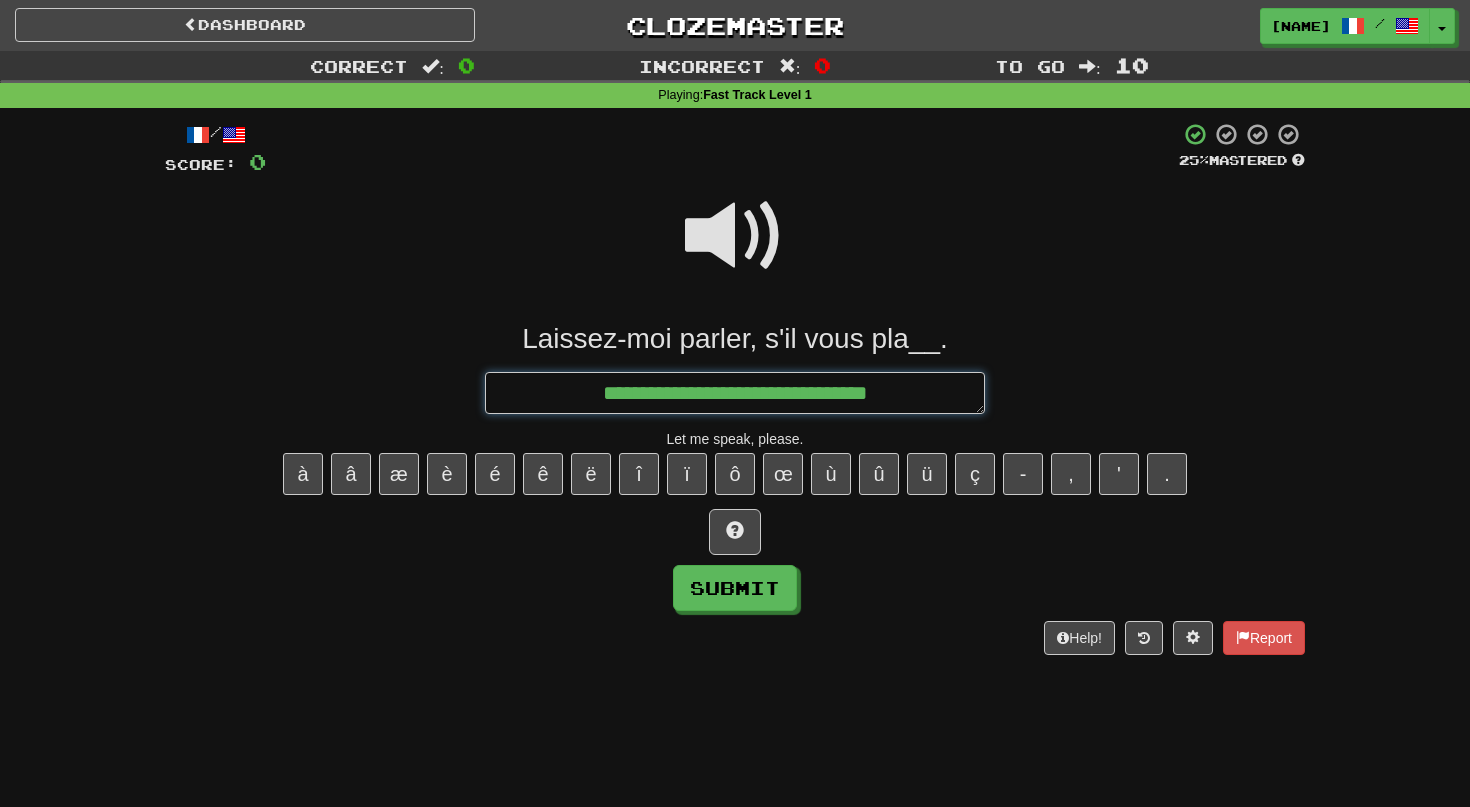 type on "*" 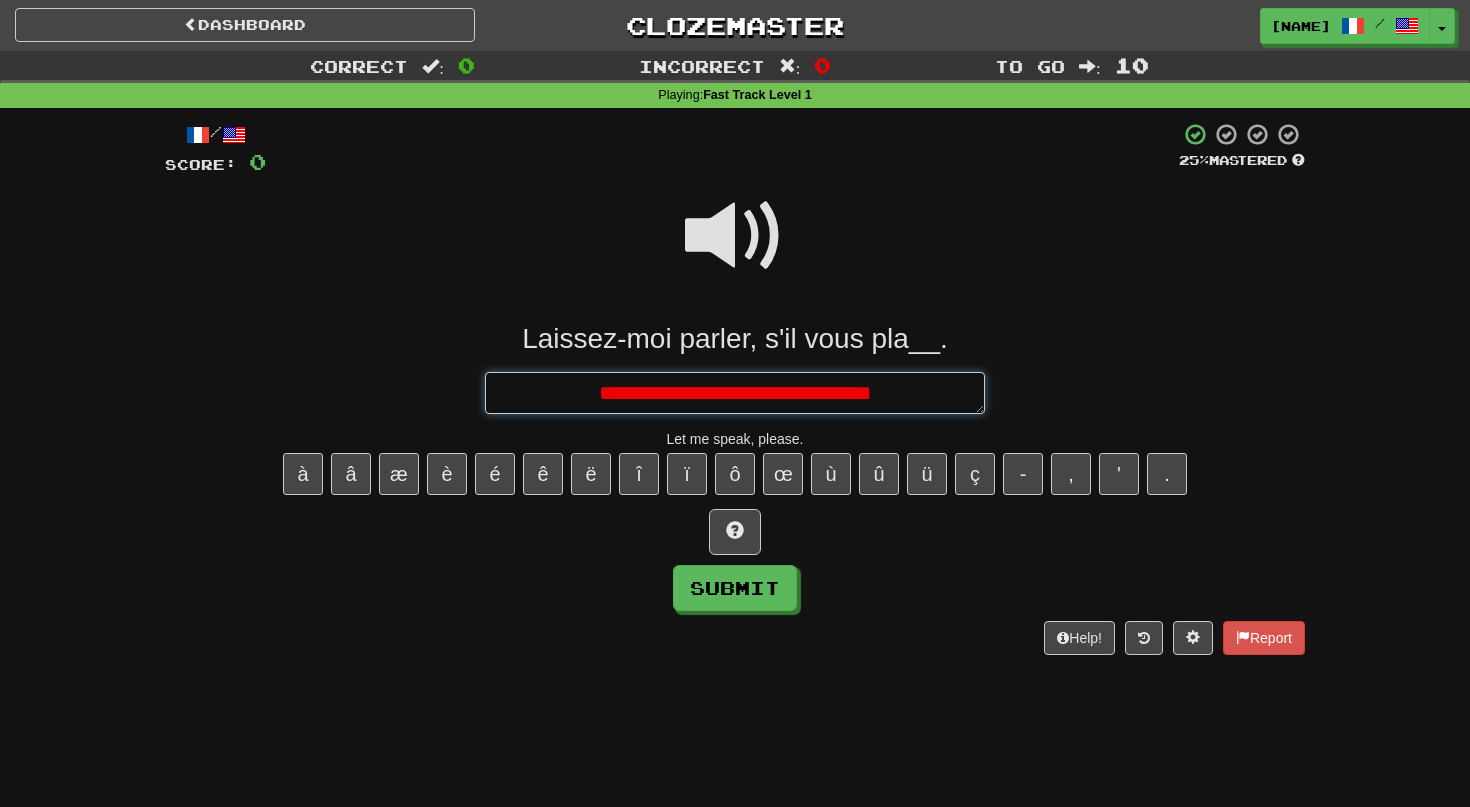 type on "*" 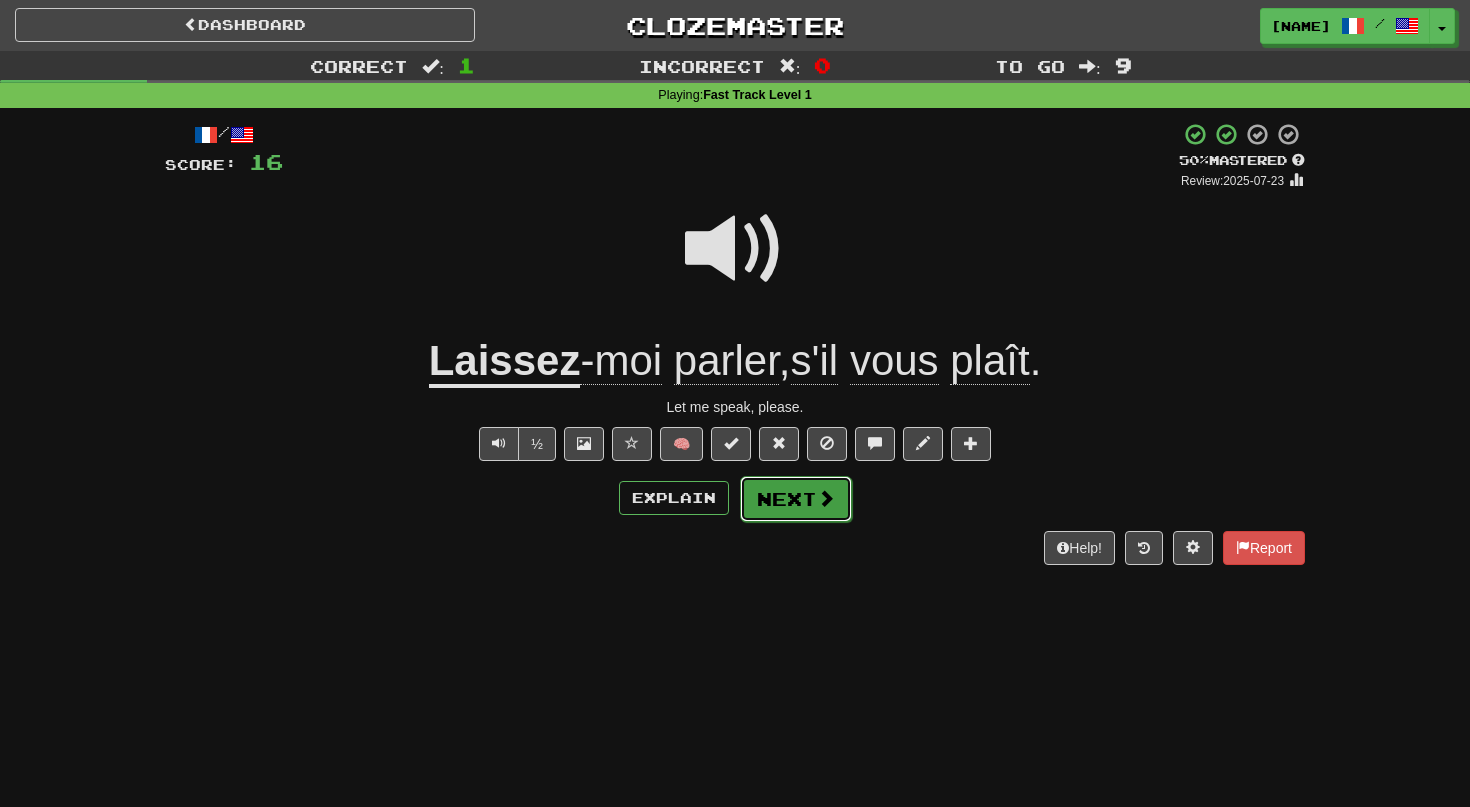 click on "Next" at bounding box center [796, 499] 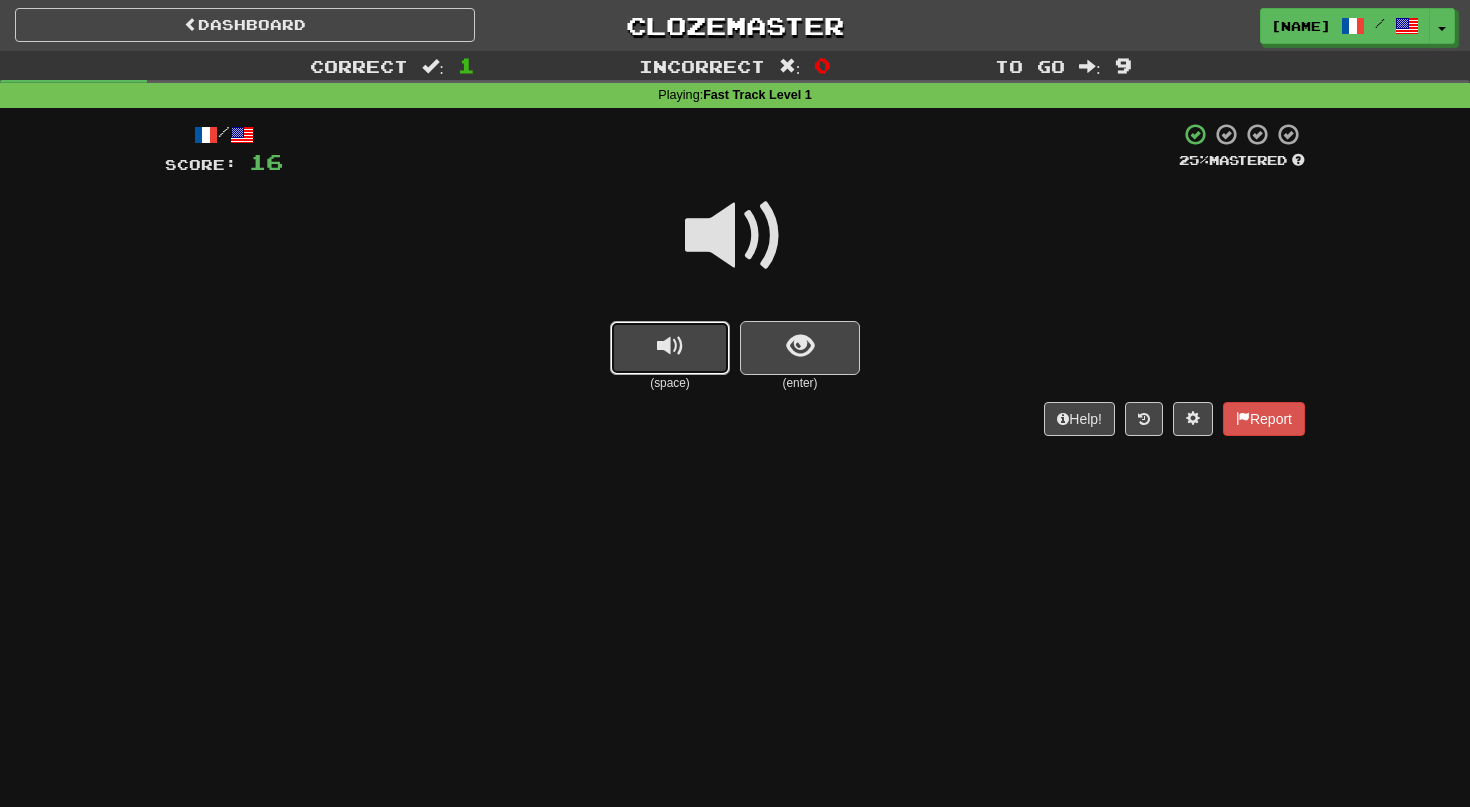 click at bounding box center (670, 346) 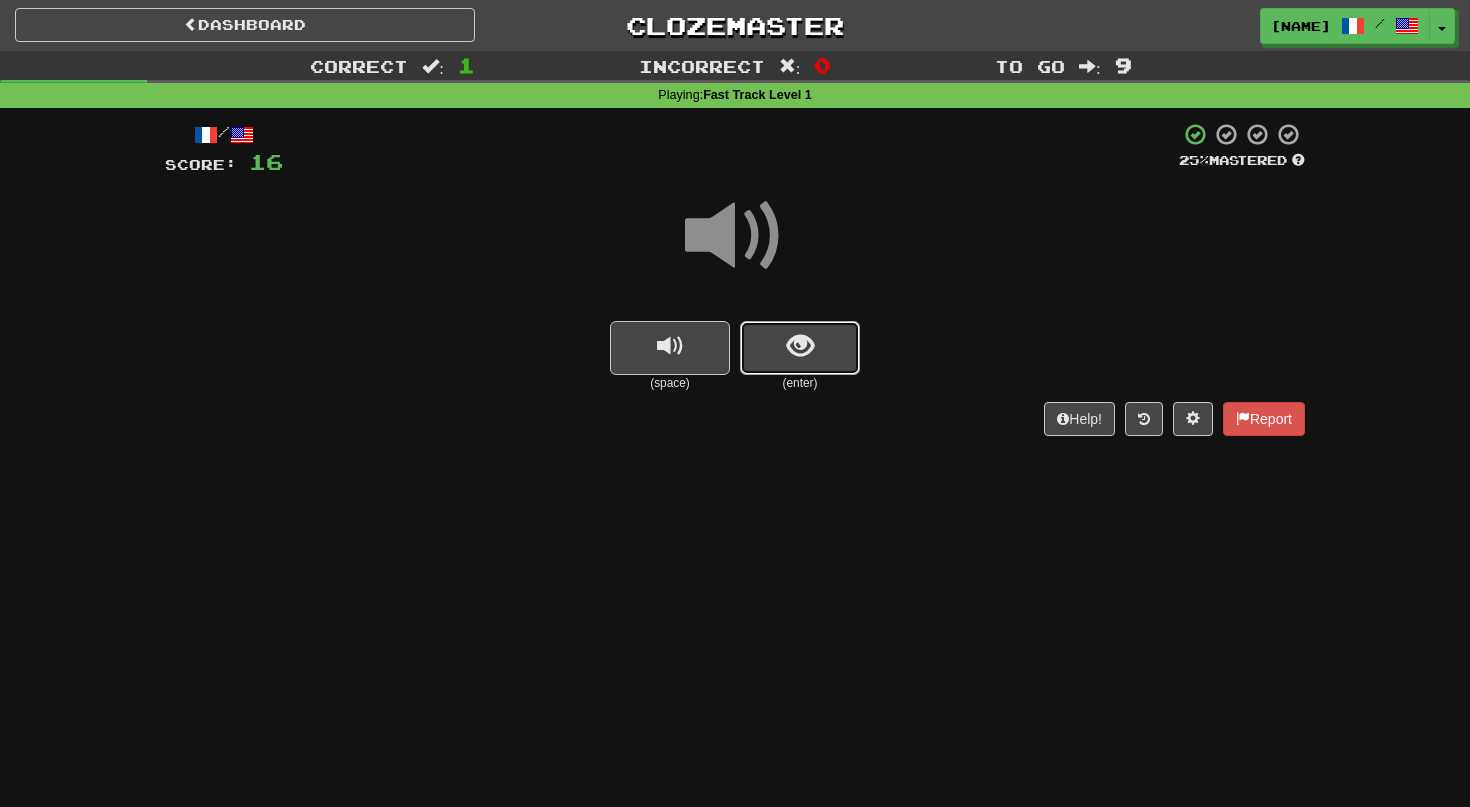 click at bounding box center [800, 348] 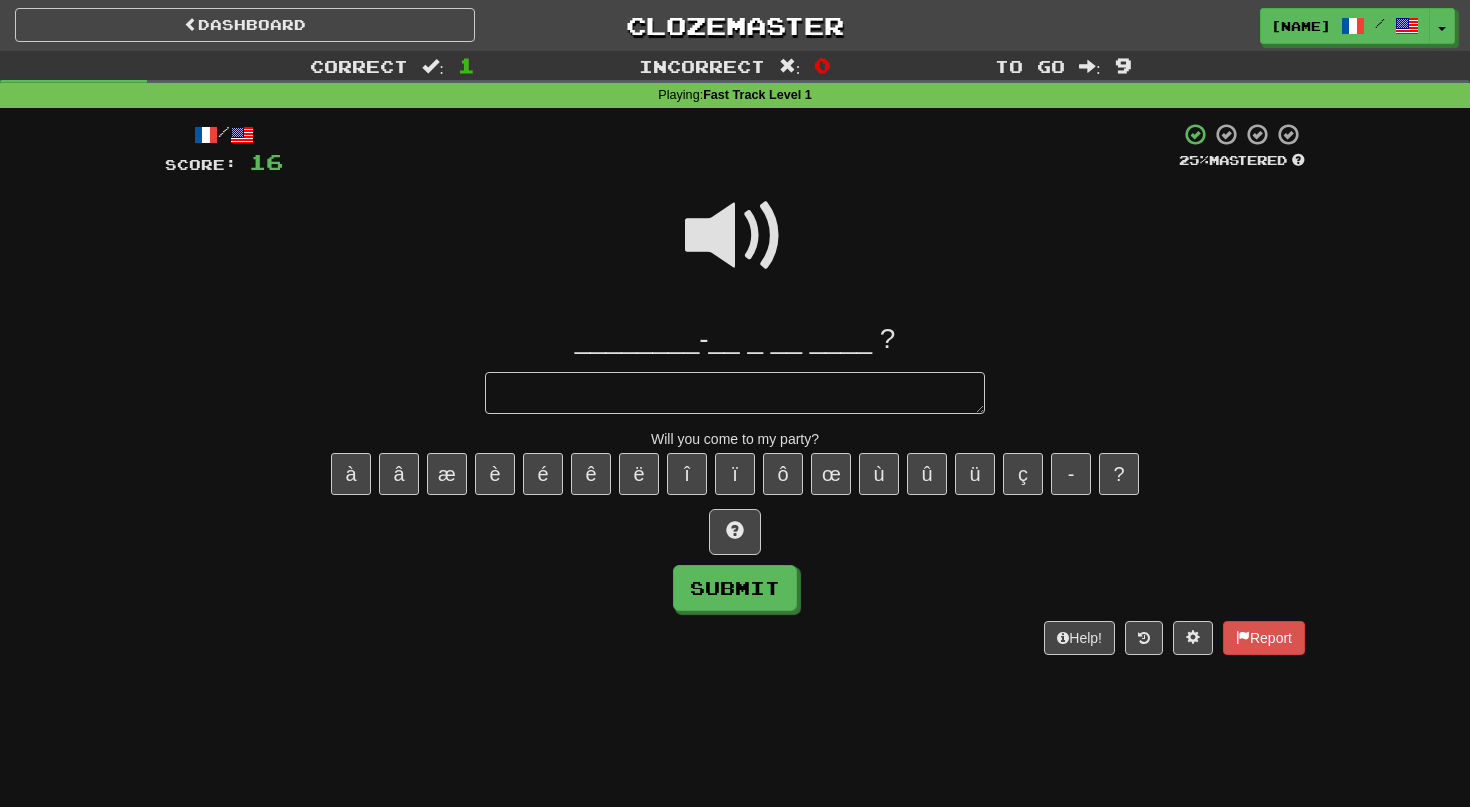 type on "*" 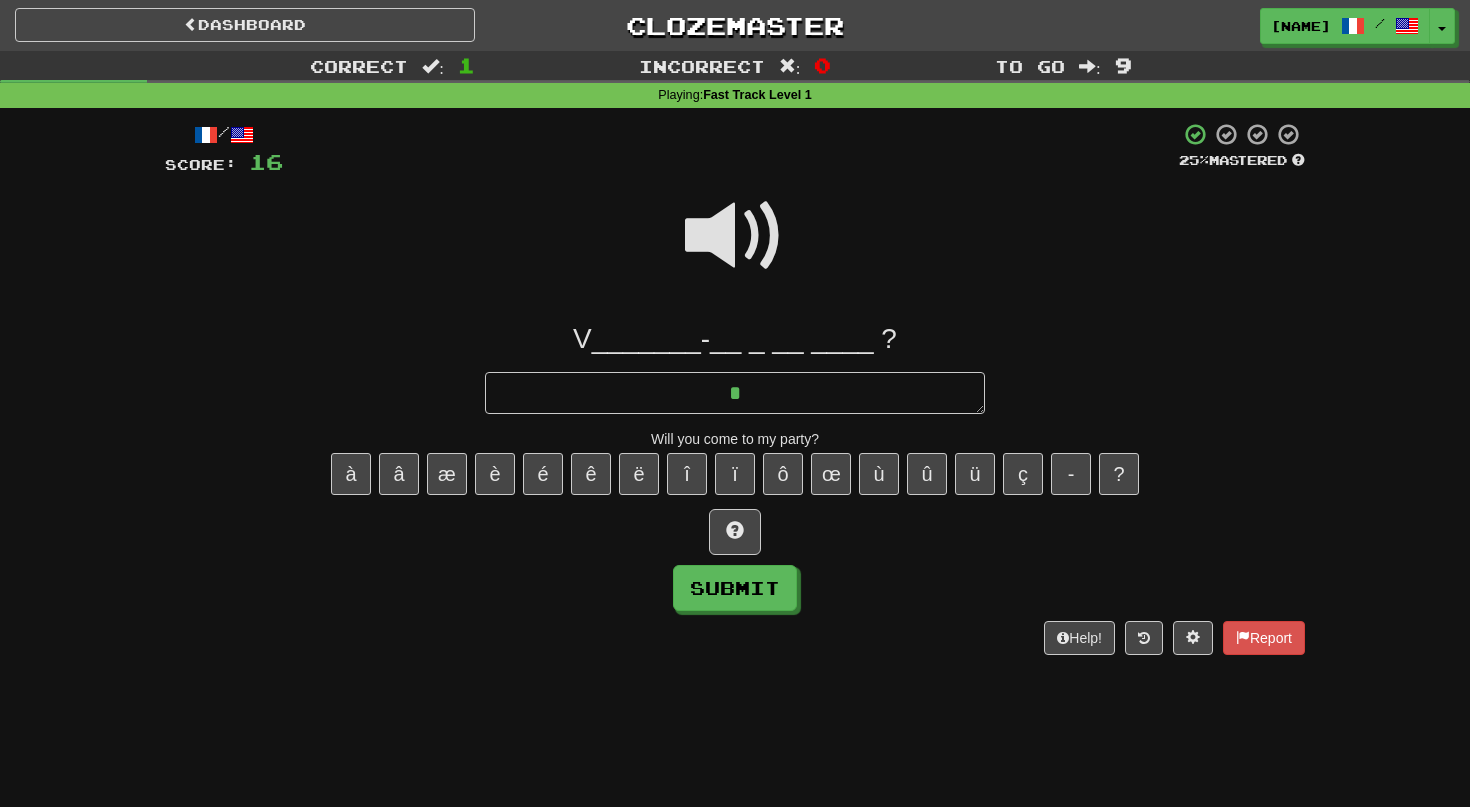 type on "*" 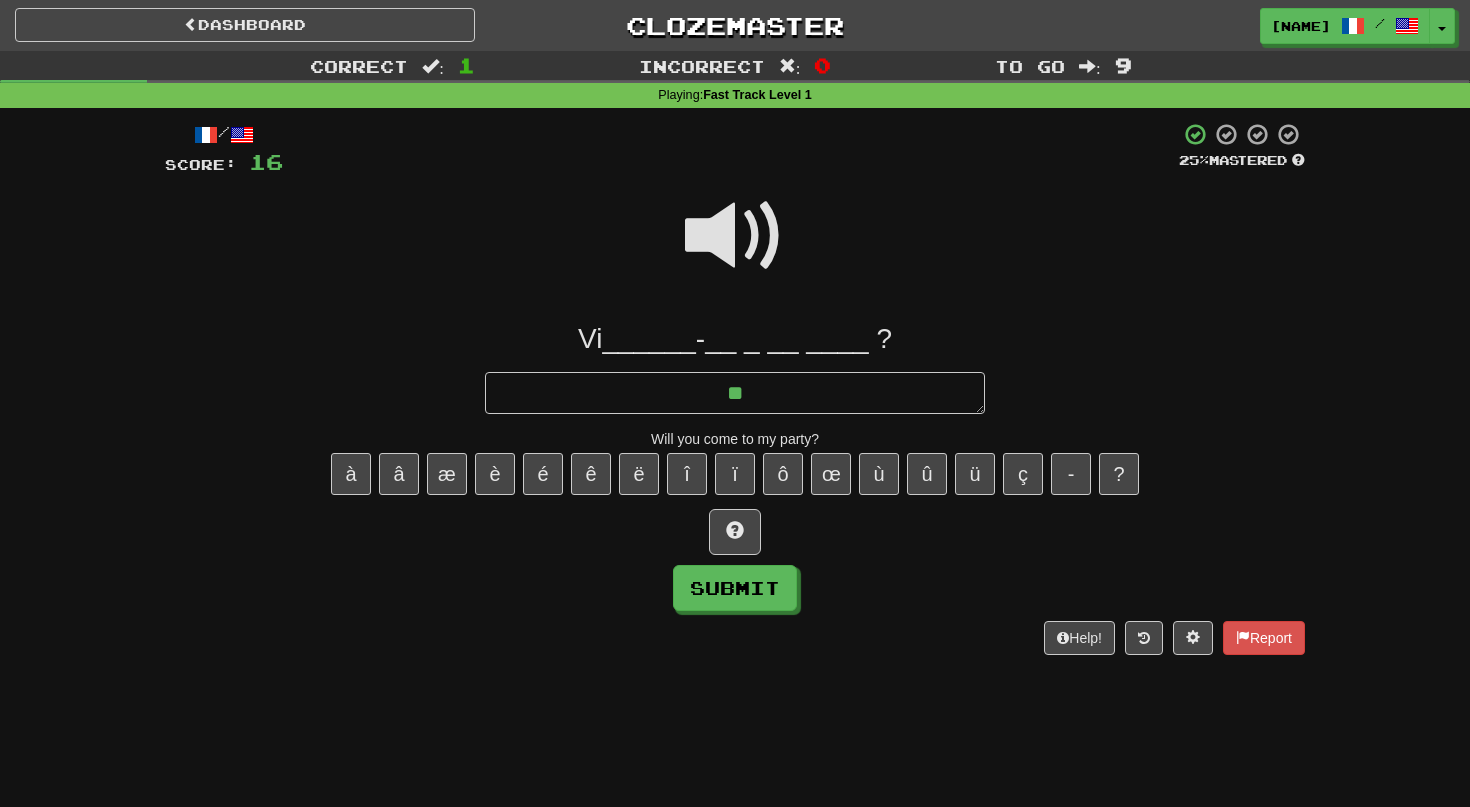 type on "*" 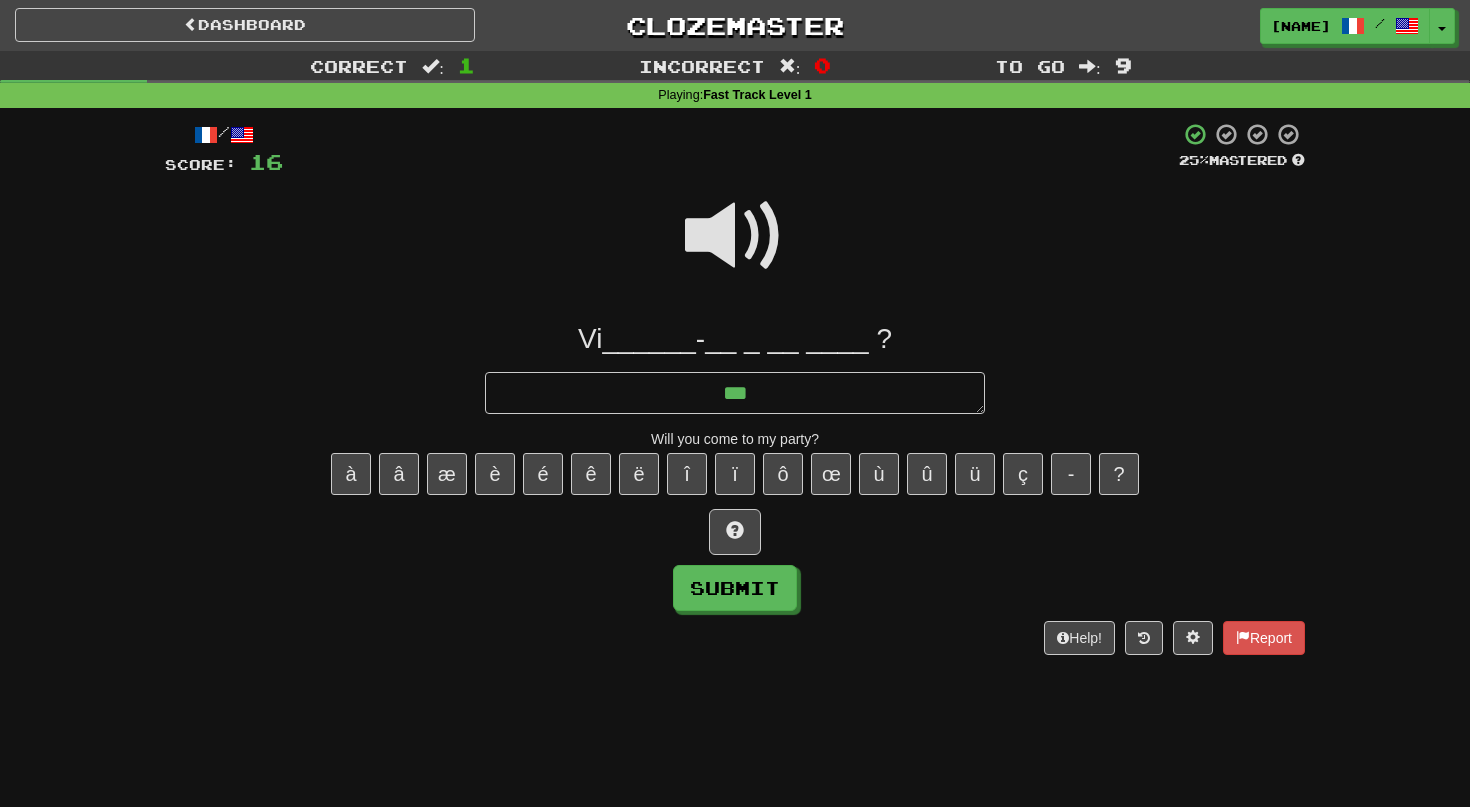 type on "*" 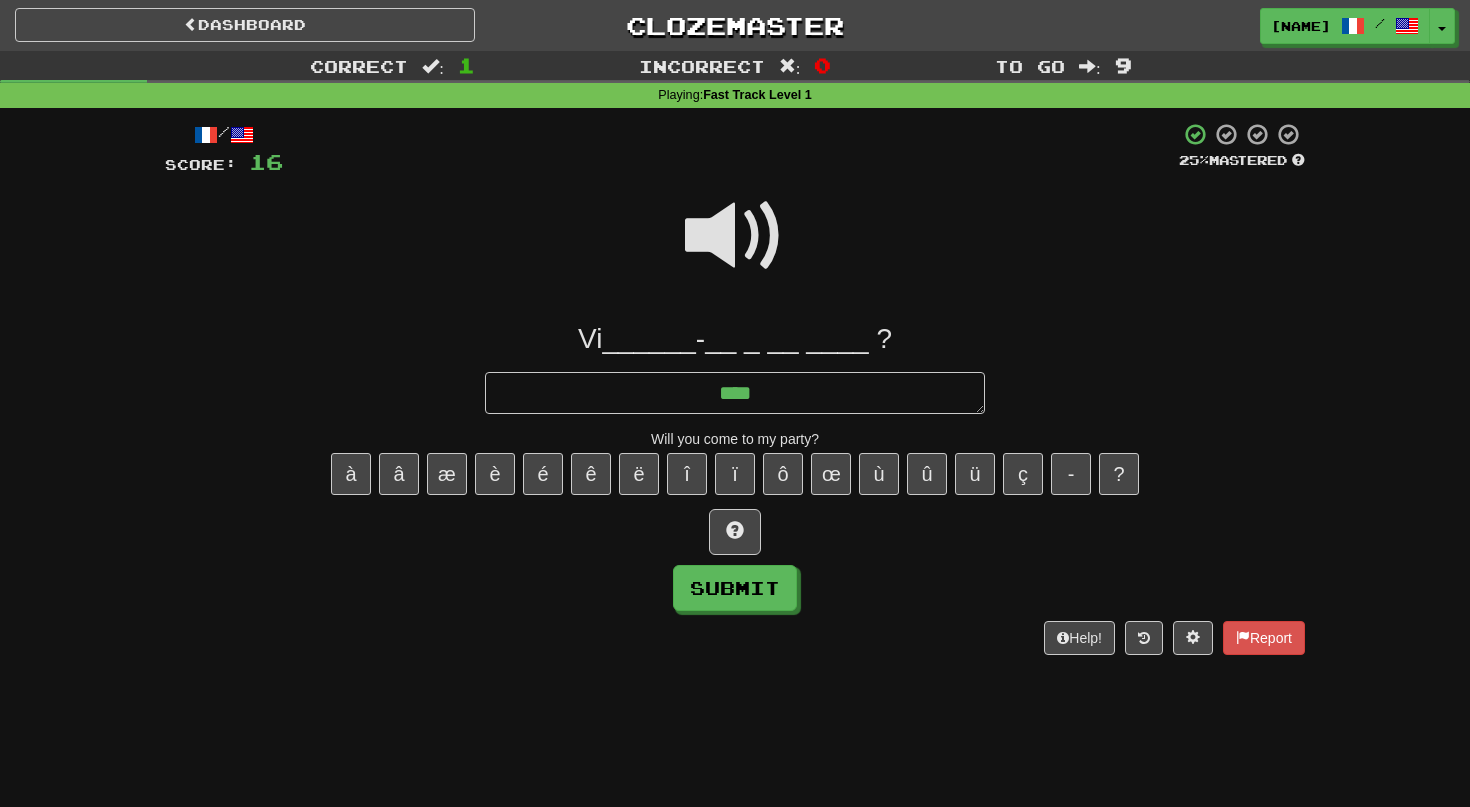 type on "*" 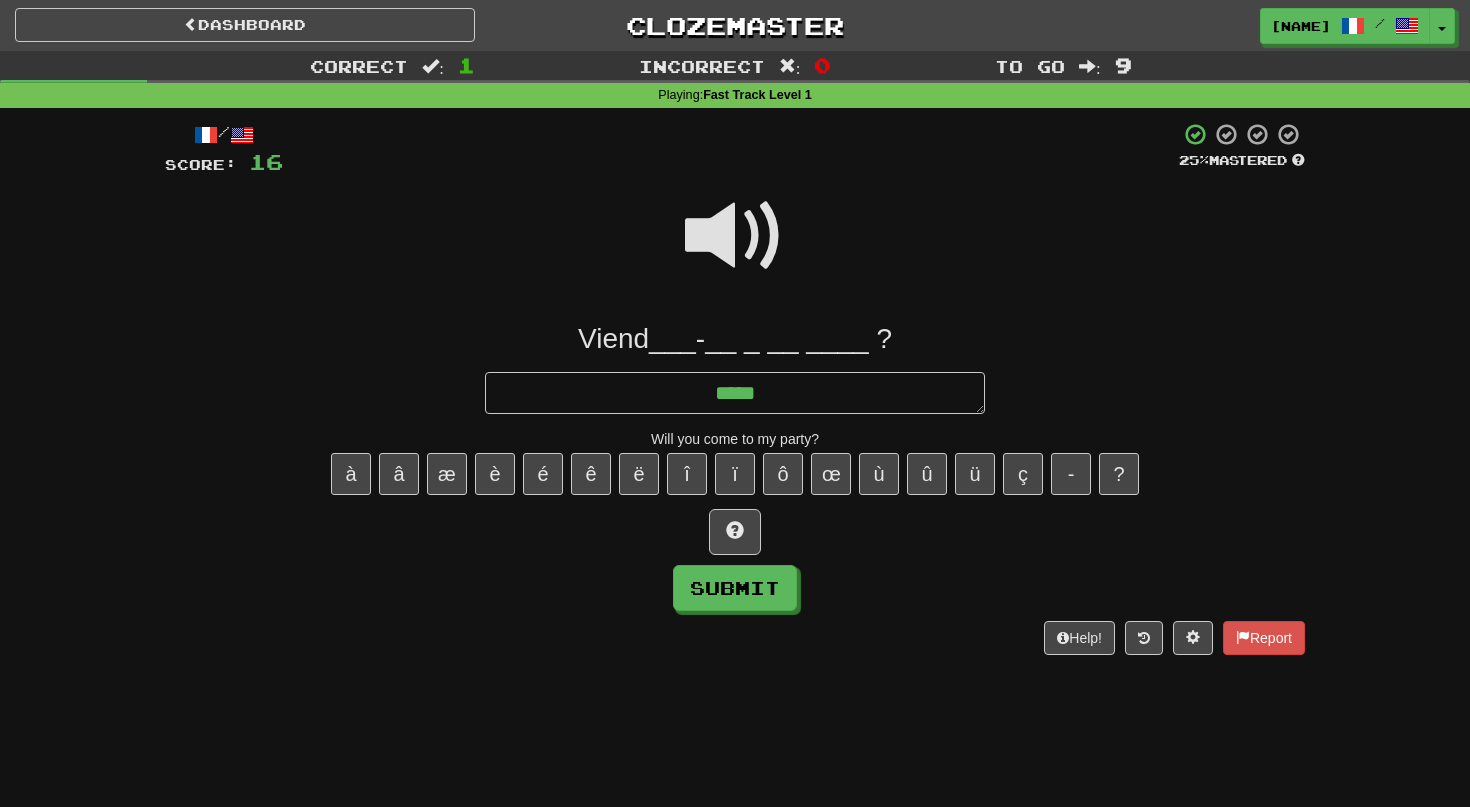 type on "*" 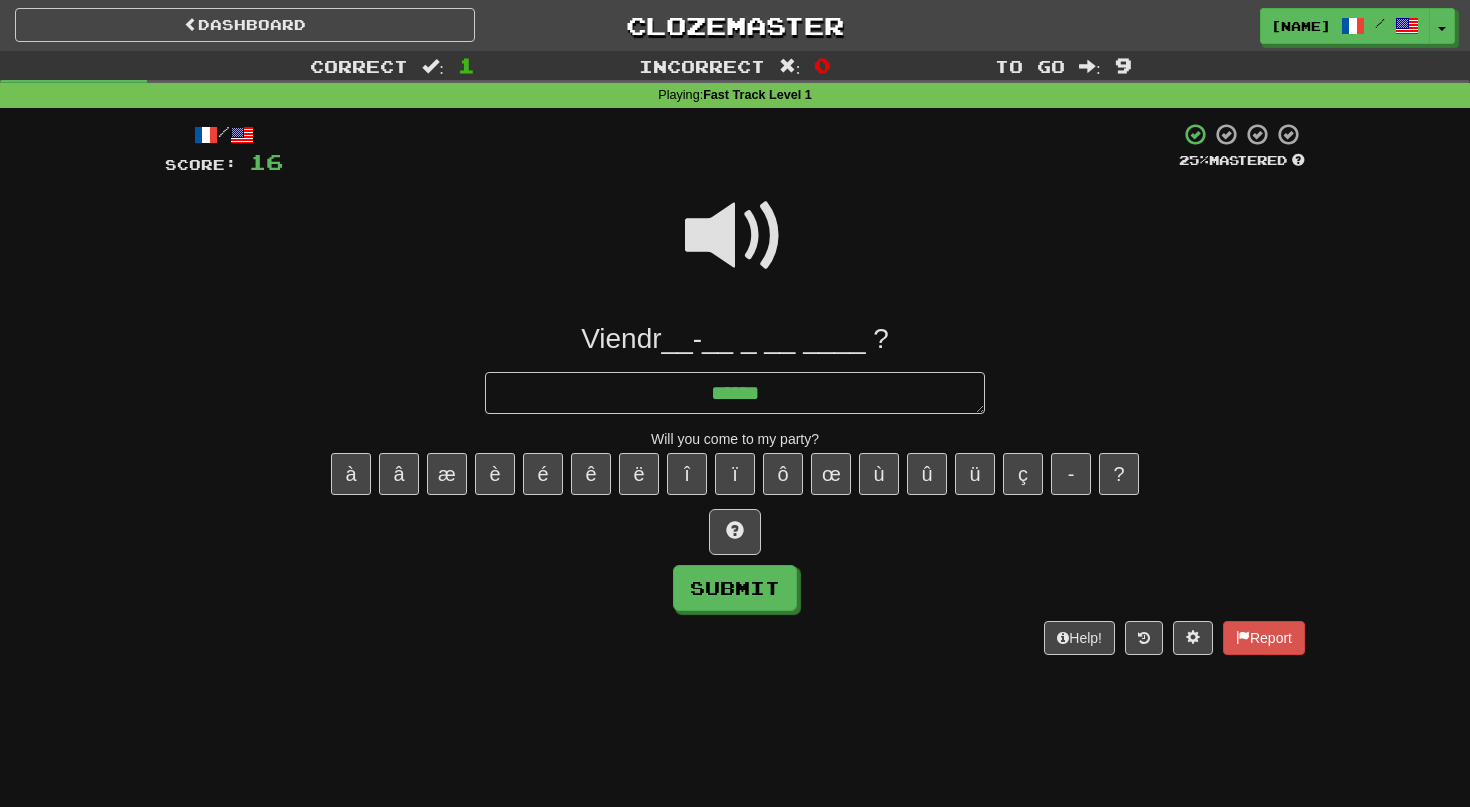 type on "*" 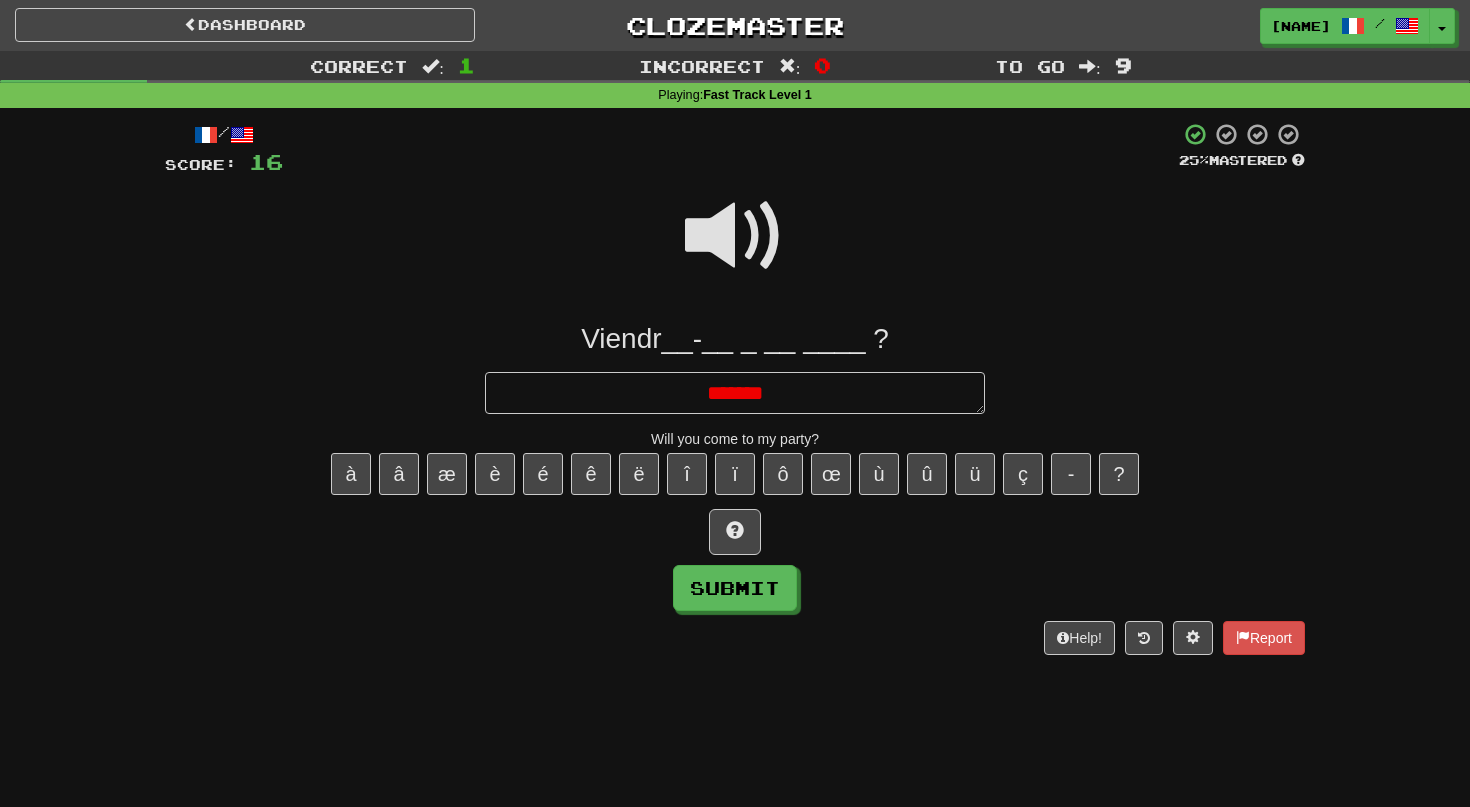 type on "*" 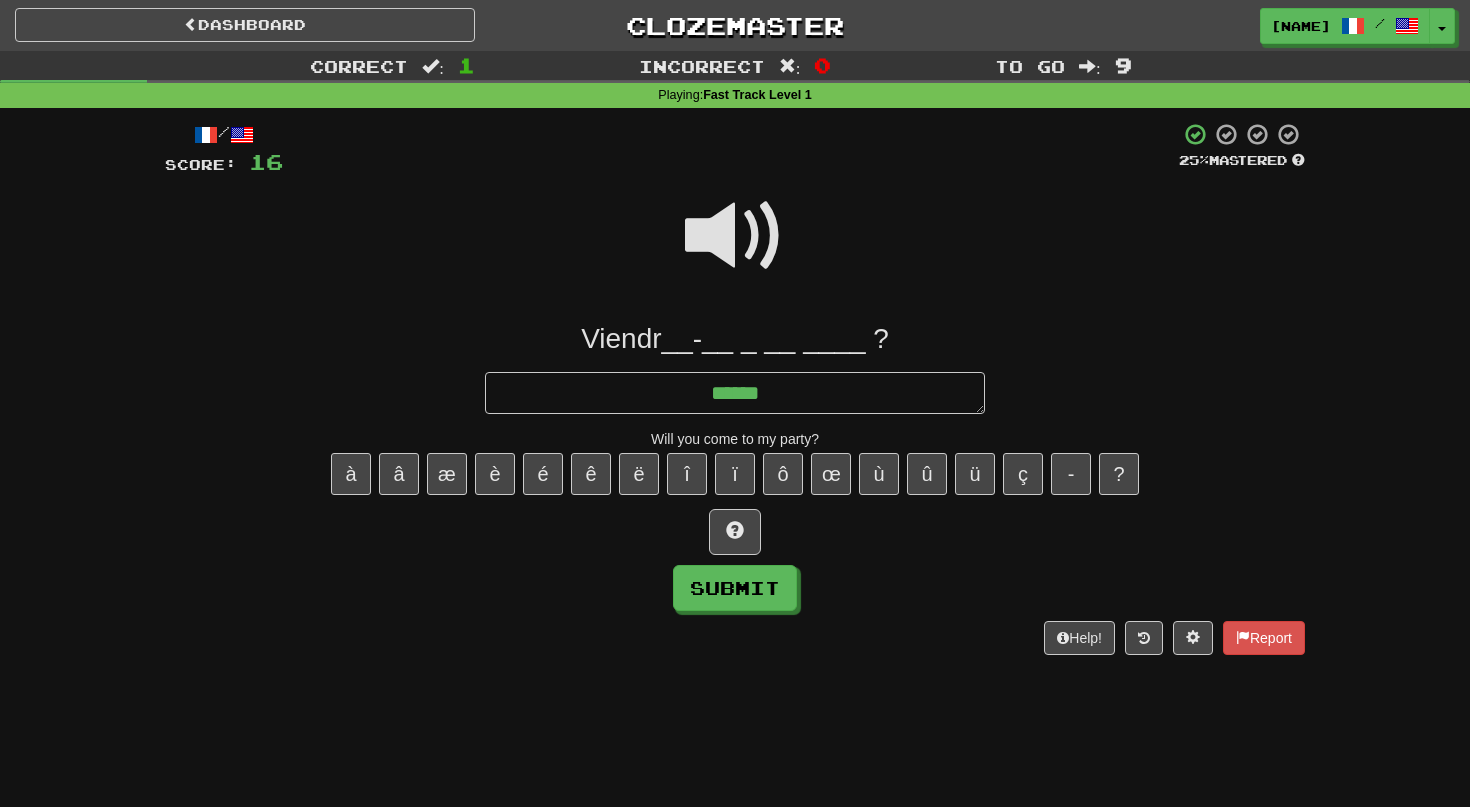 type on "*" 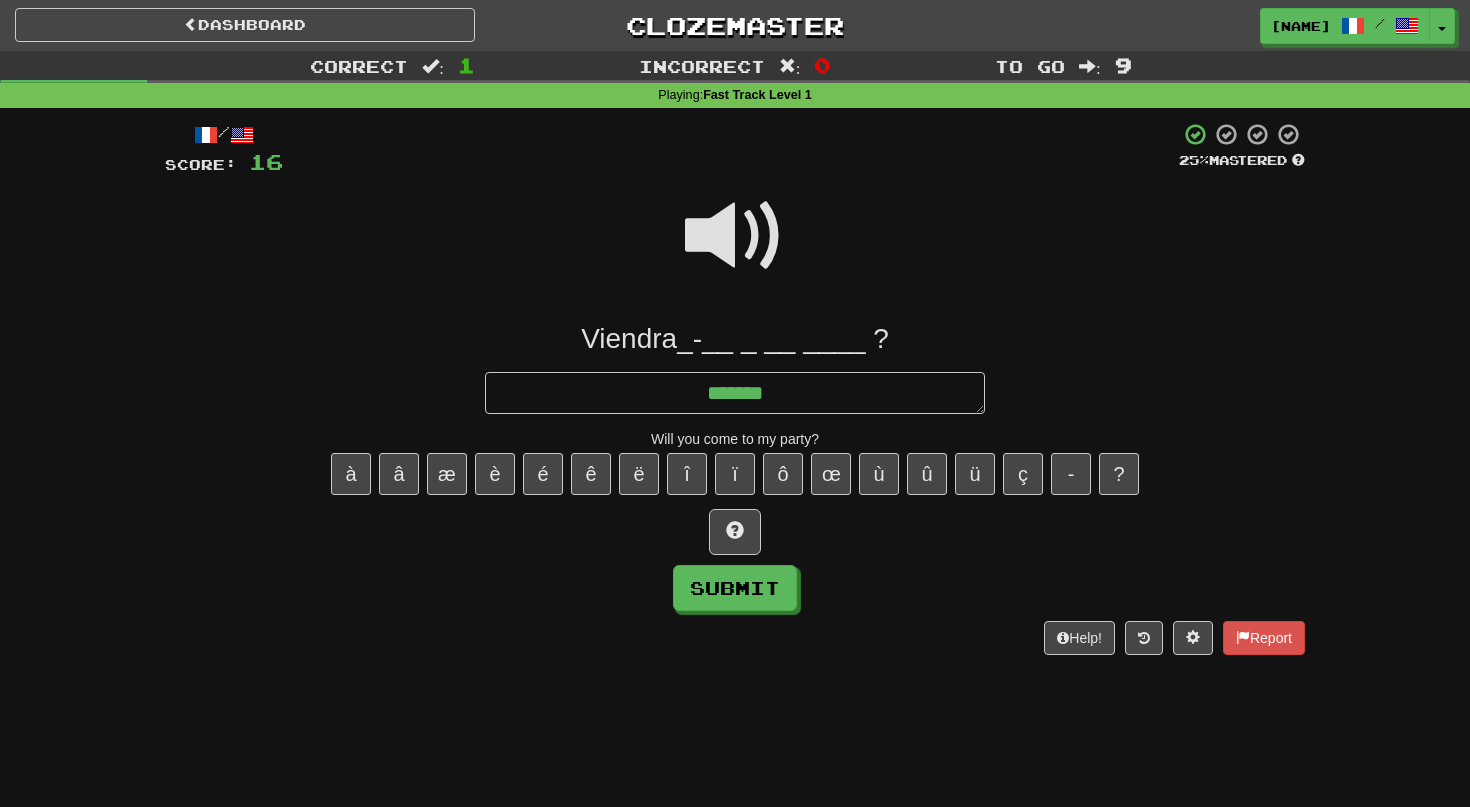 type on "*" 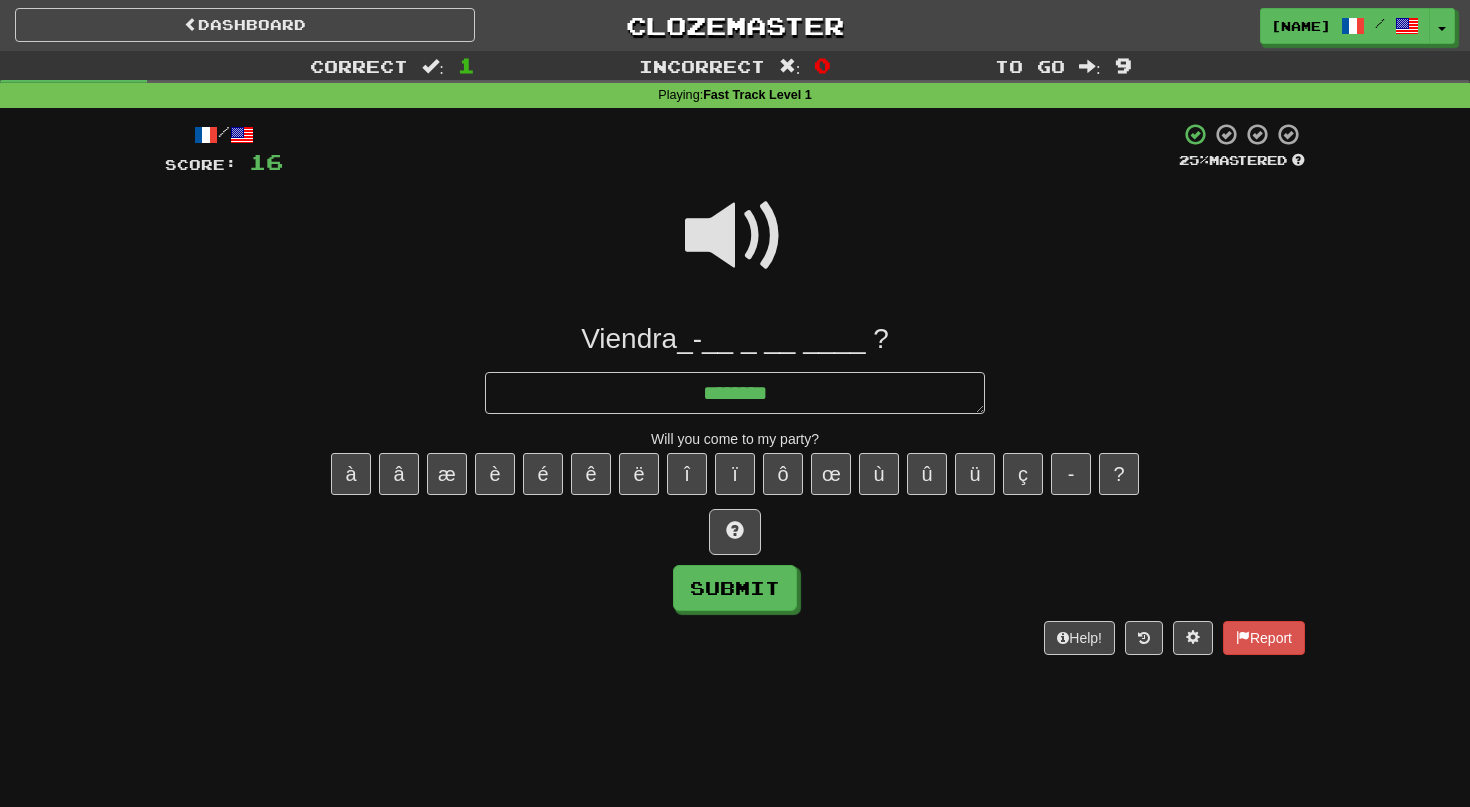 type on "*" 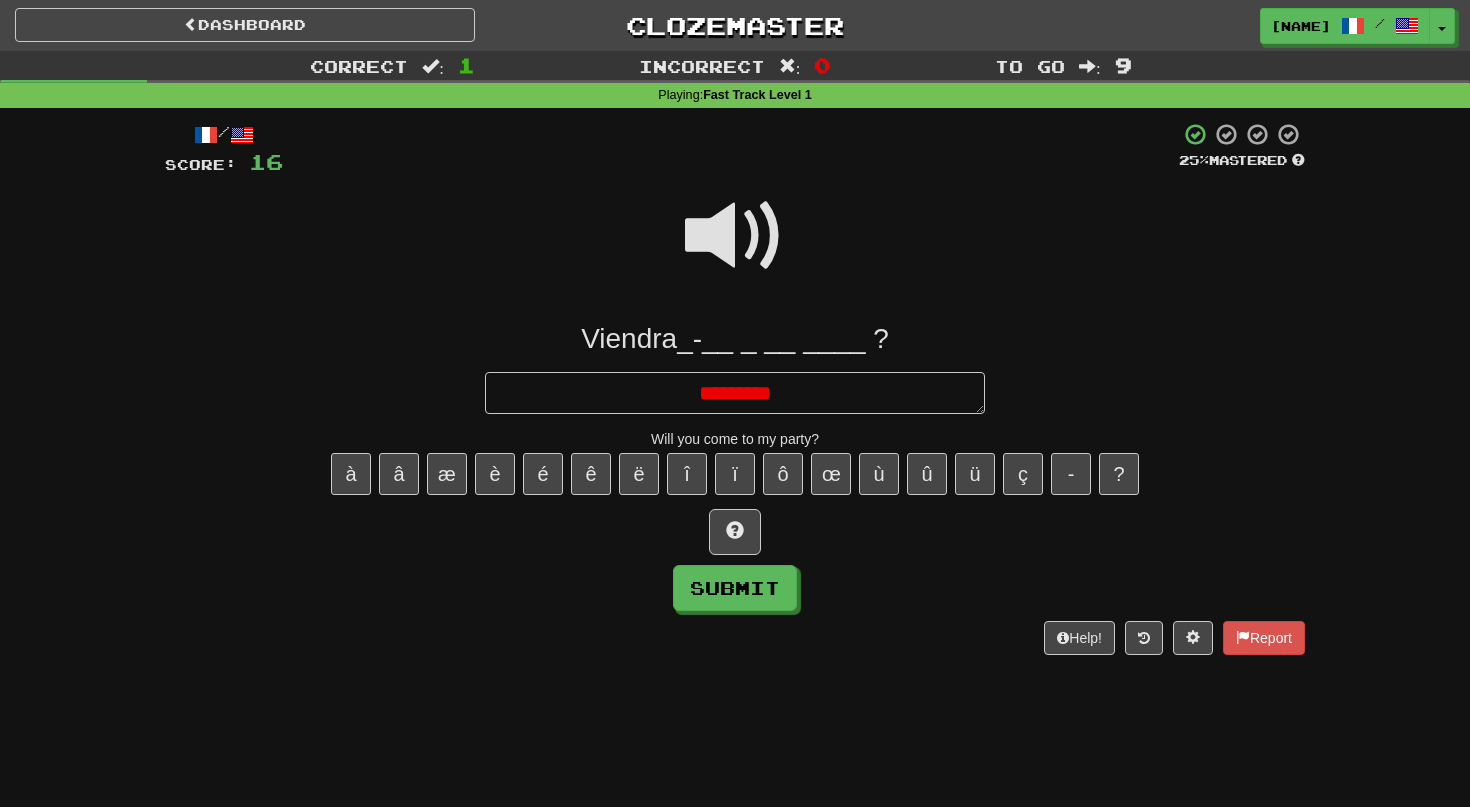 type on "*" 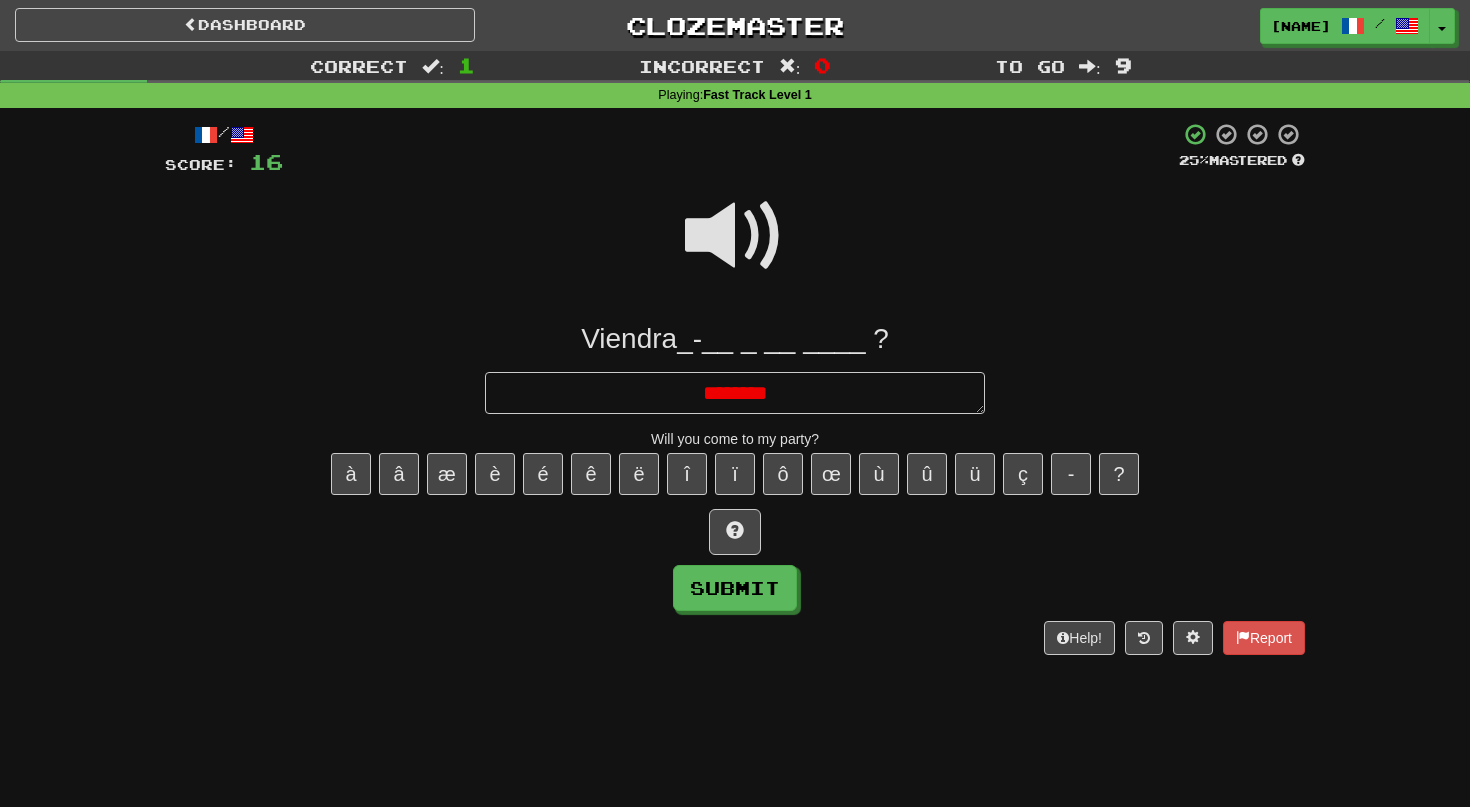 type on "*" 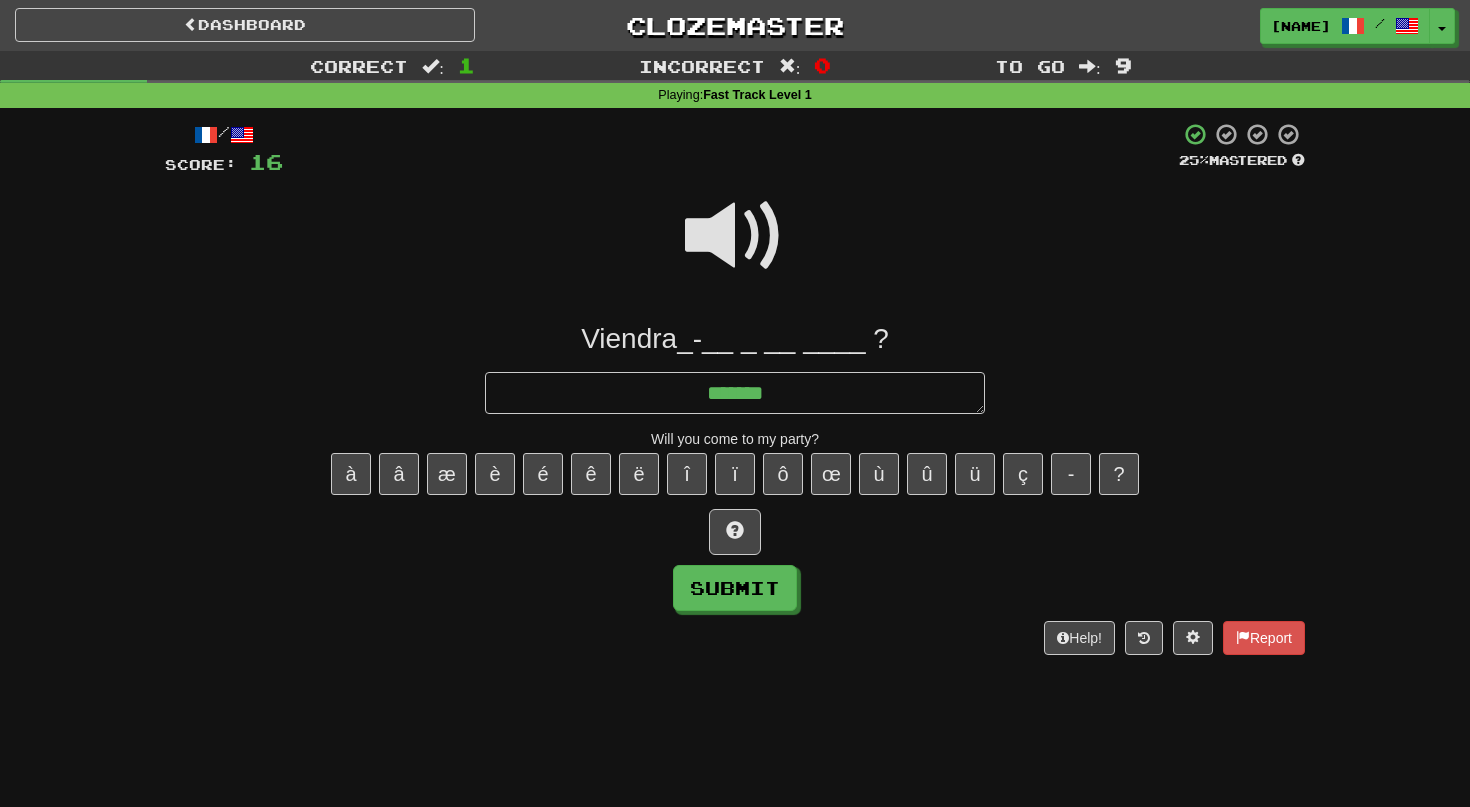 type on "*" 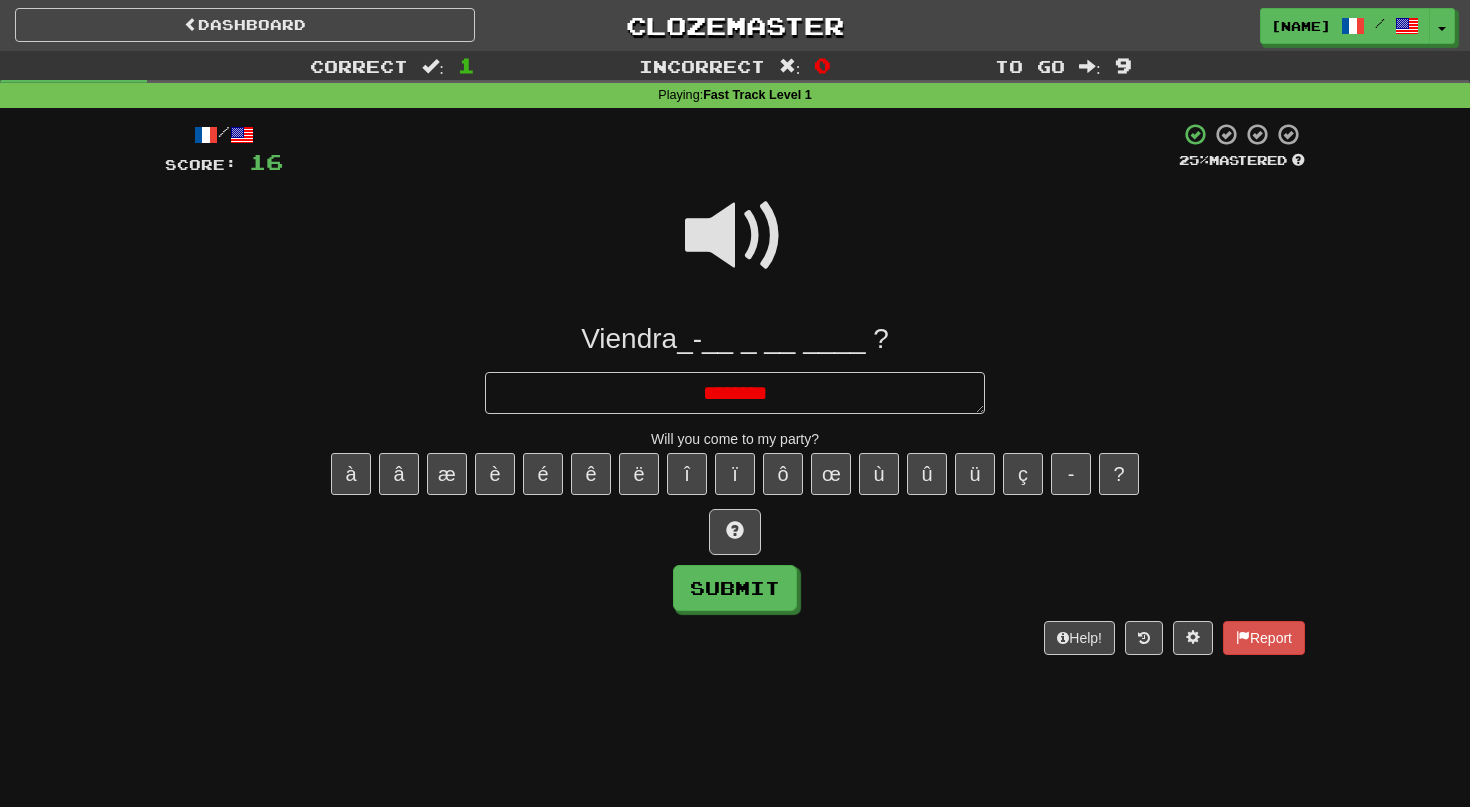 type on "*" 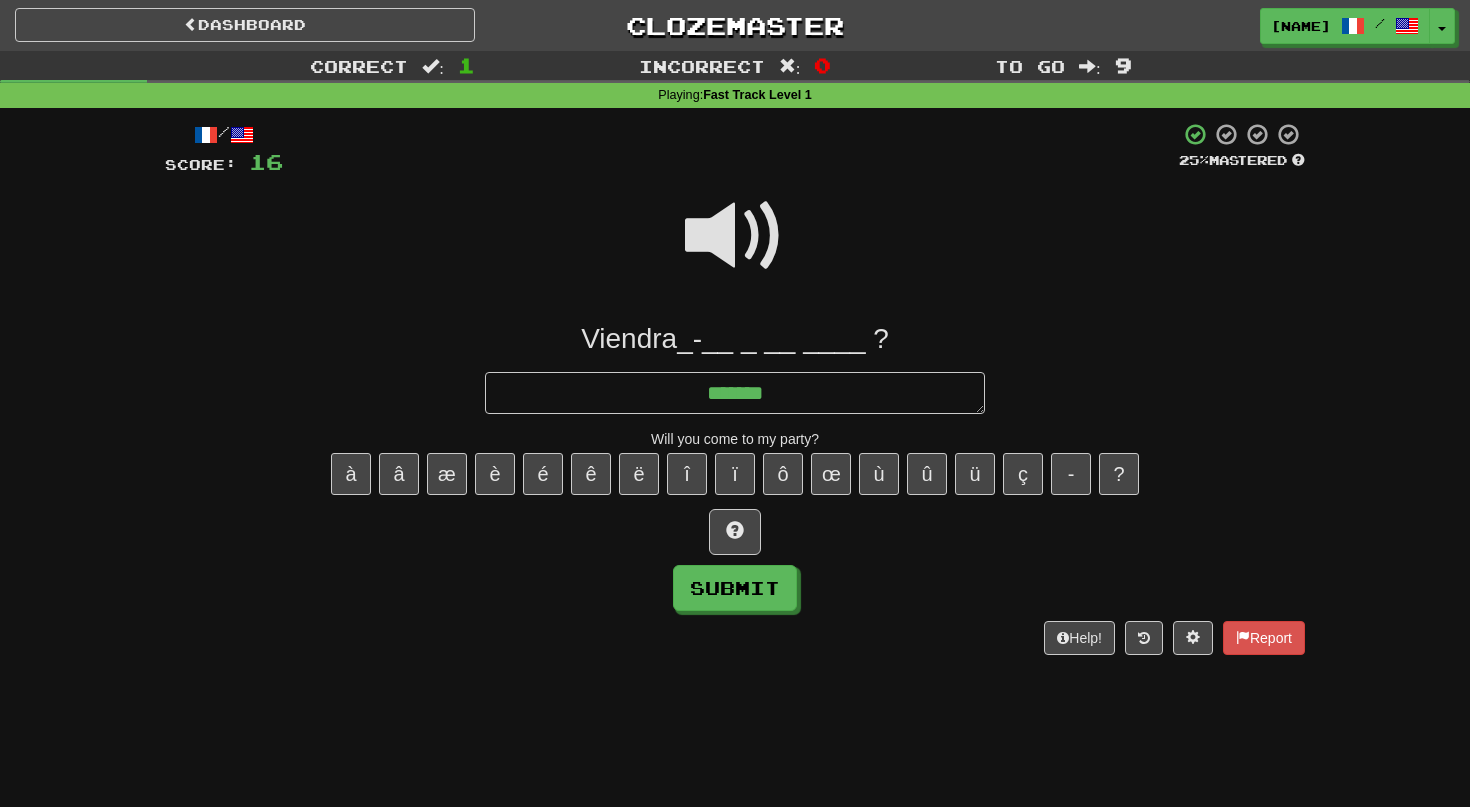 type on "*" 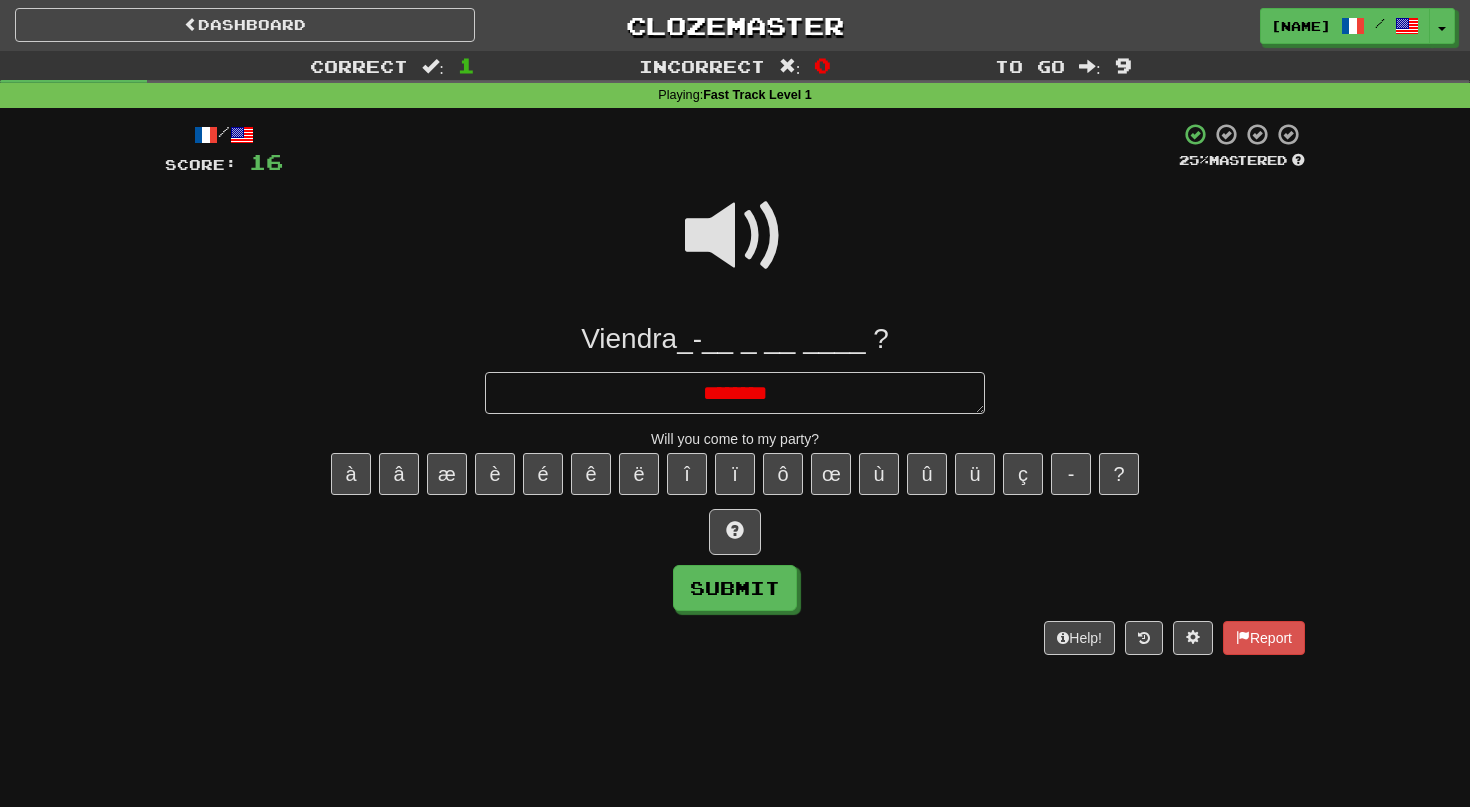type on "*" 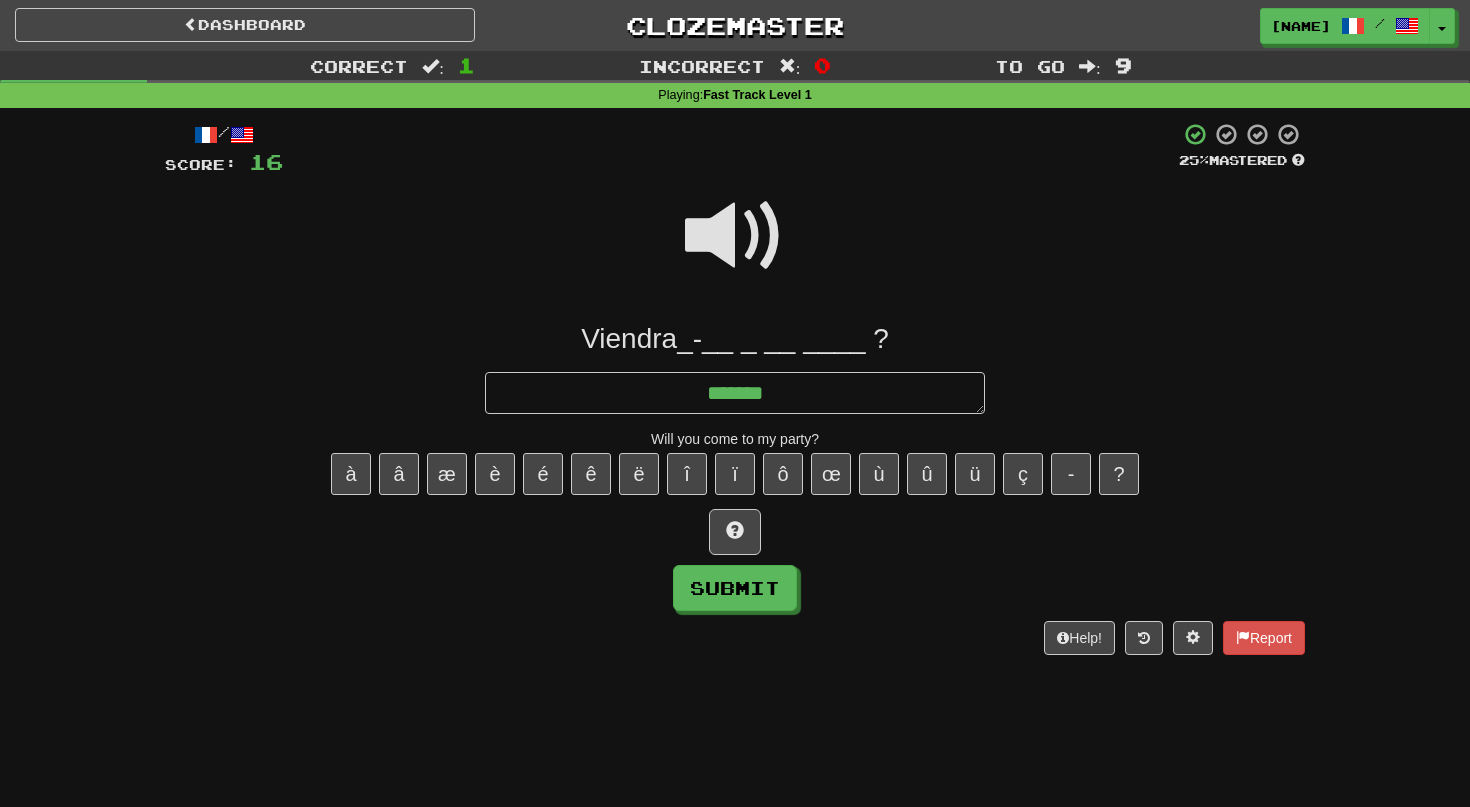 type on "*" 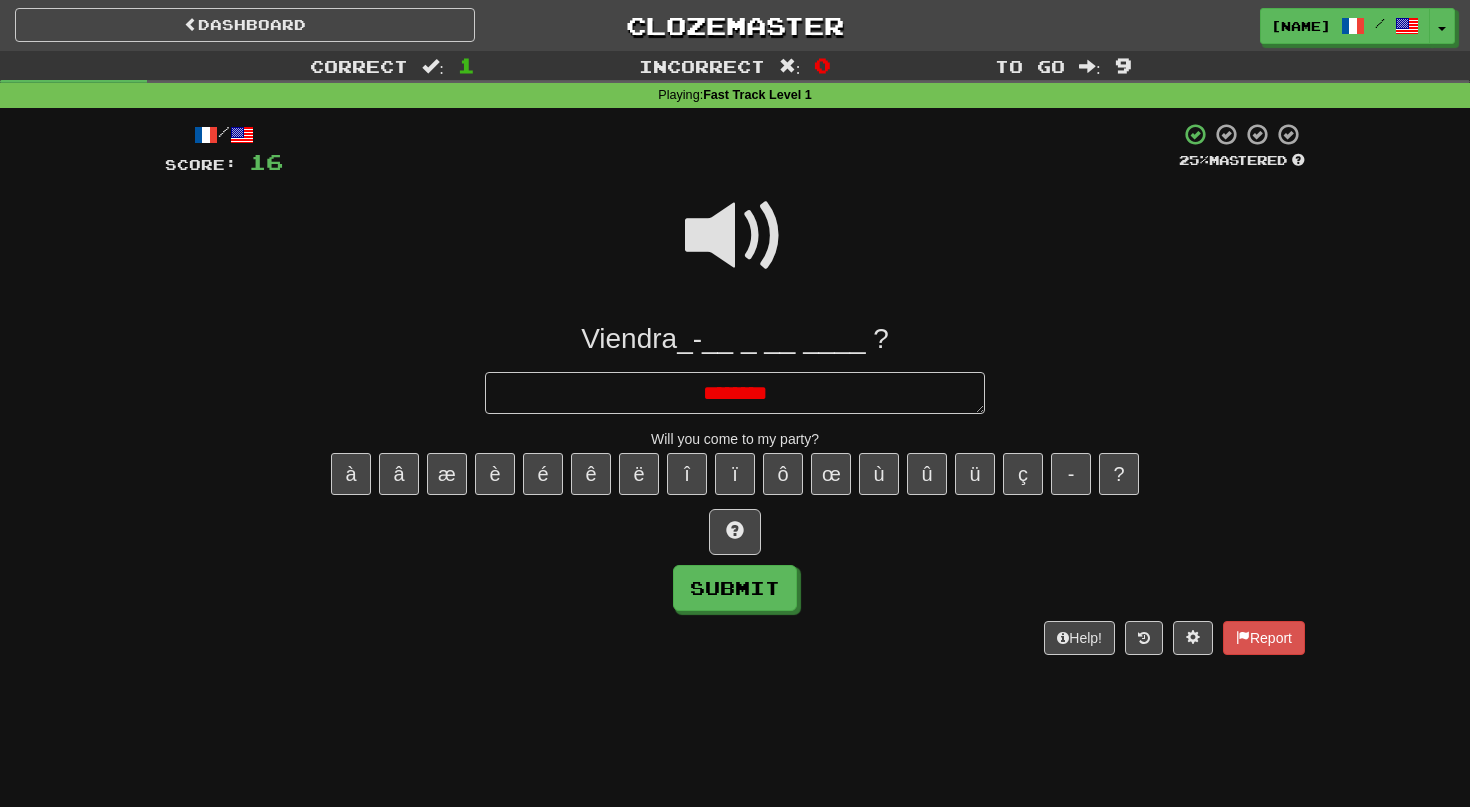 type on "*" 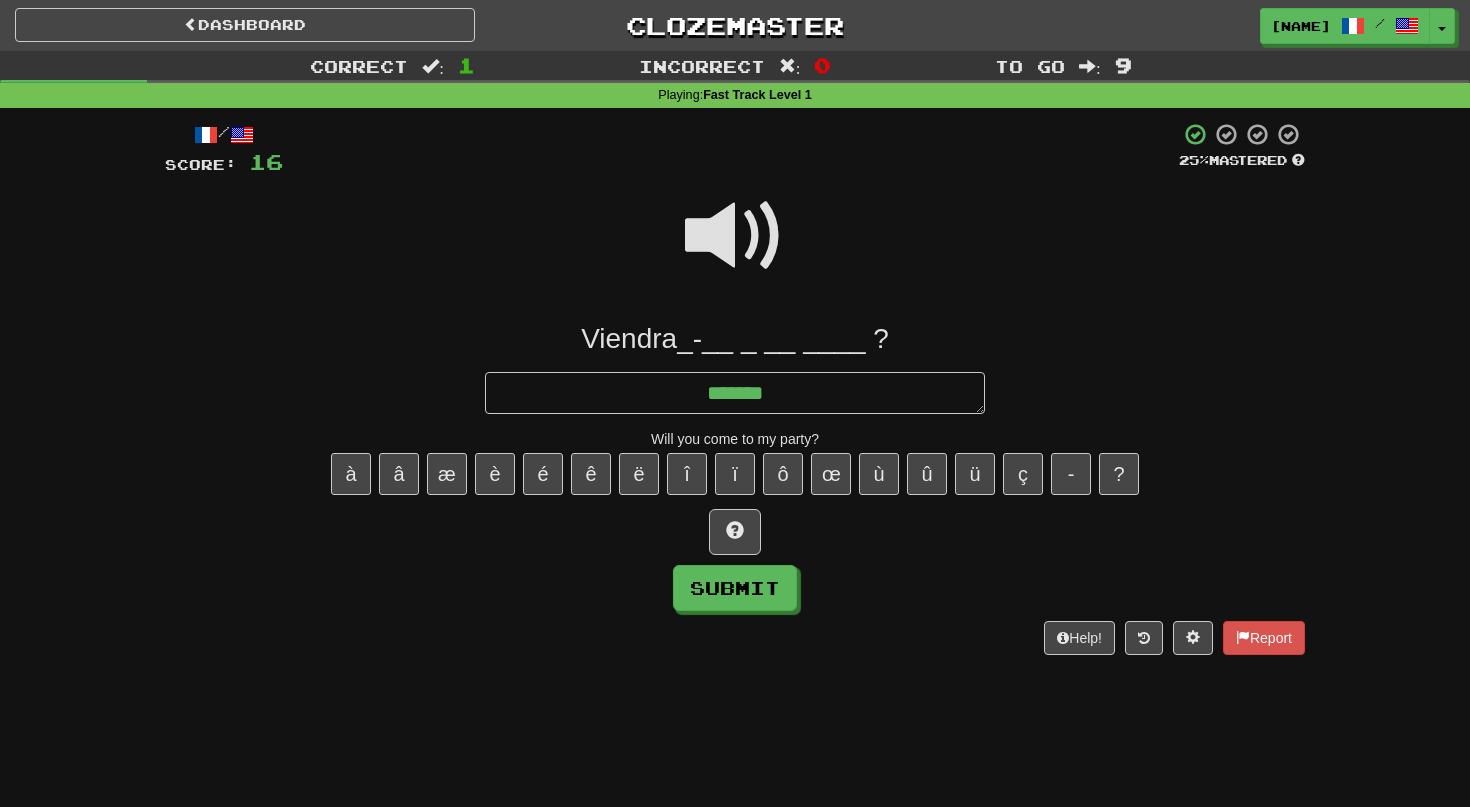 type on "*" 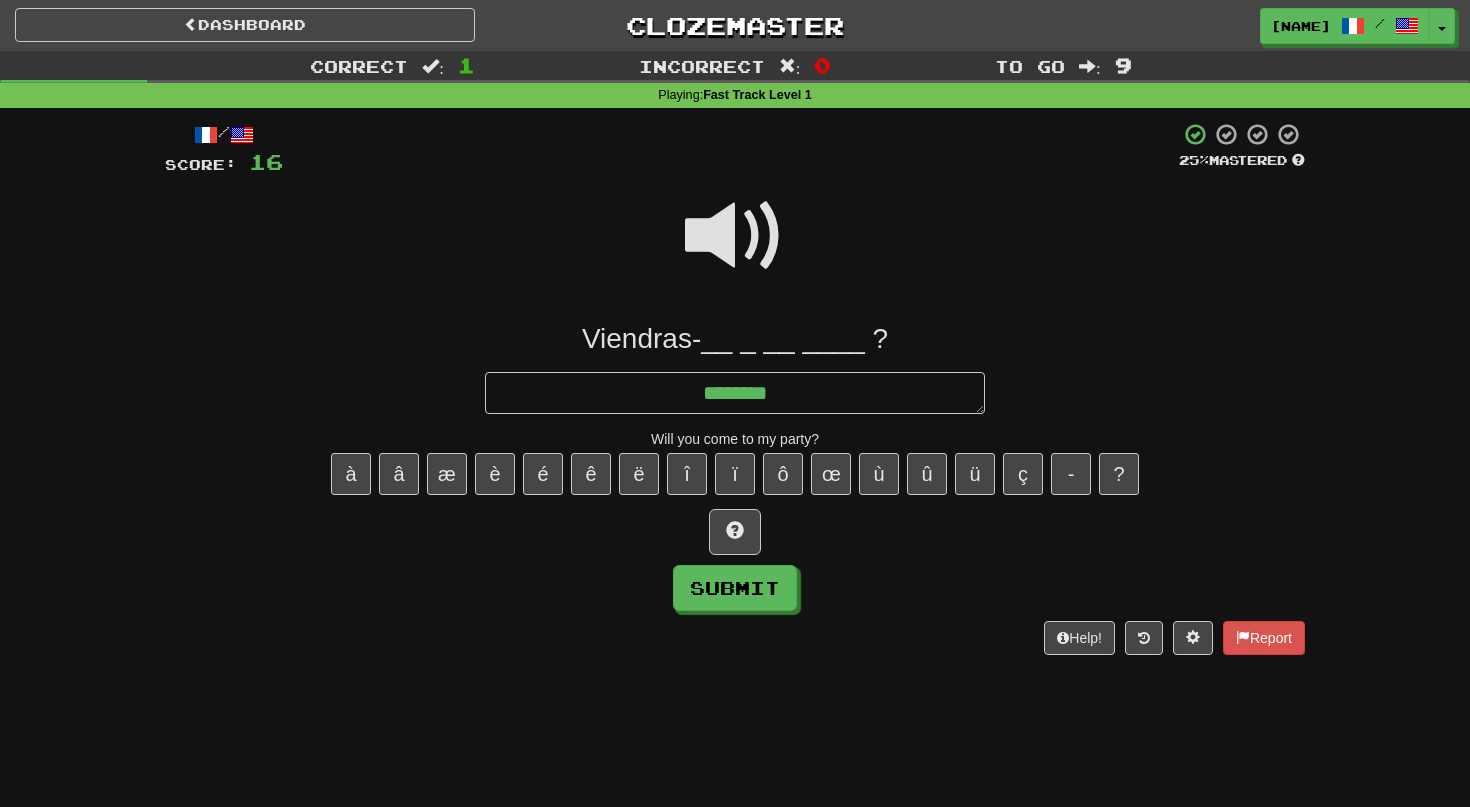 type on "*********" 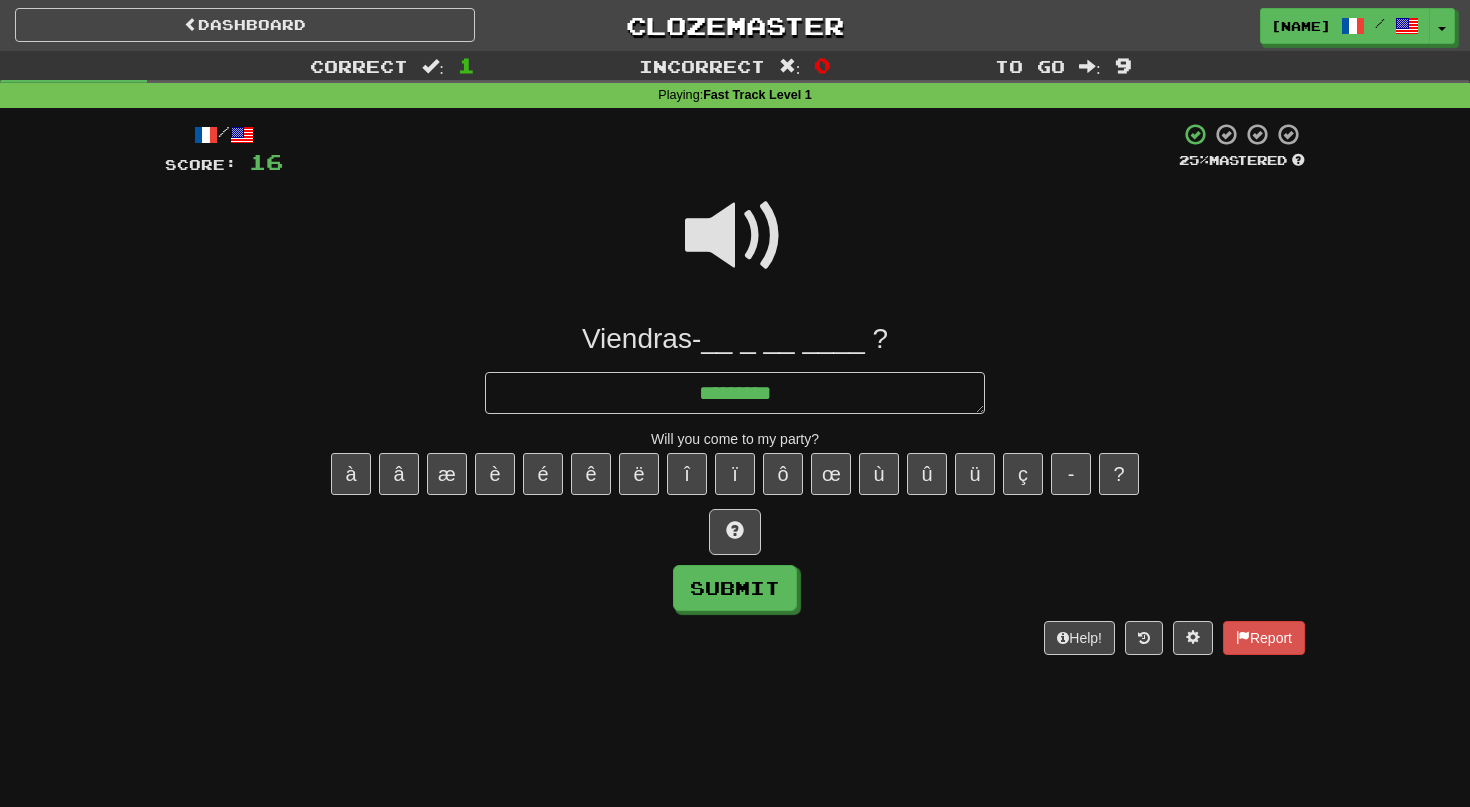 type on "*" 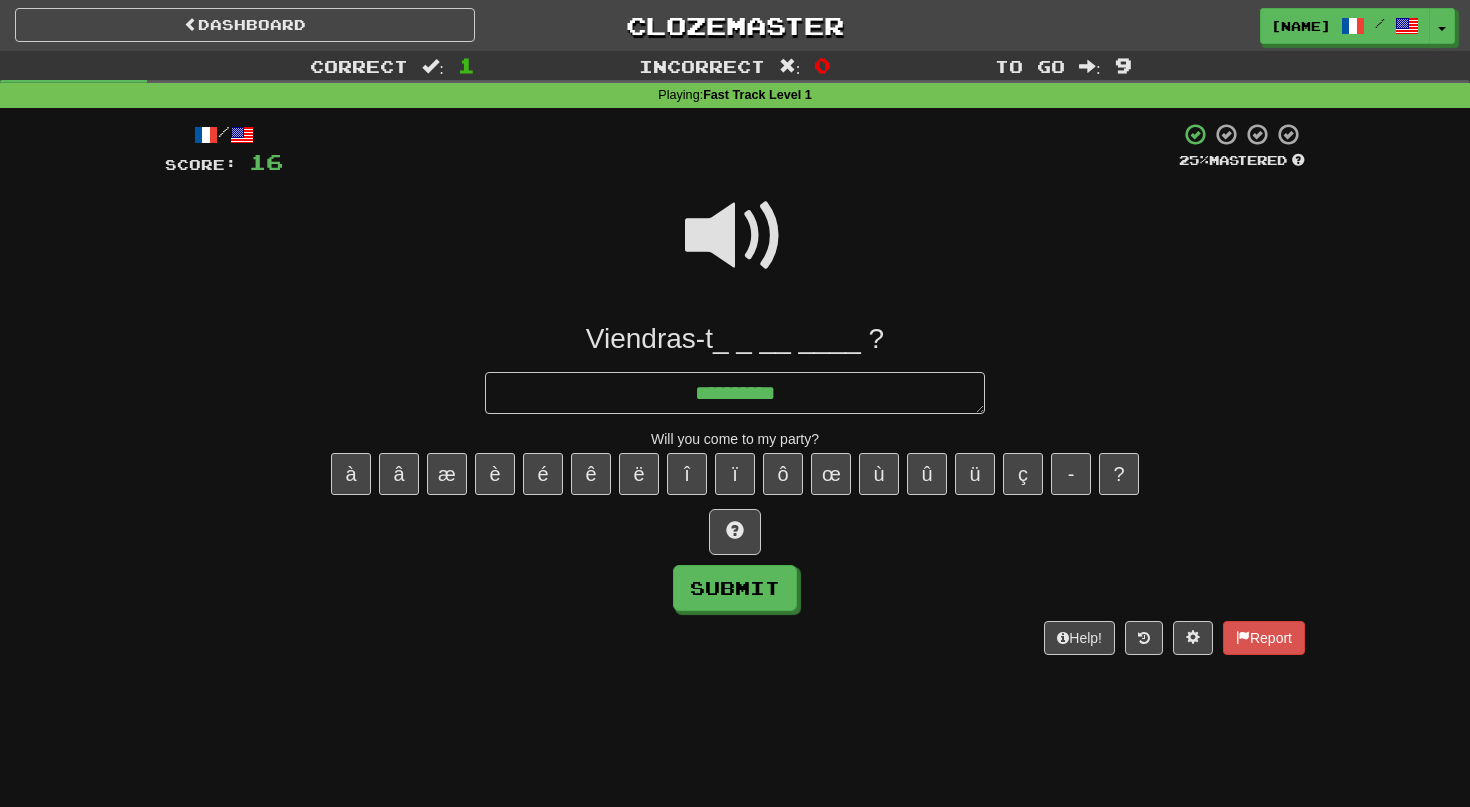 type on "**********" 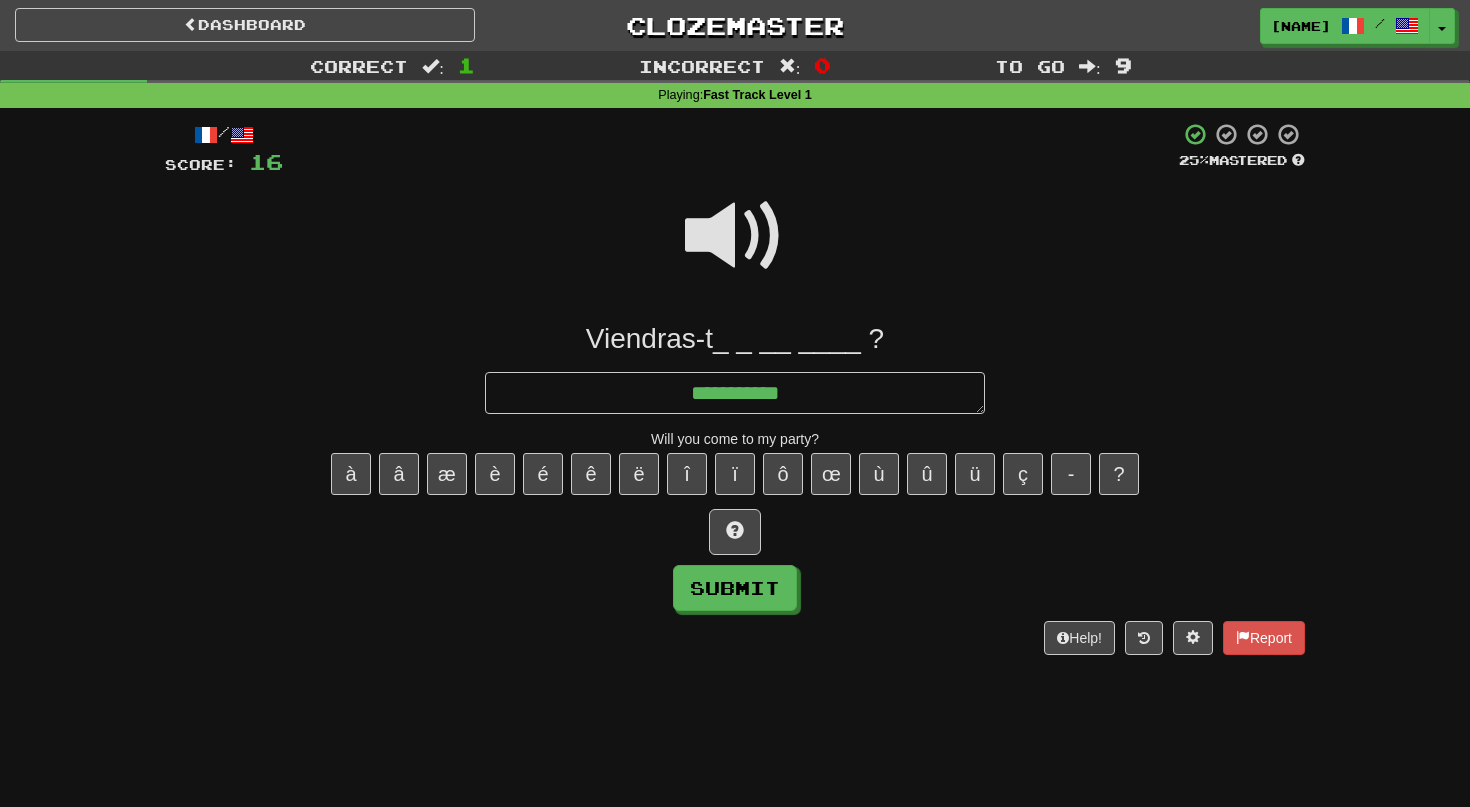 type on "*" 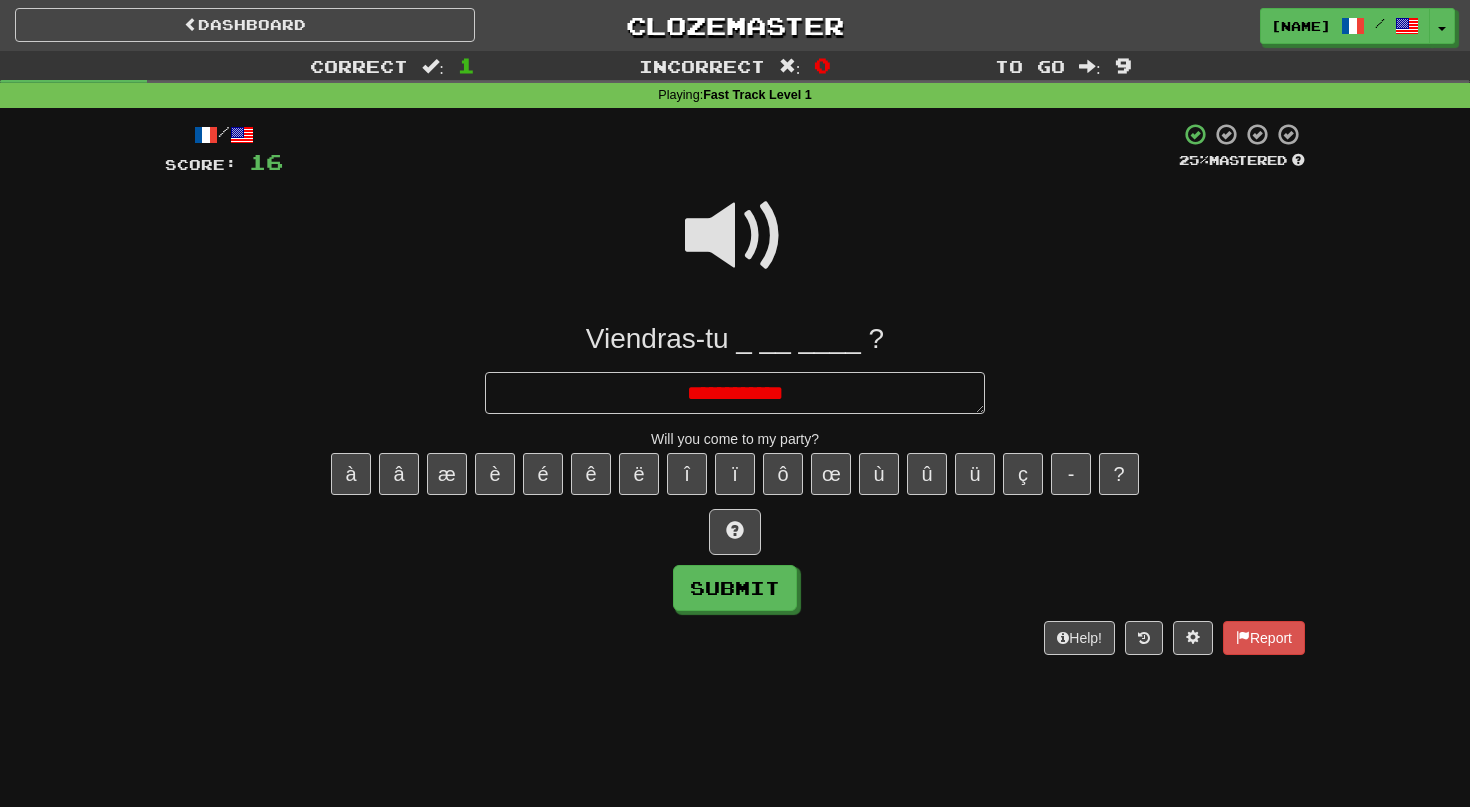 type on "*" 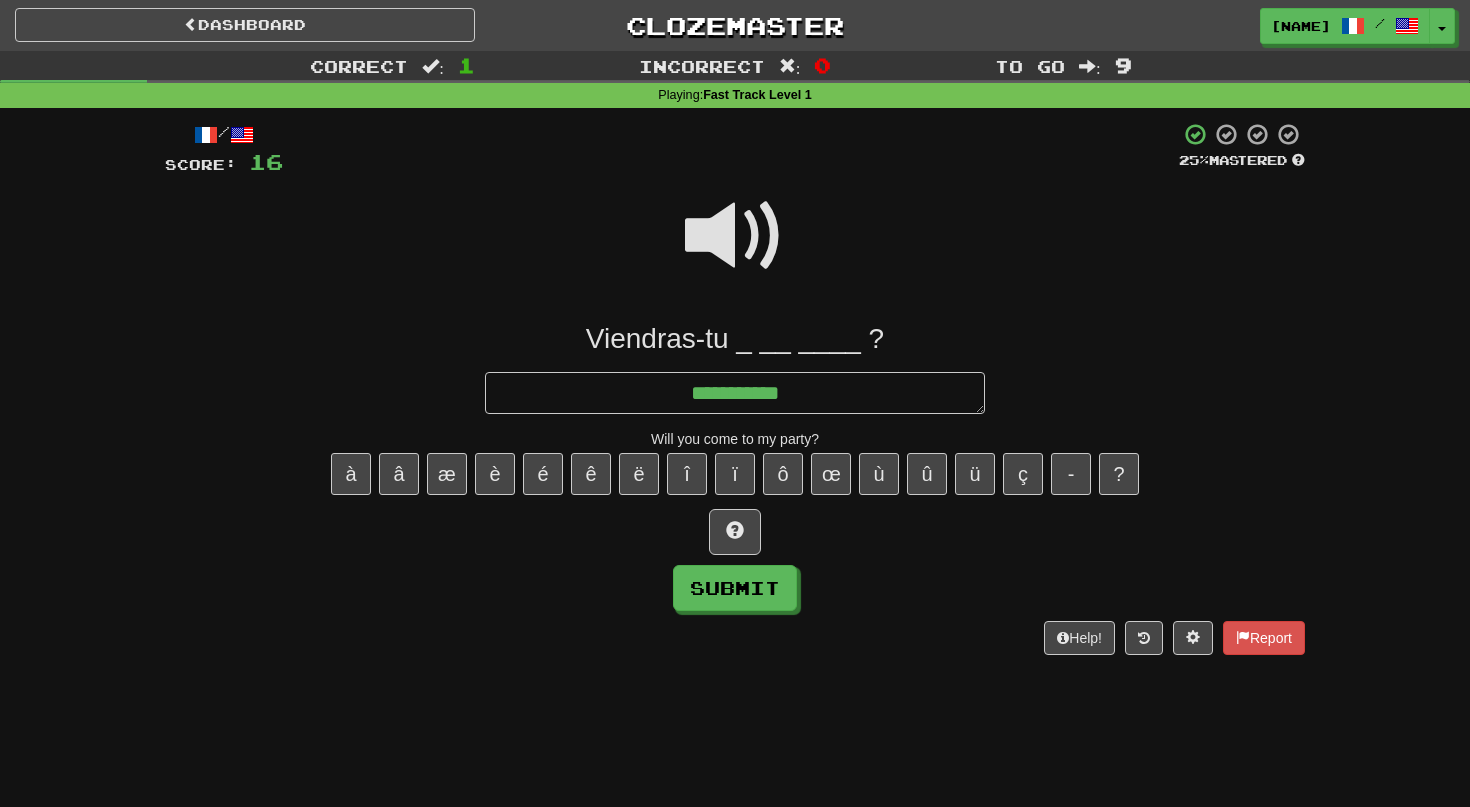 type on "*" 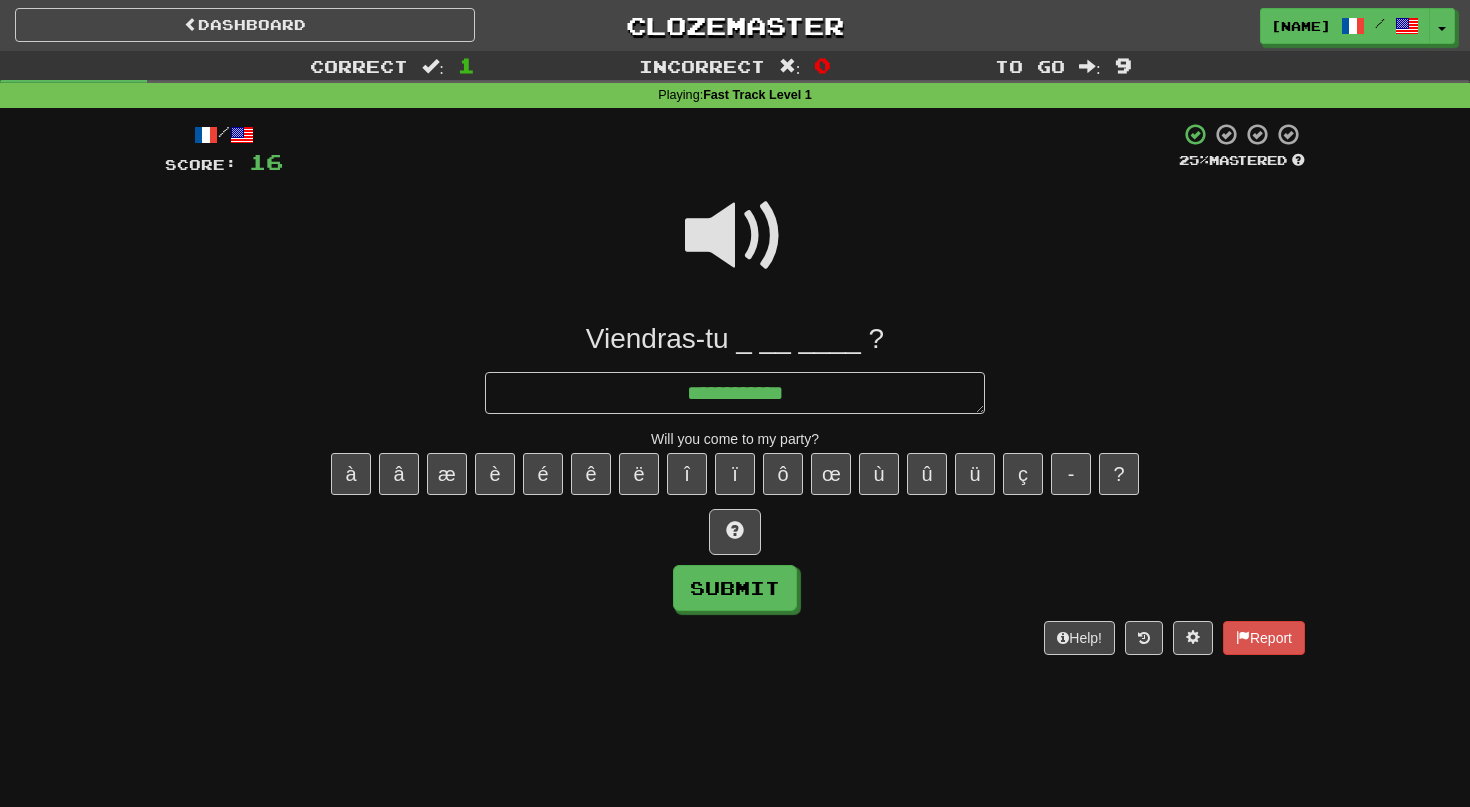 type on "*" 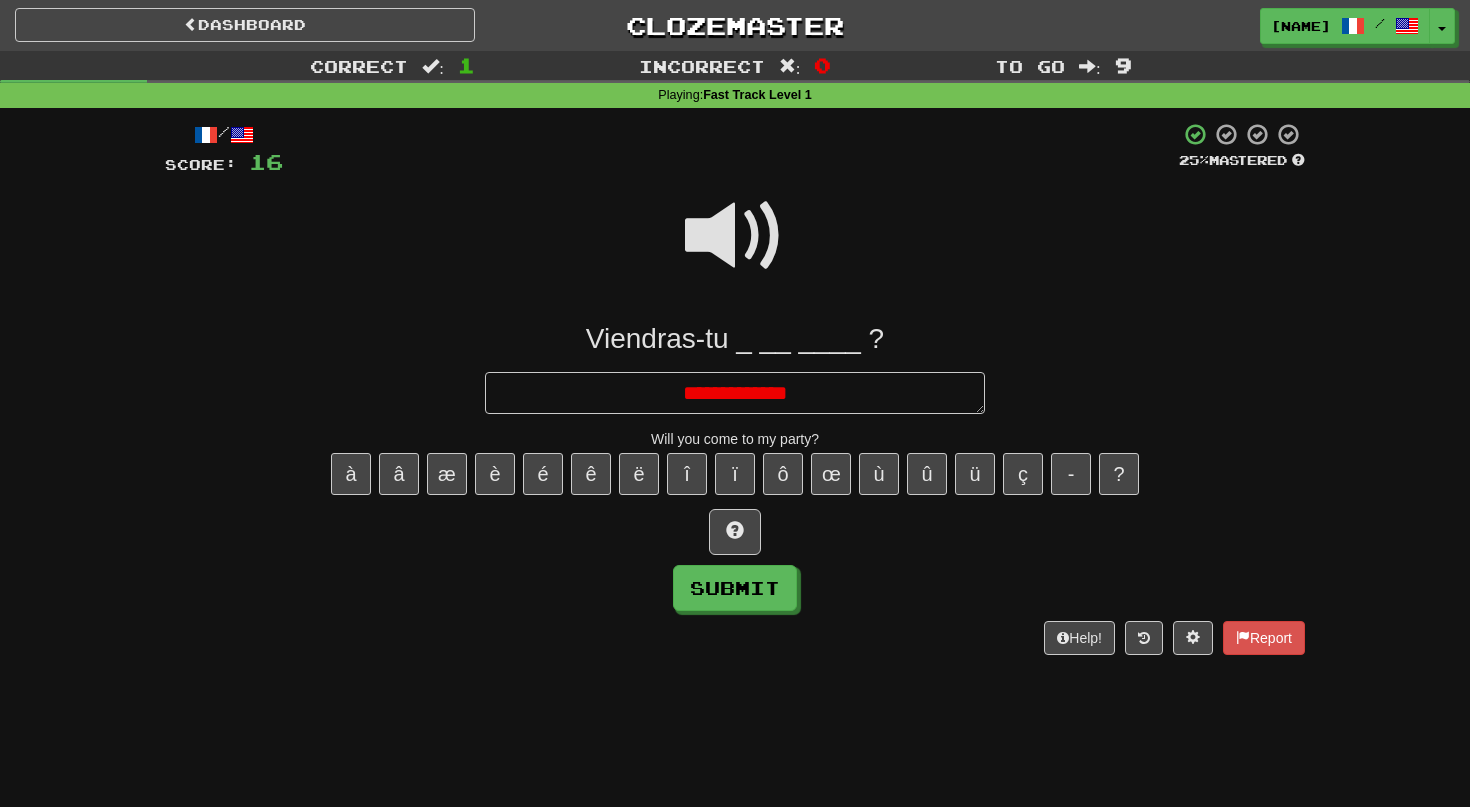 type on "*" 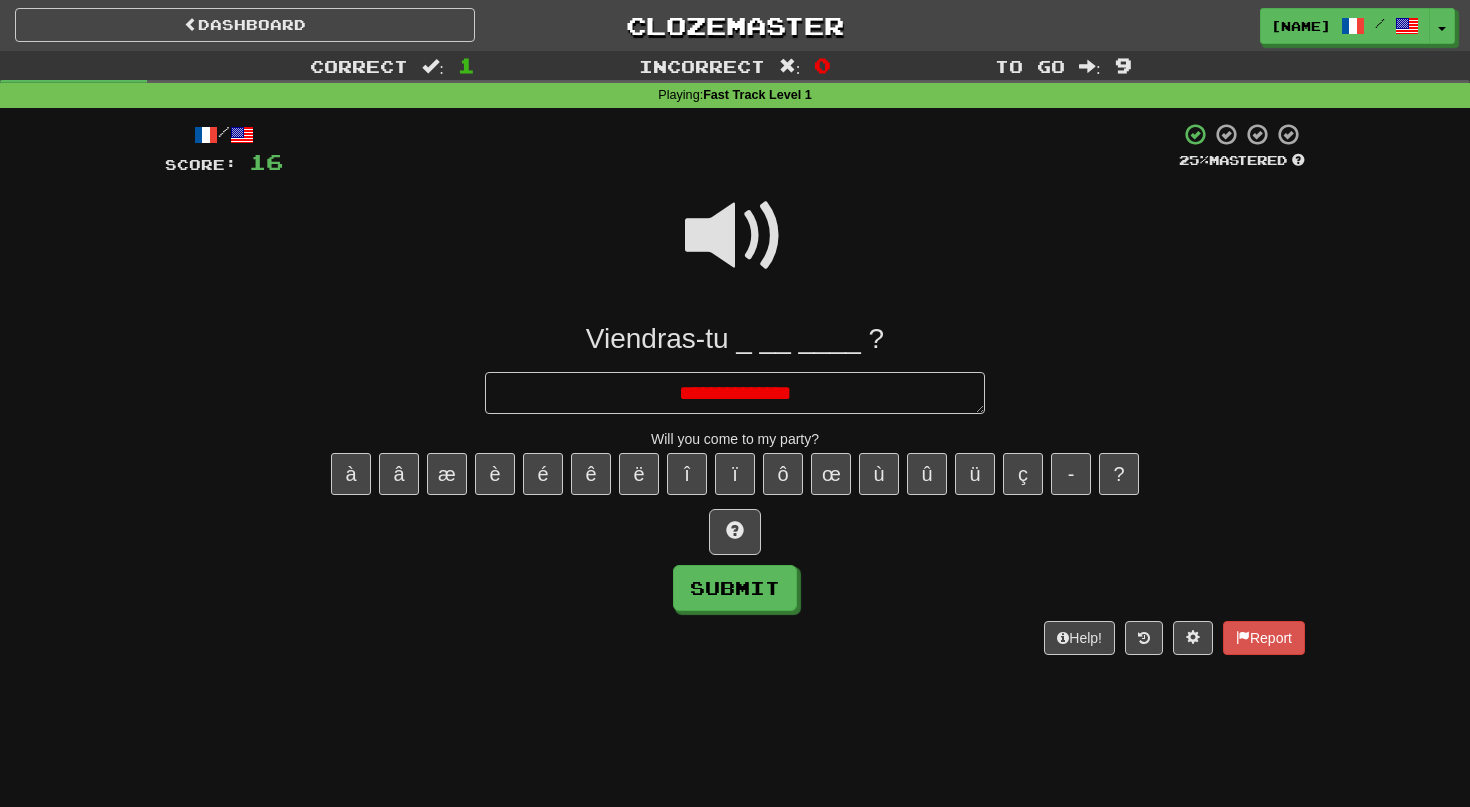 type on "*" 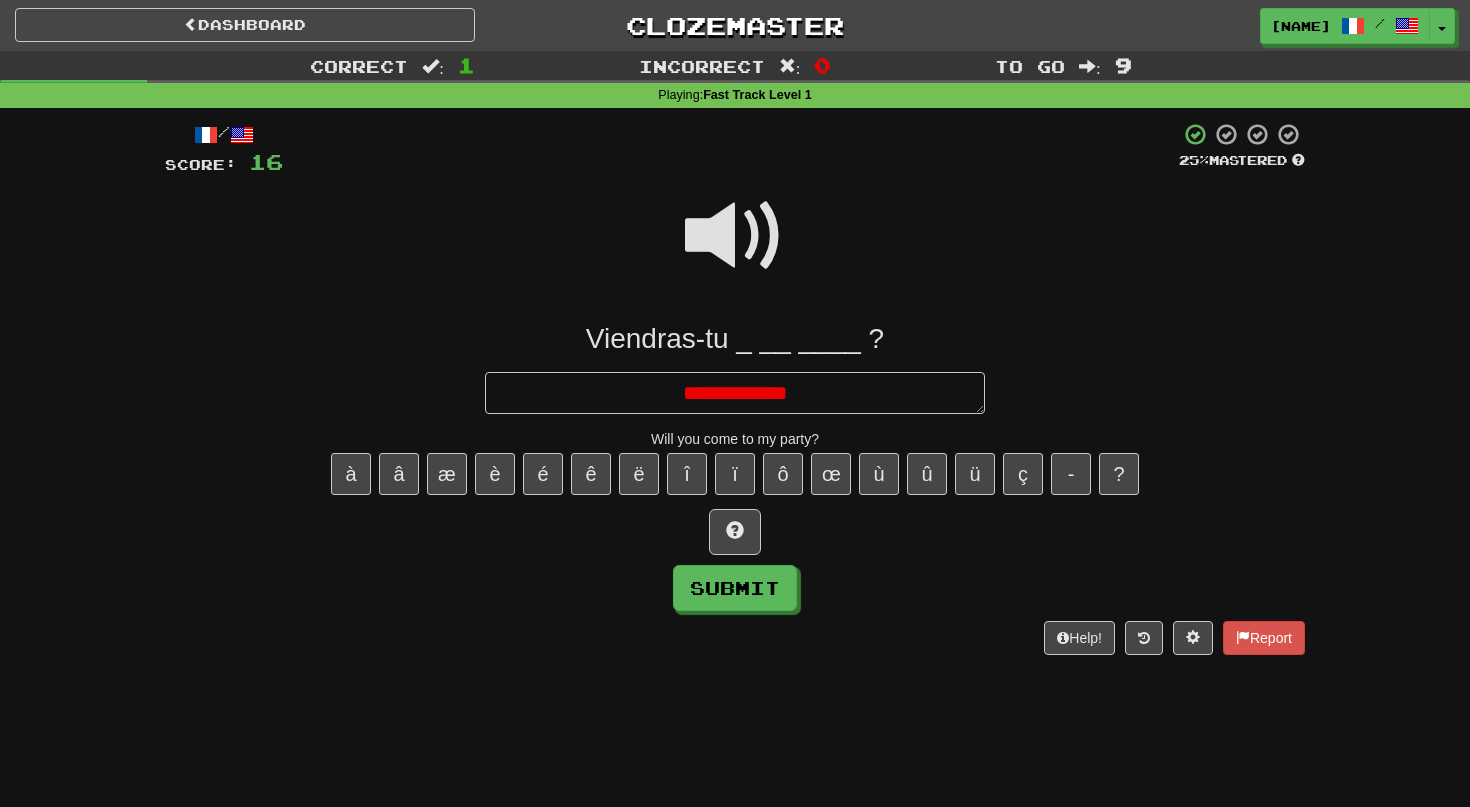 type on "*" 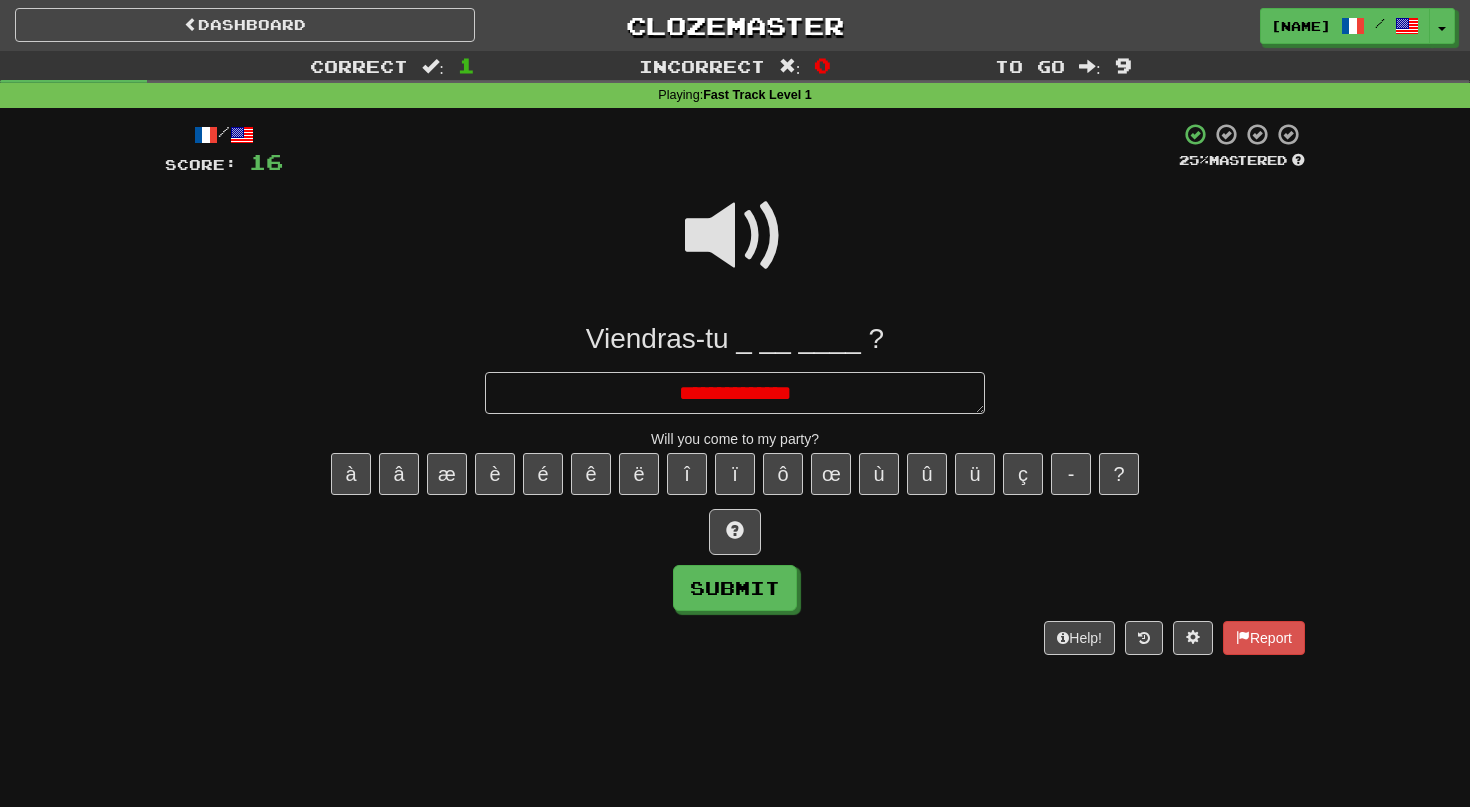 type on "*" 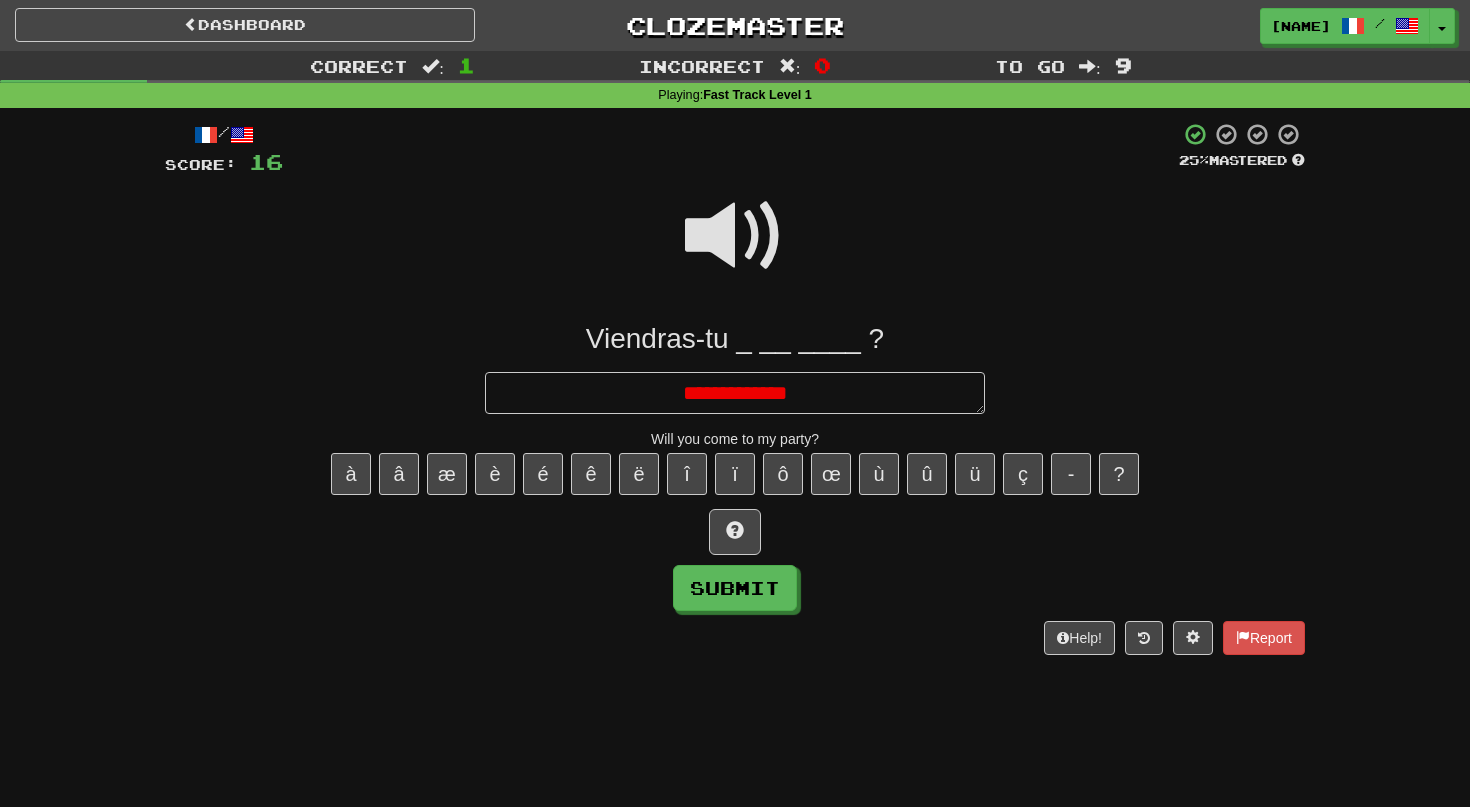 type on "*" 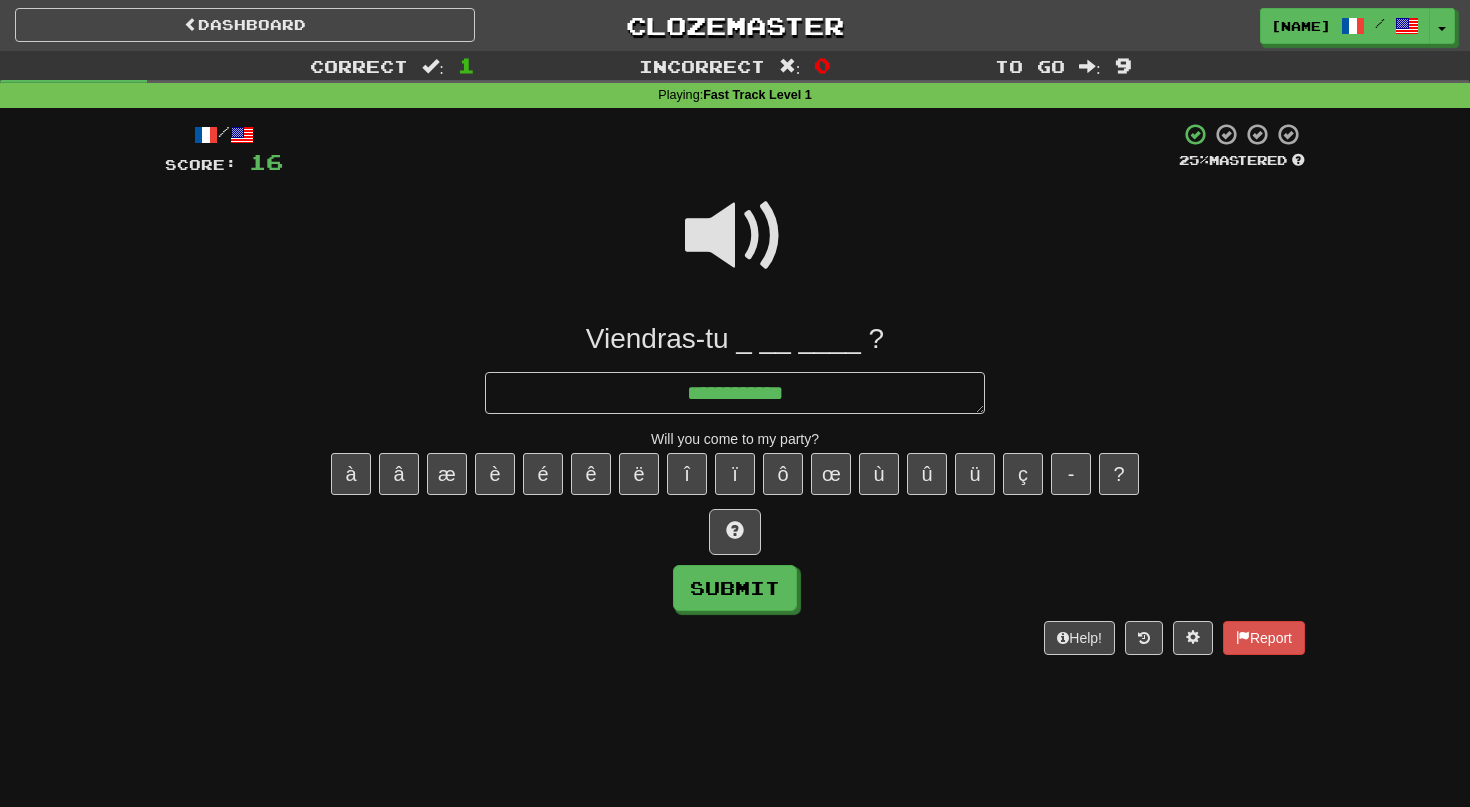 type on "*" 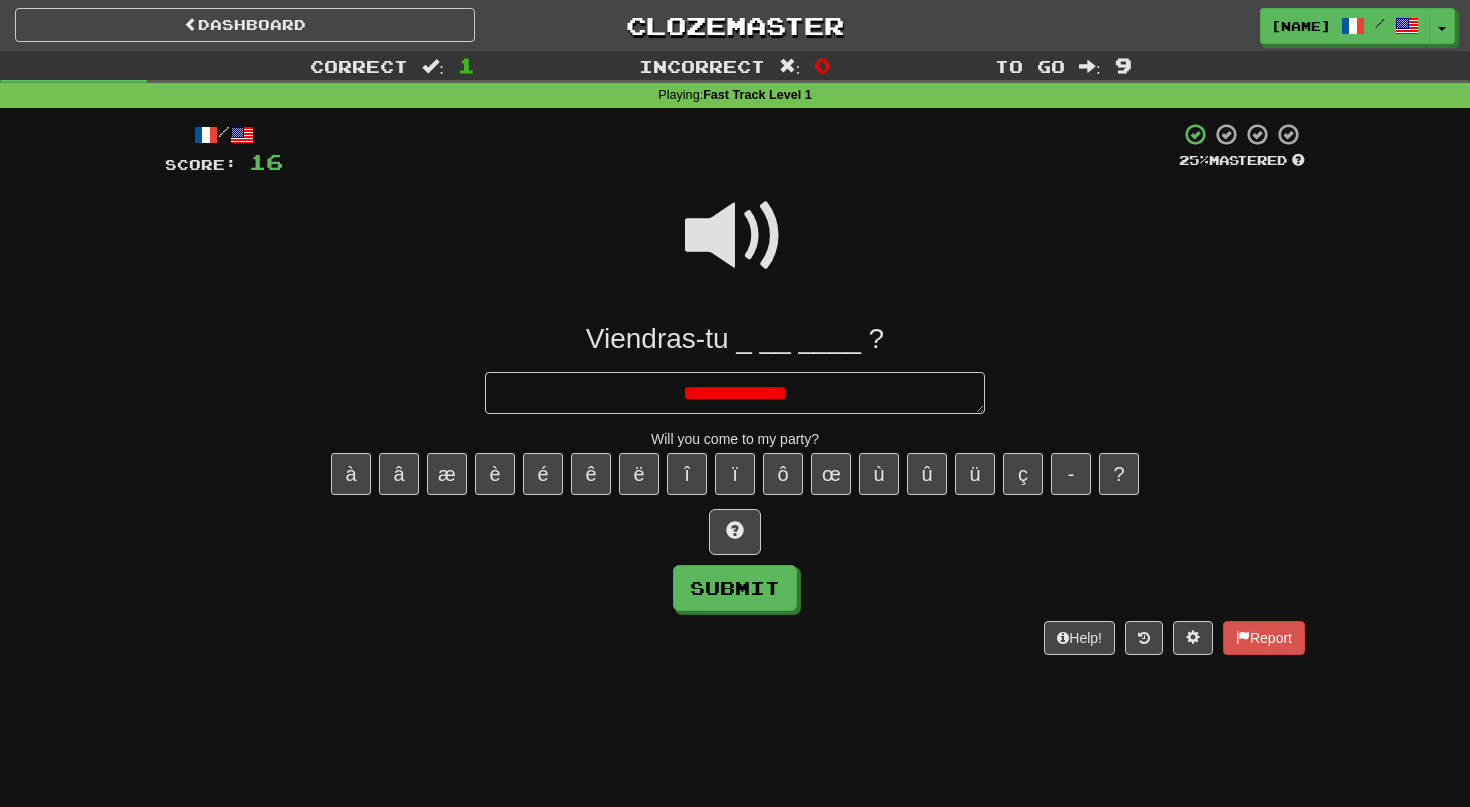 type on "*" 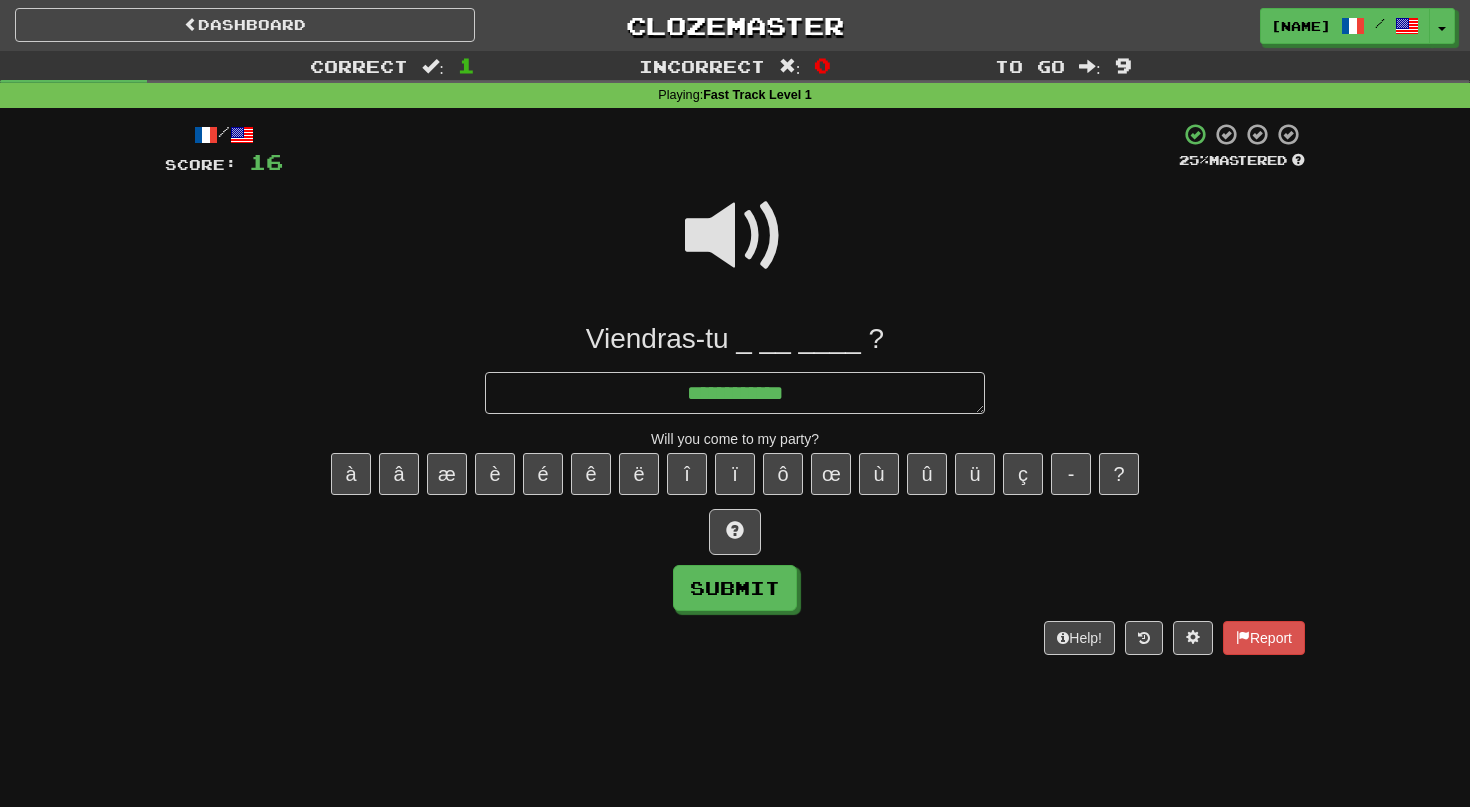 type on "*" 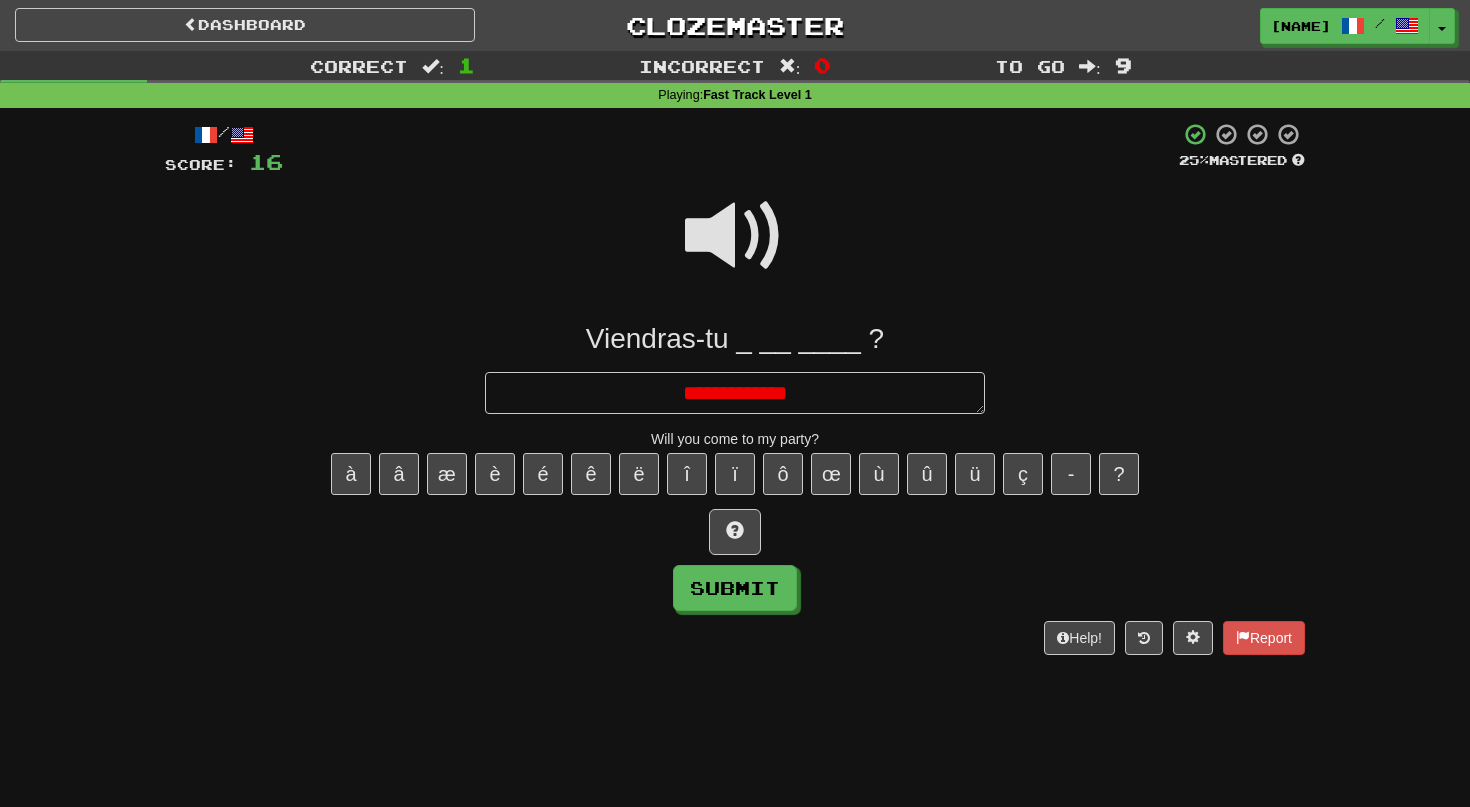 type on "*" 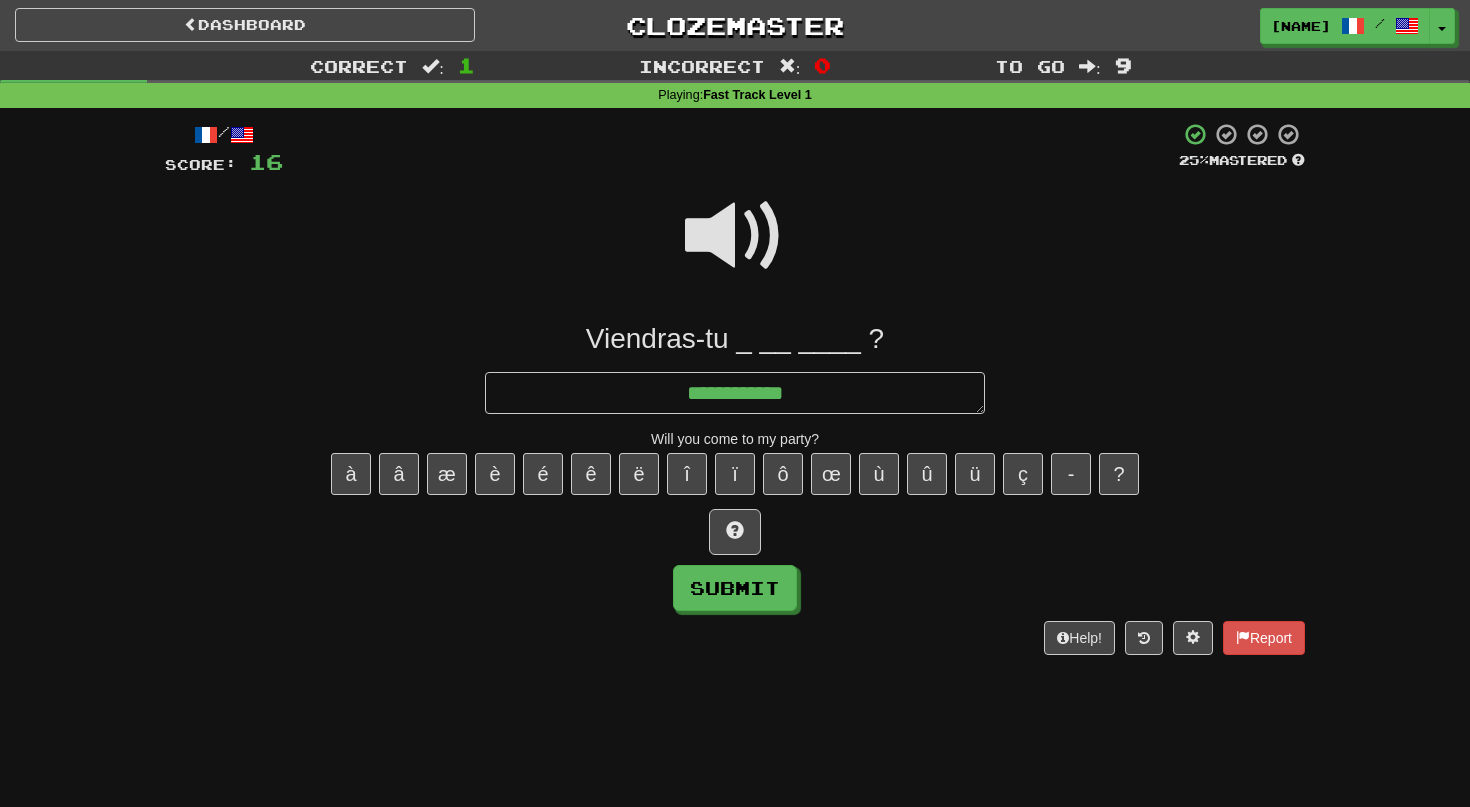 type on "*" 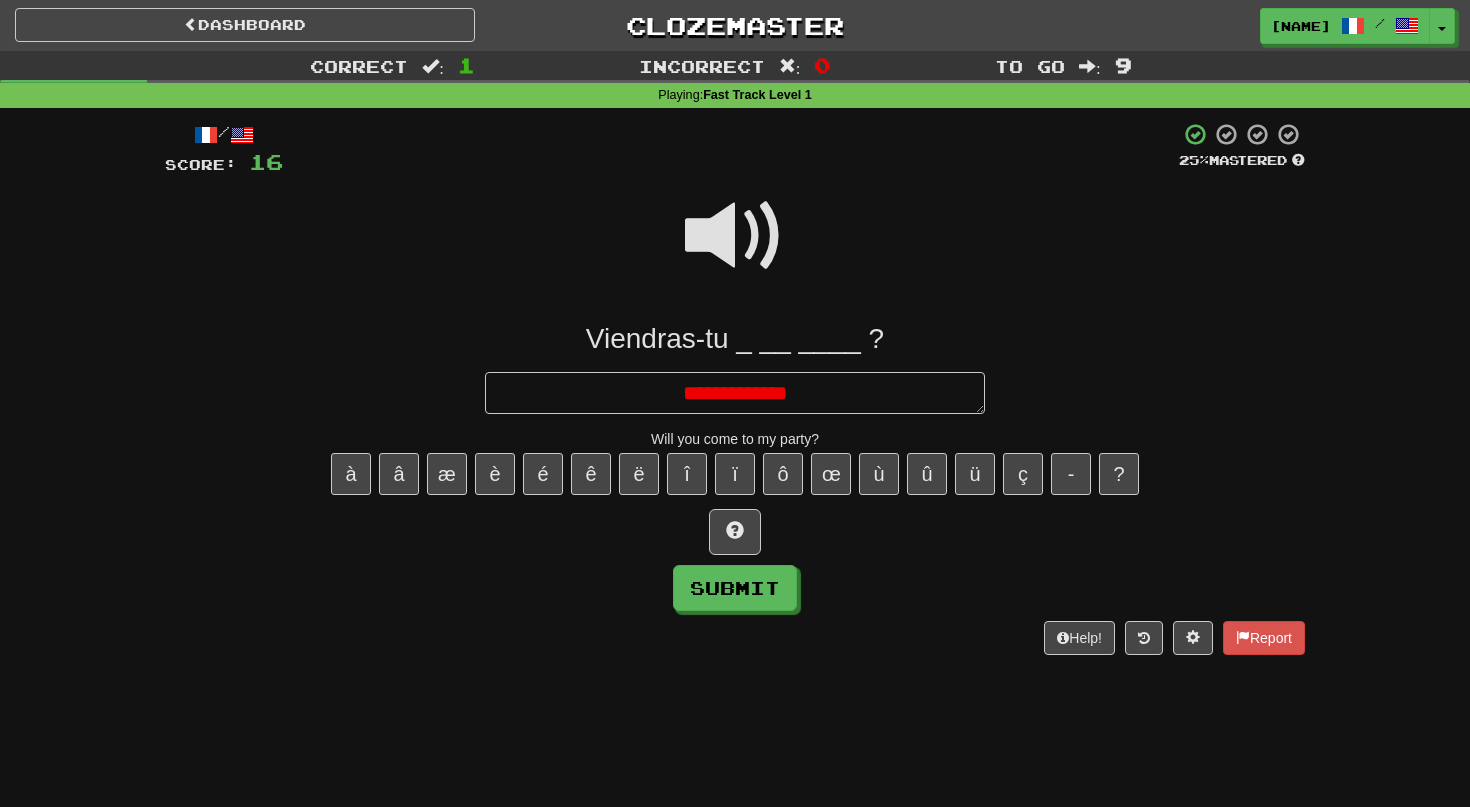 type on "*" 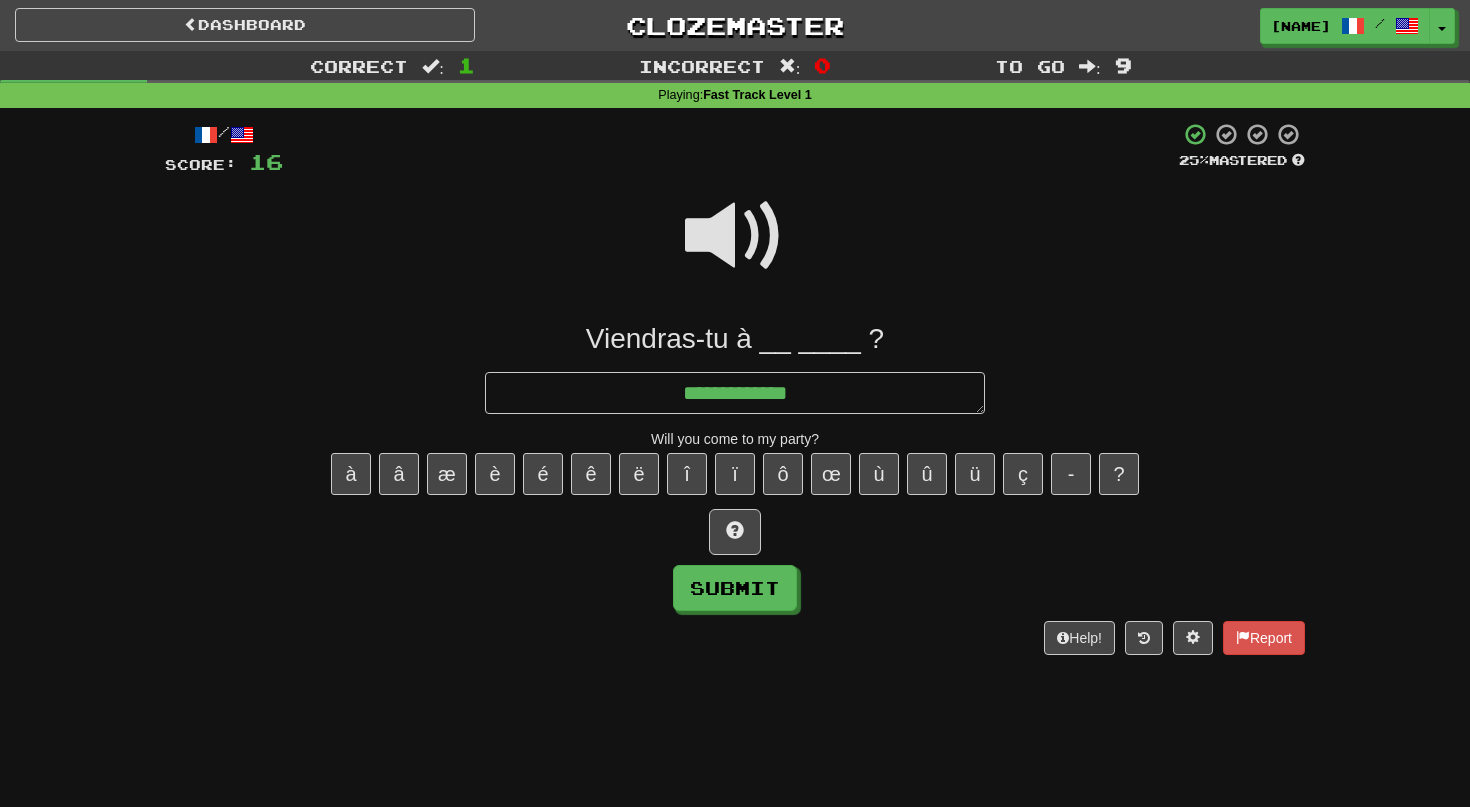 type on "*" 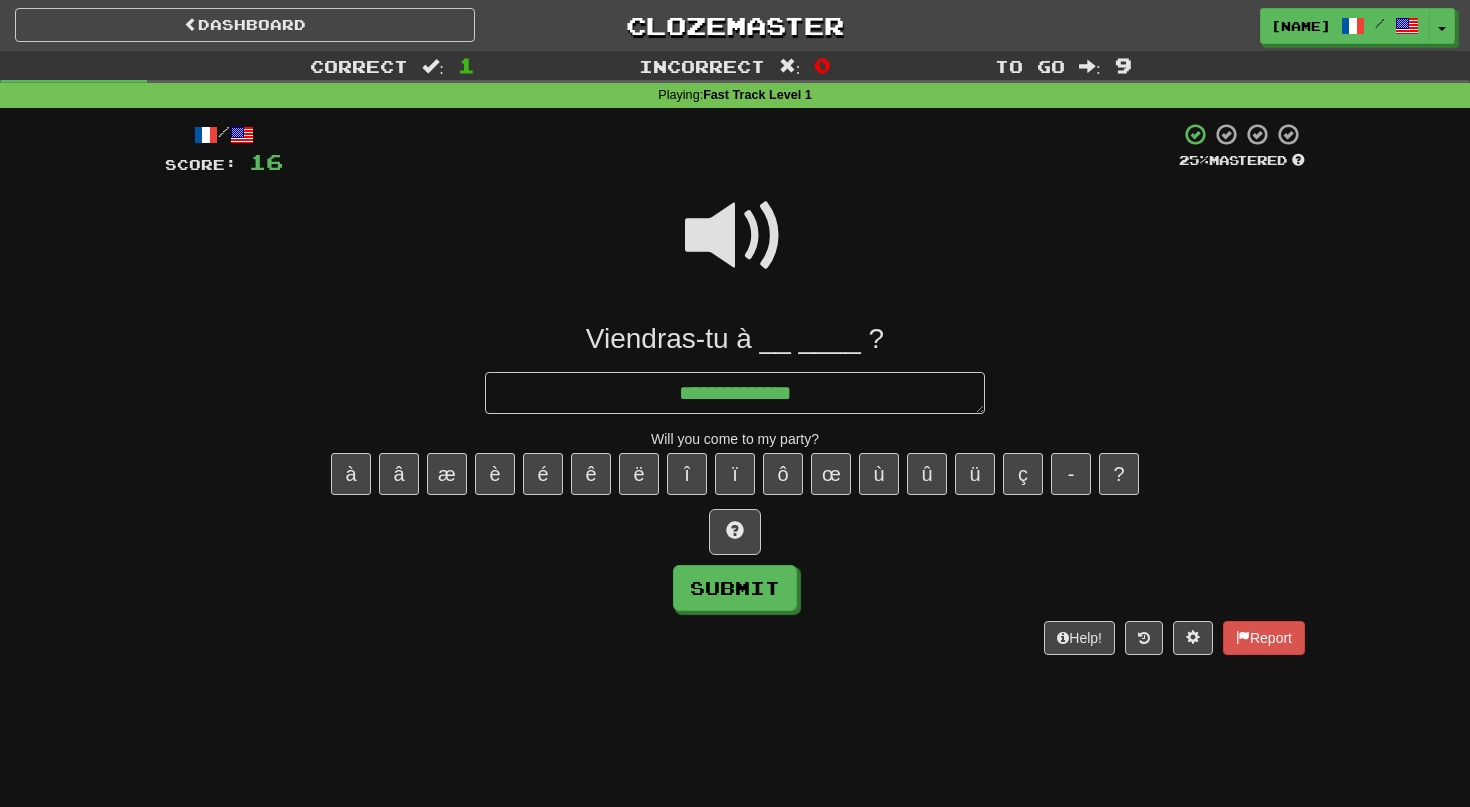 type on "*" 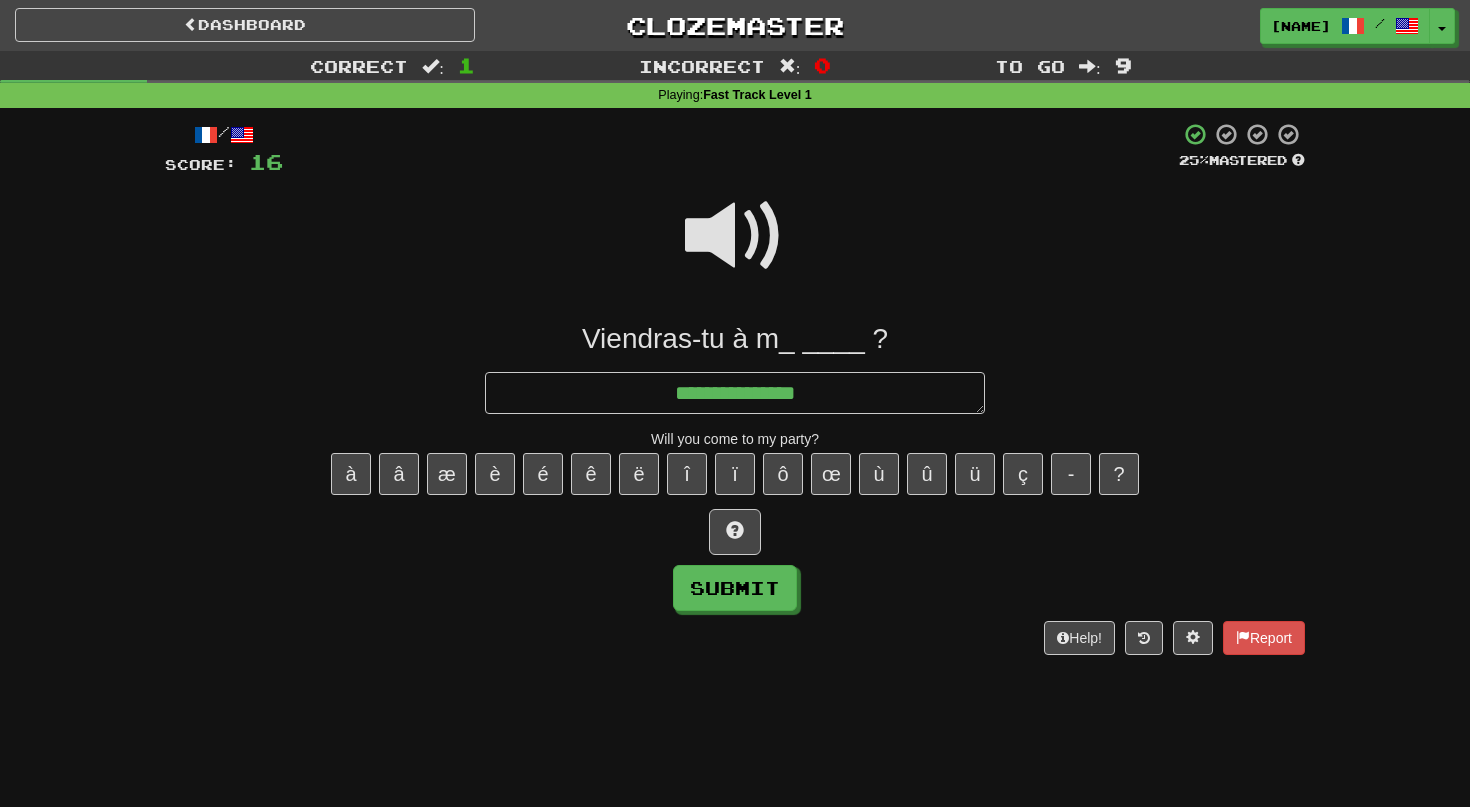 type on "*" 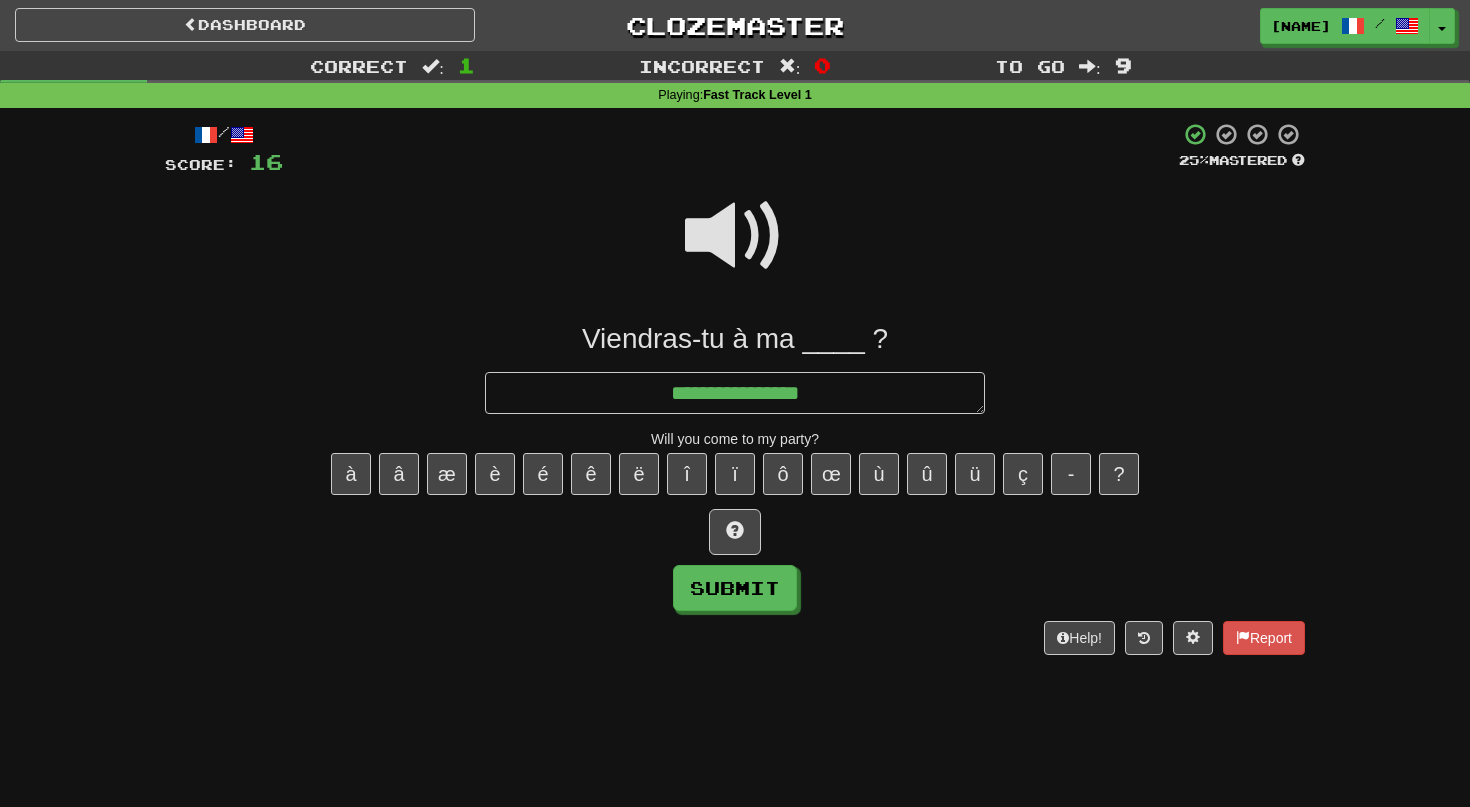 type on "*" 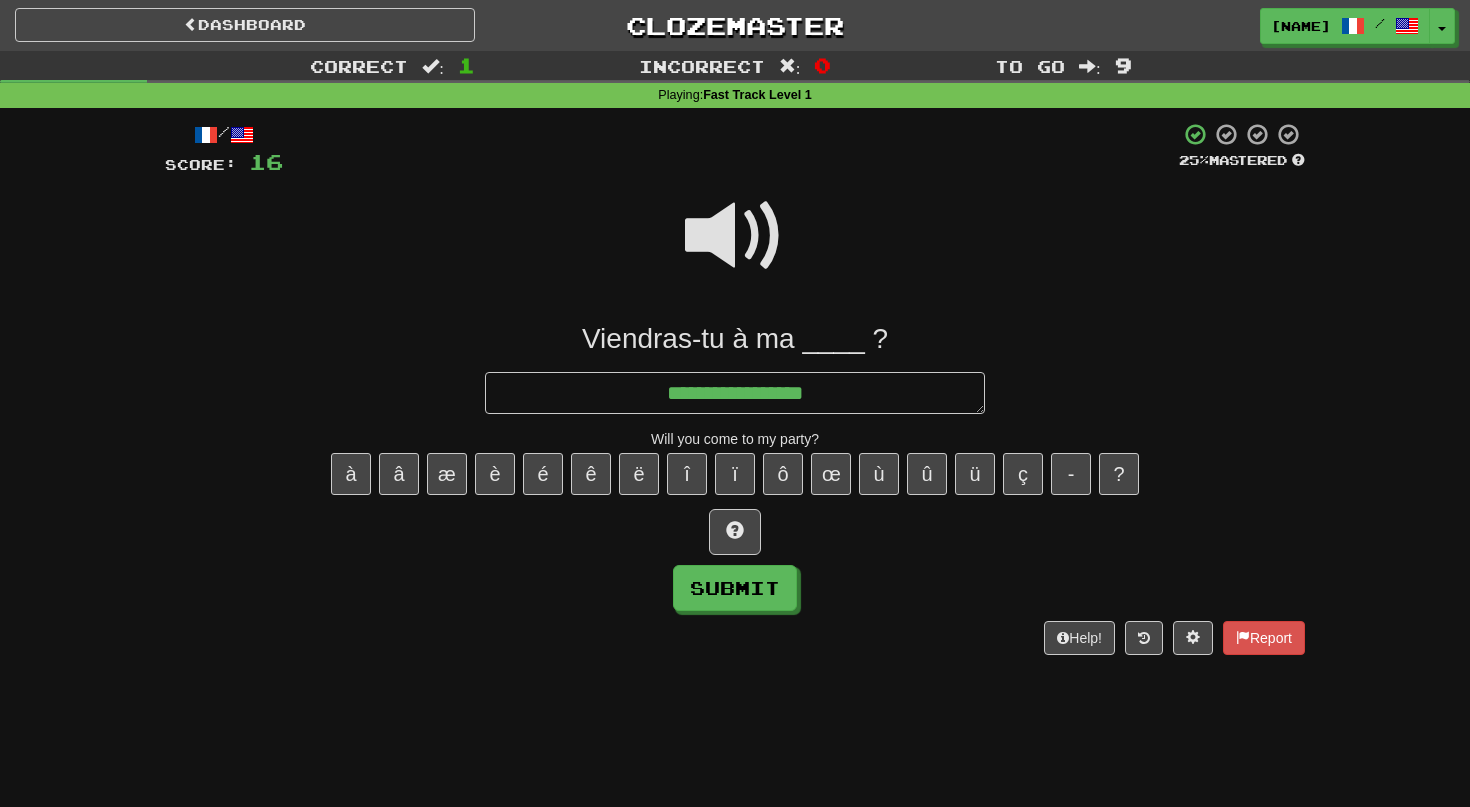 type on "*" 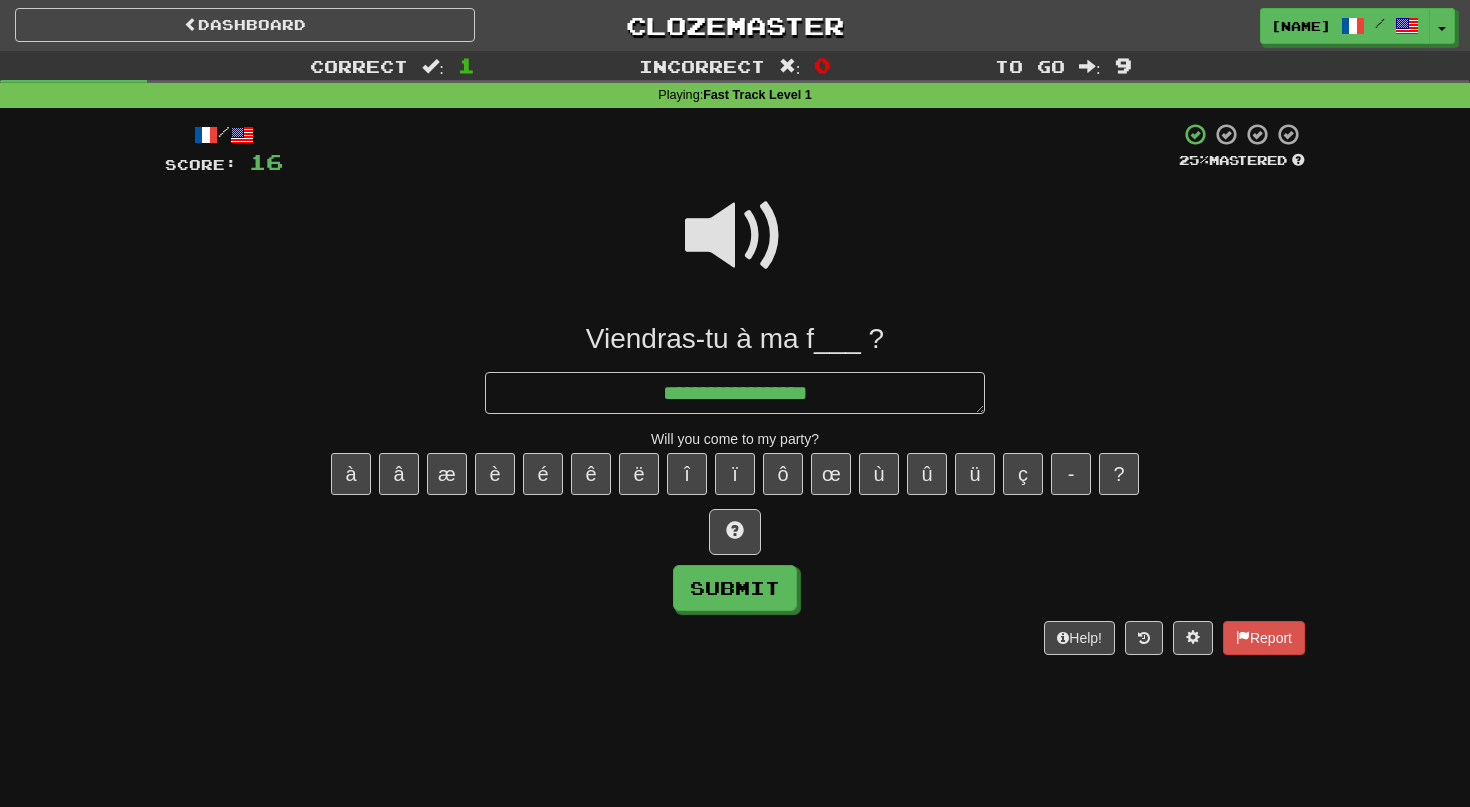 type on "*" 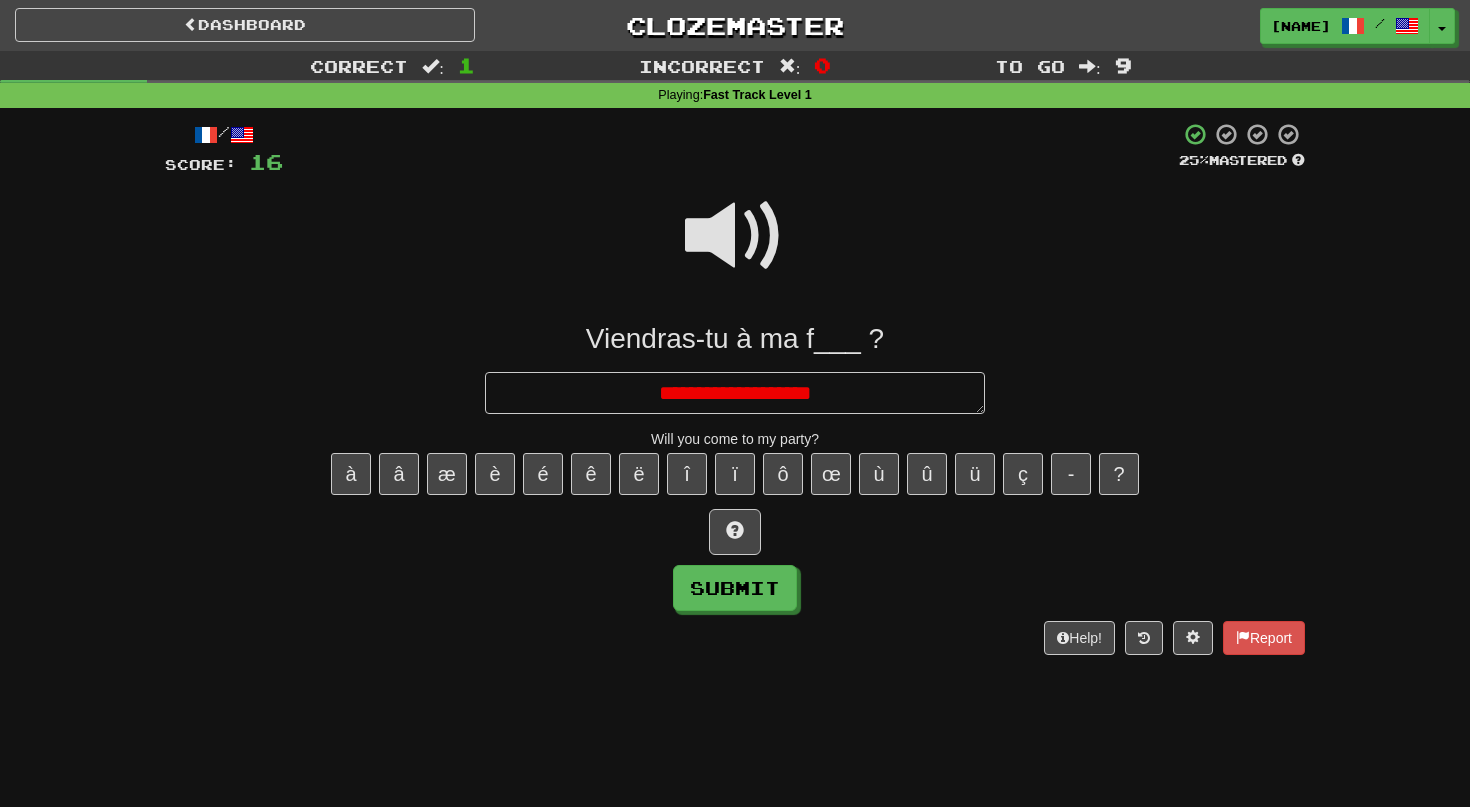 type on "*" 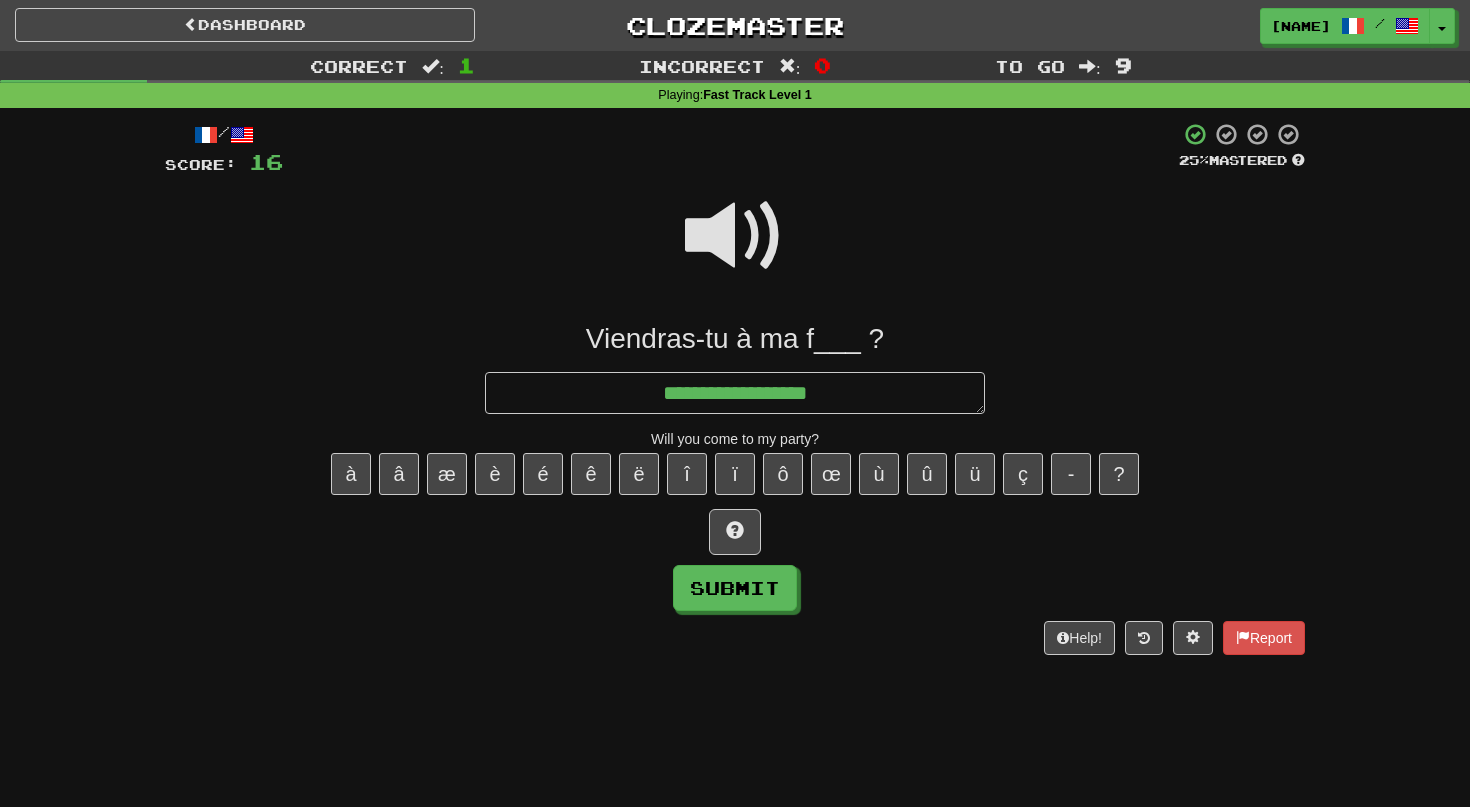 type on "*" 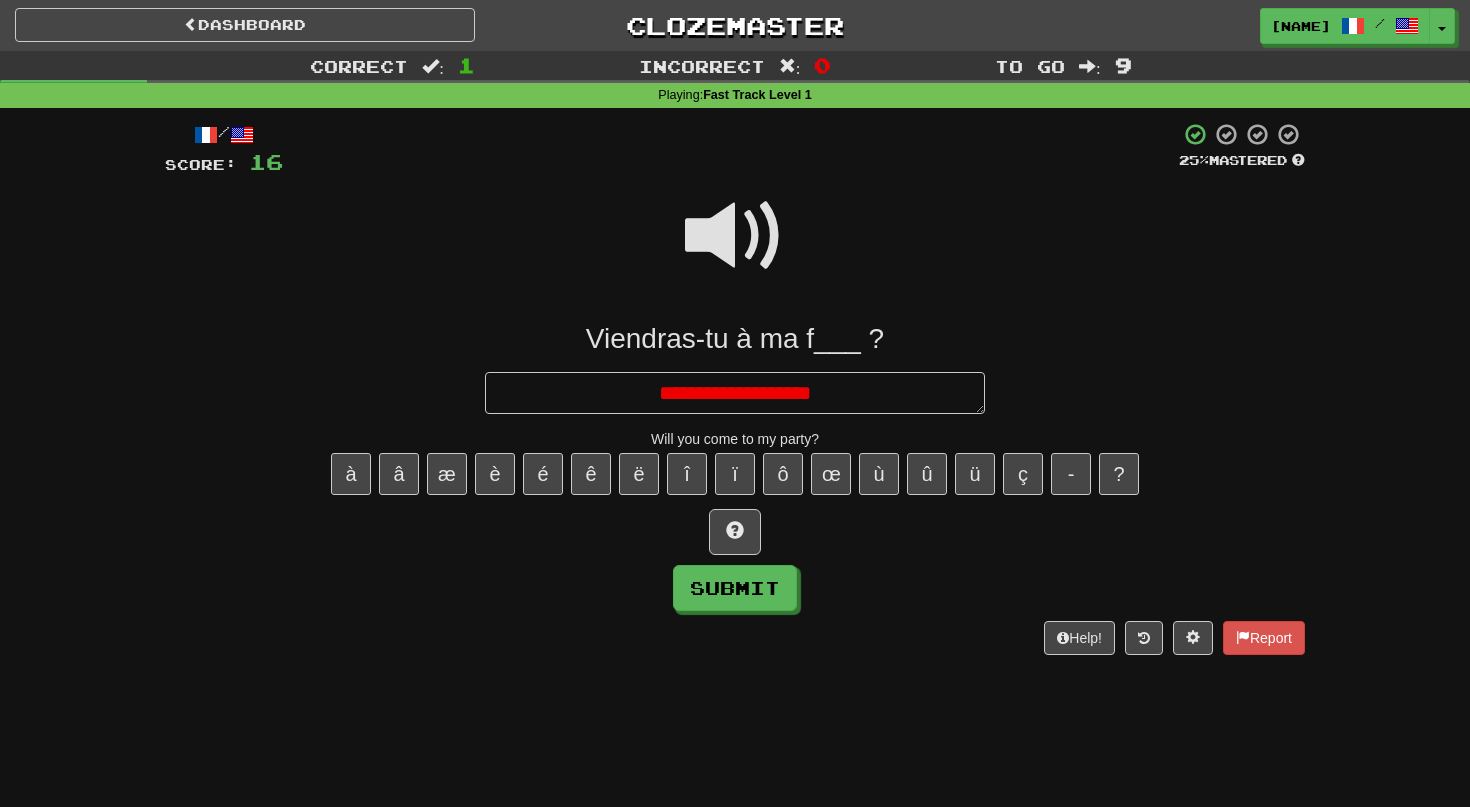 type on "*" 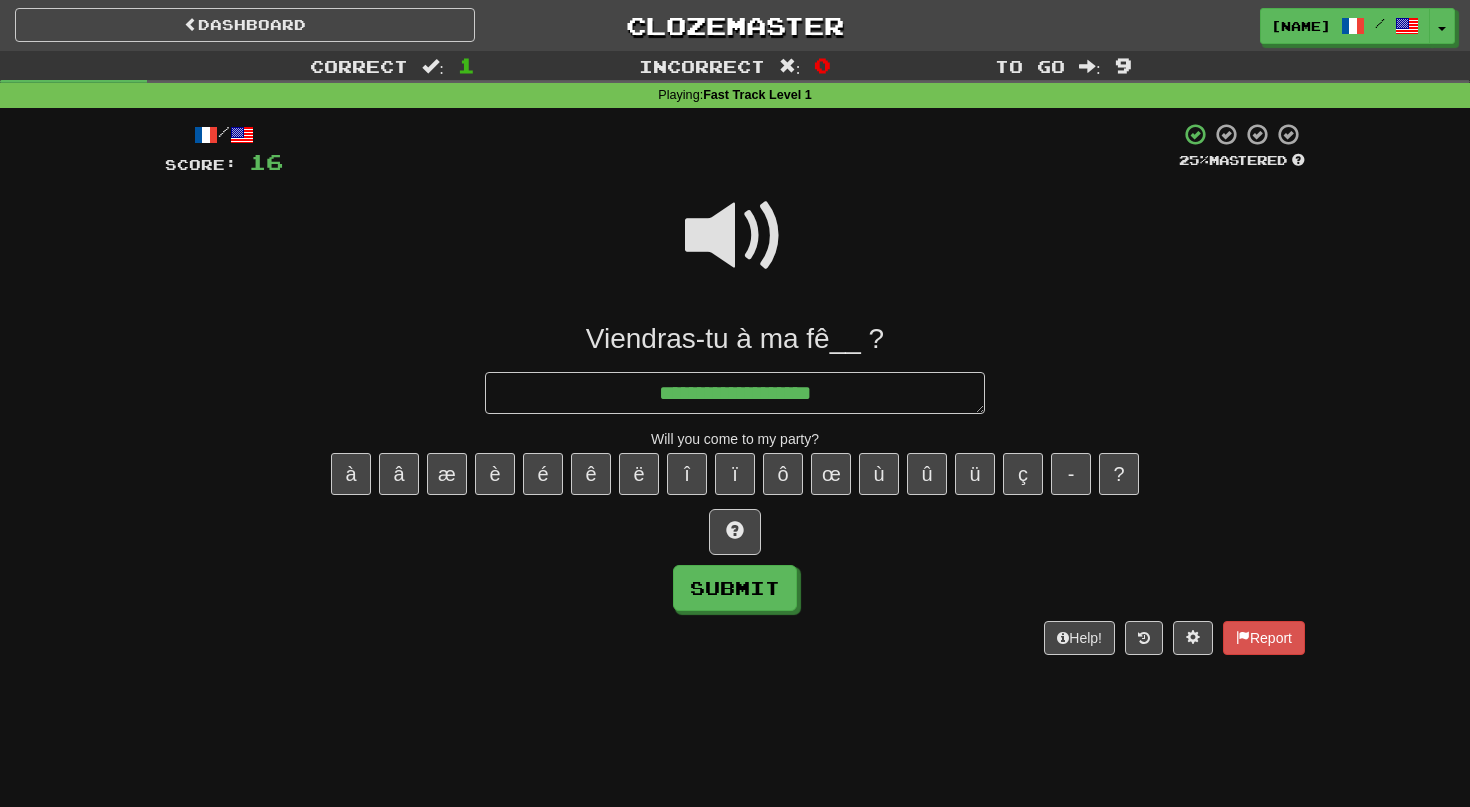 type on "*" 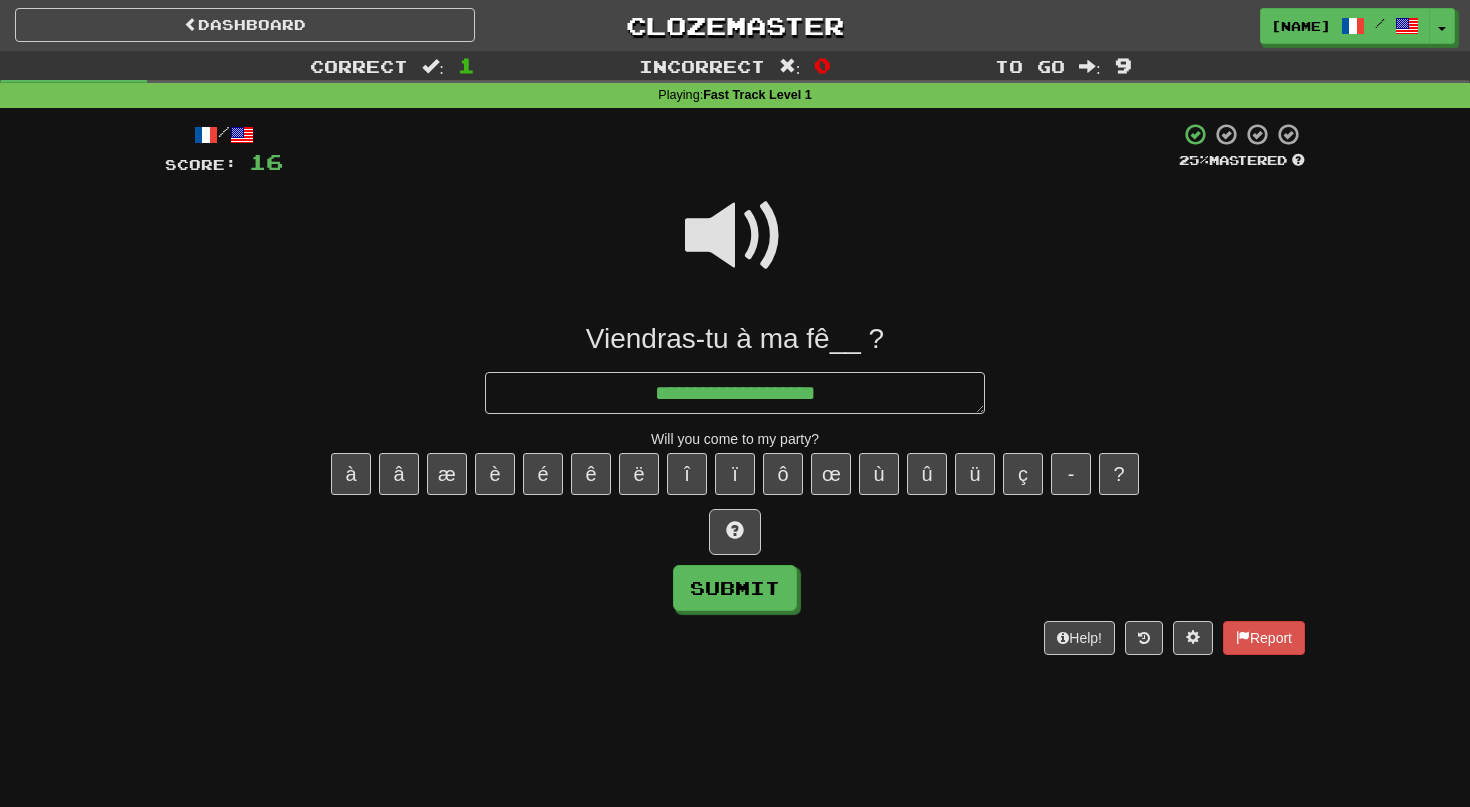 type on "*" 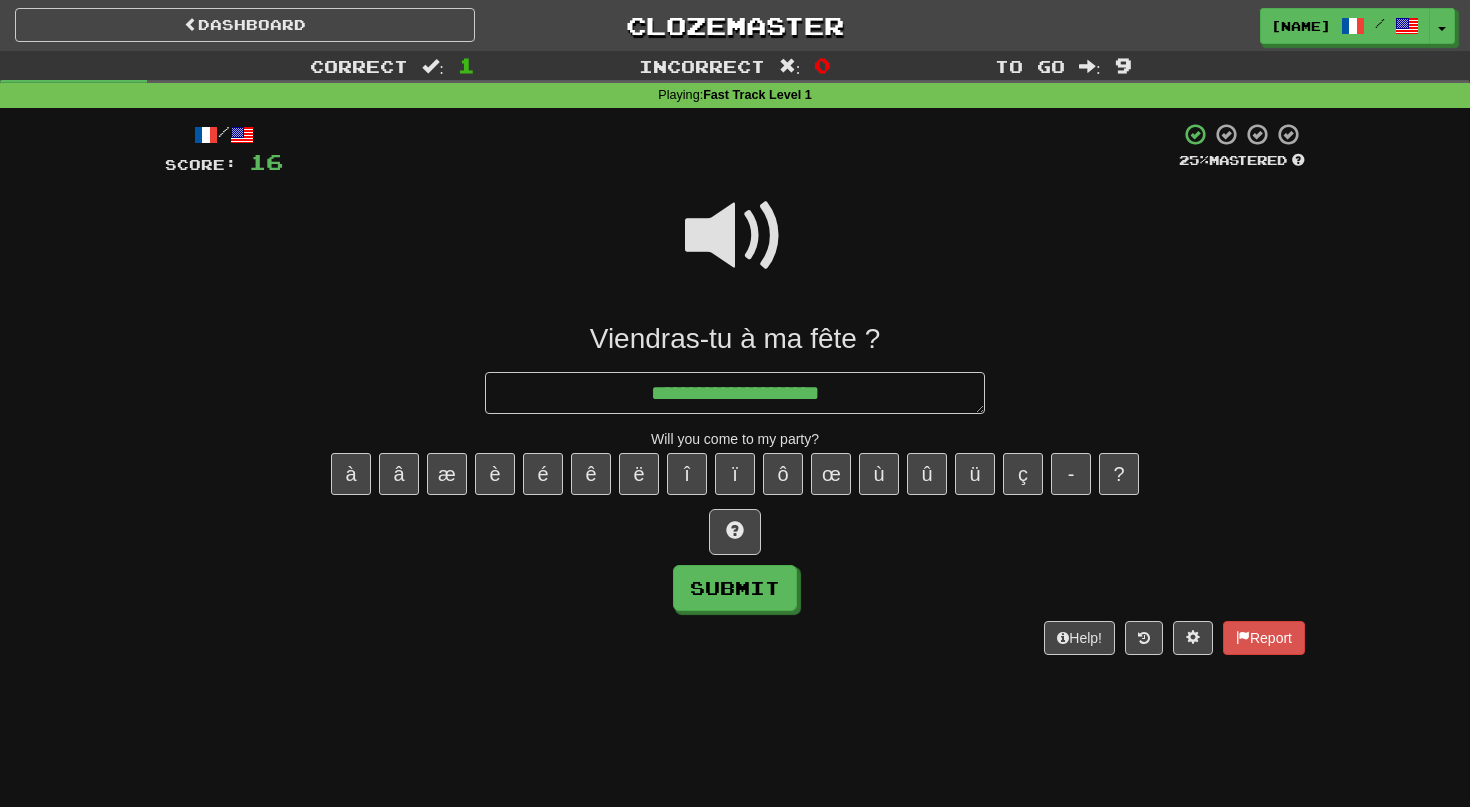 type on "*" 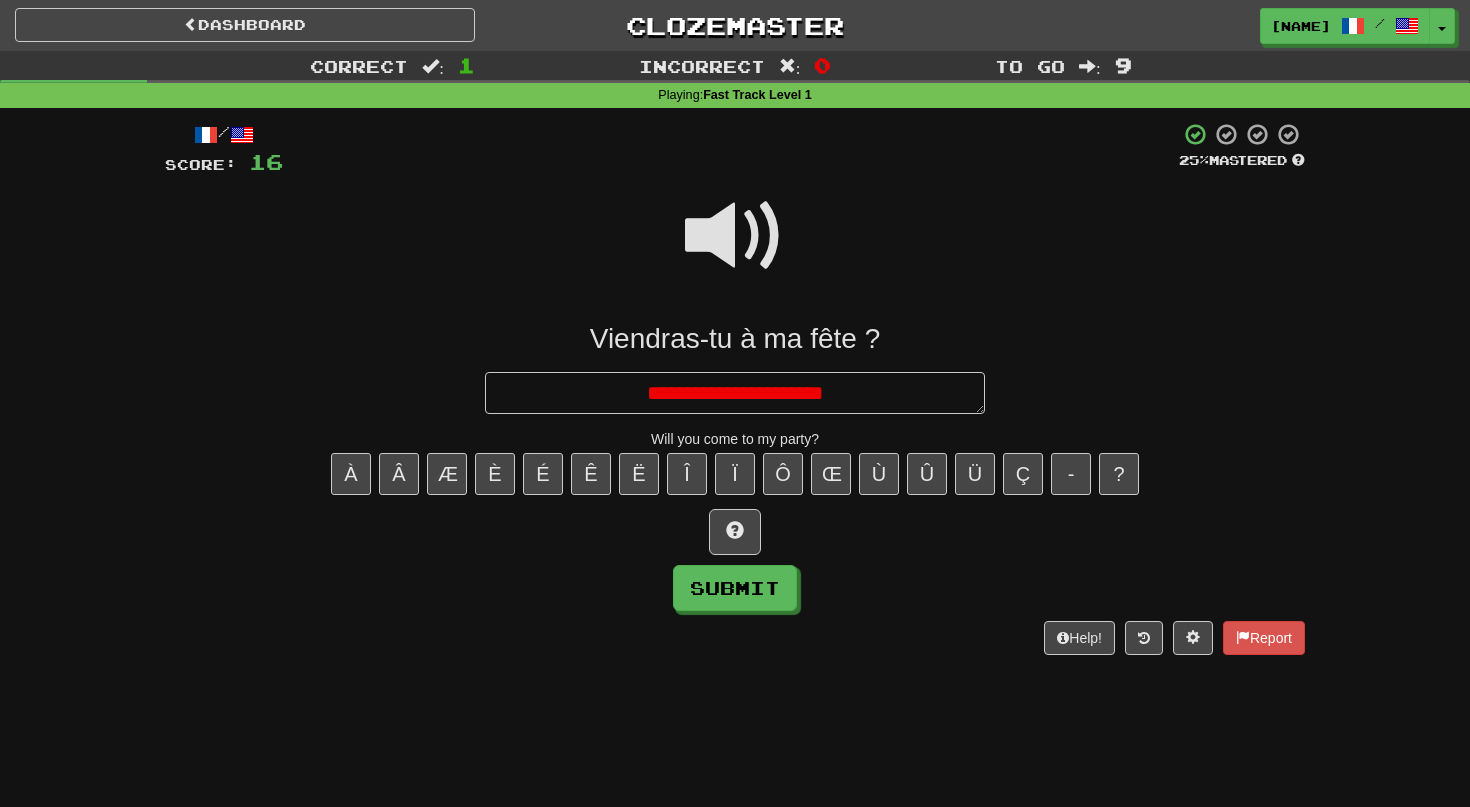 type on "*" 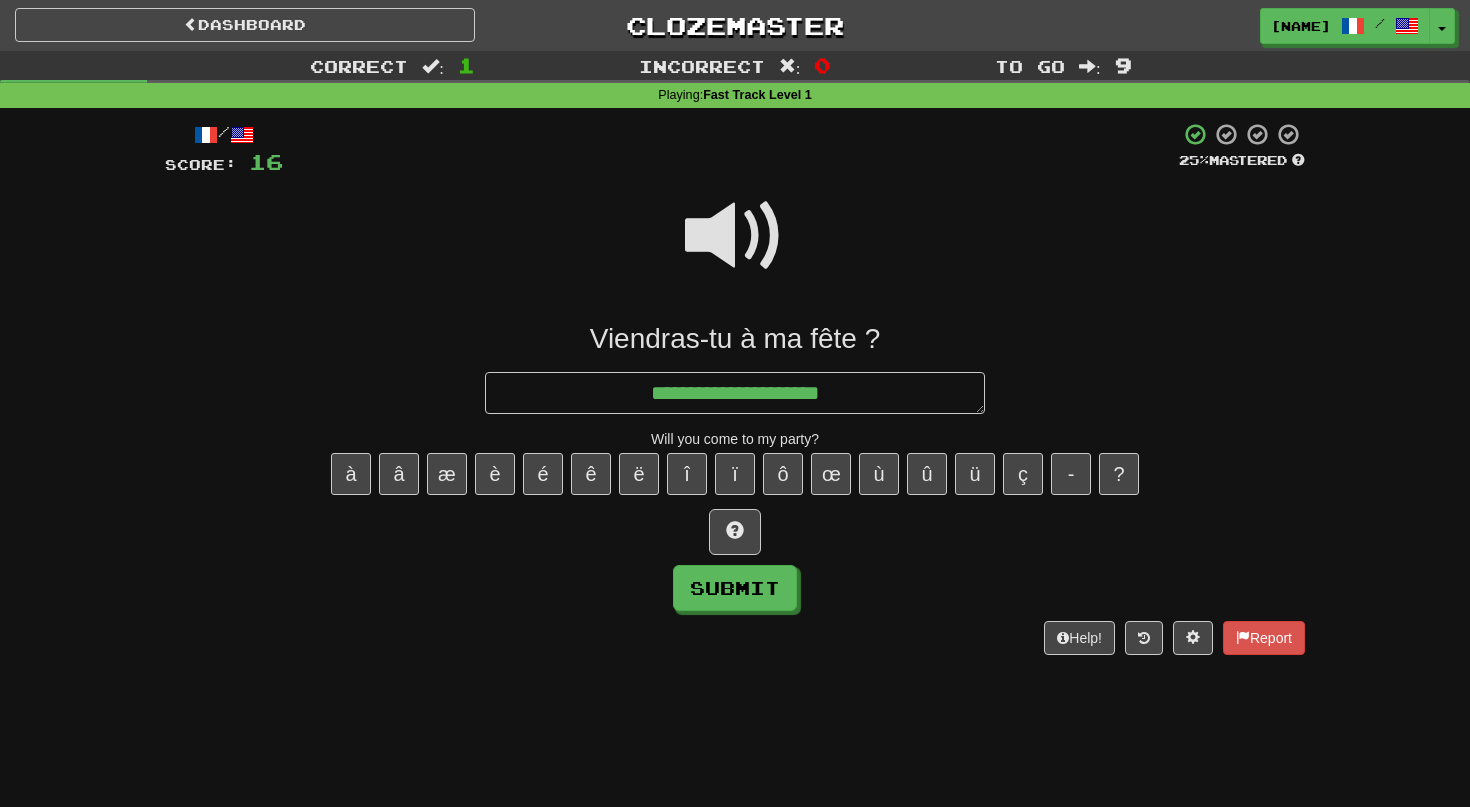 type on "*" 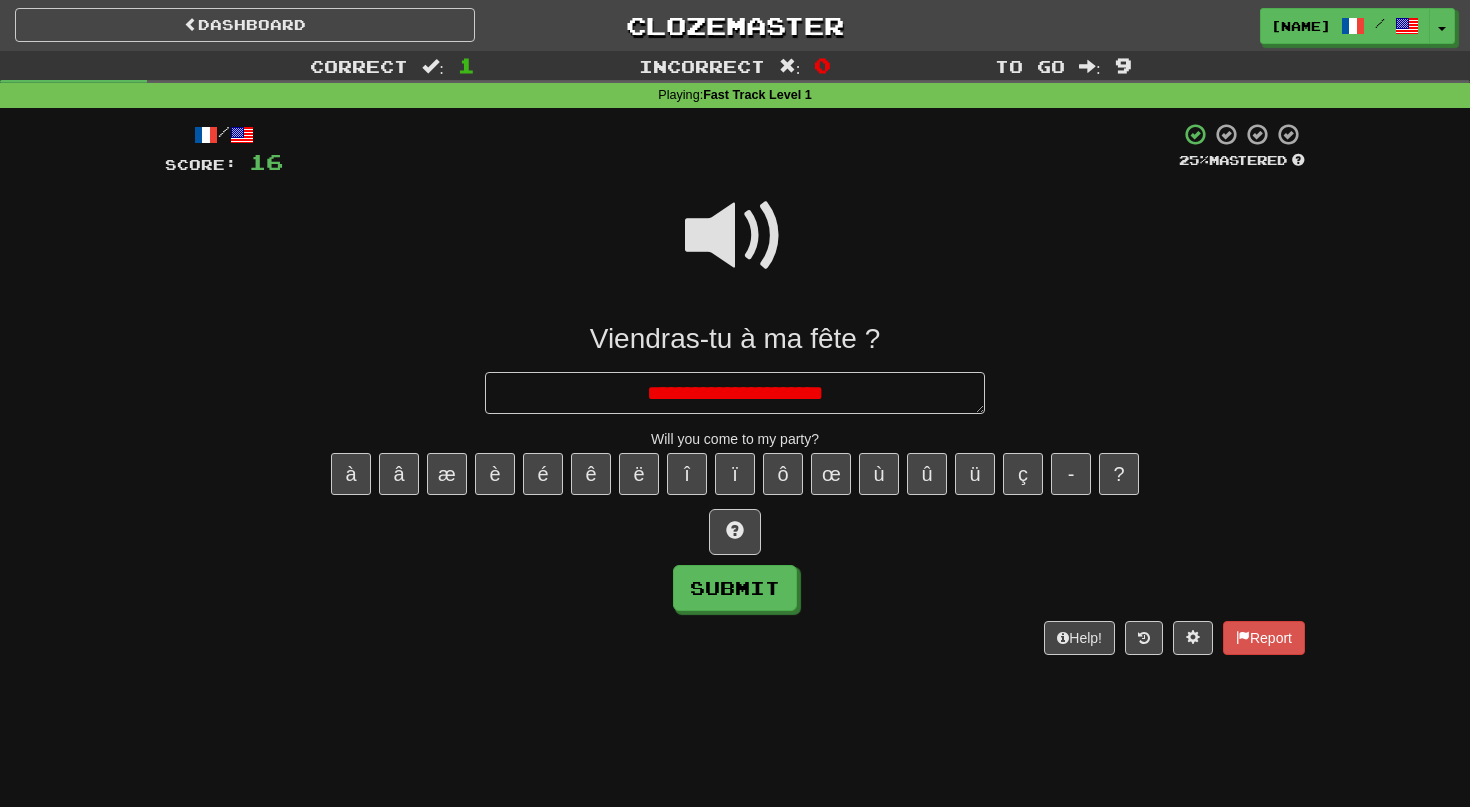 type on "*" 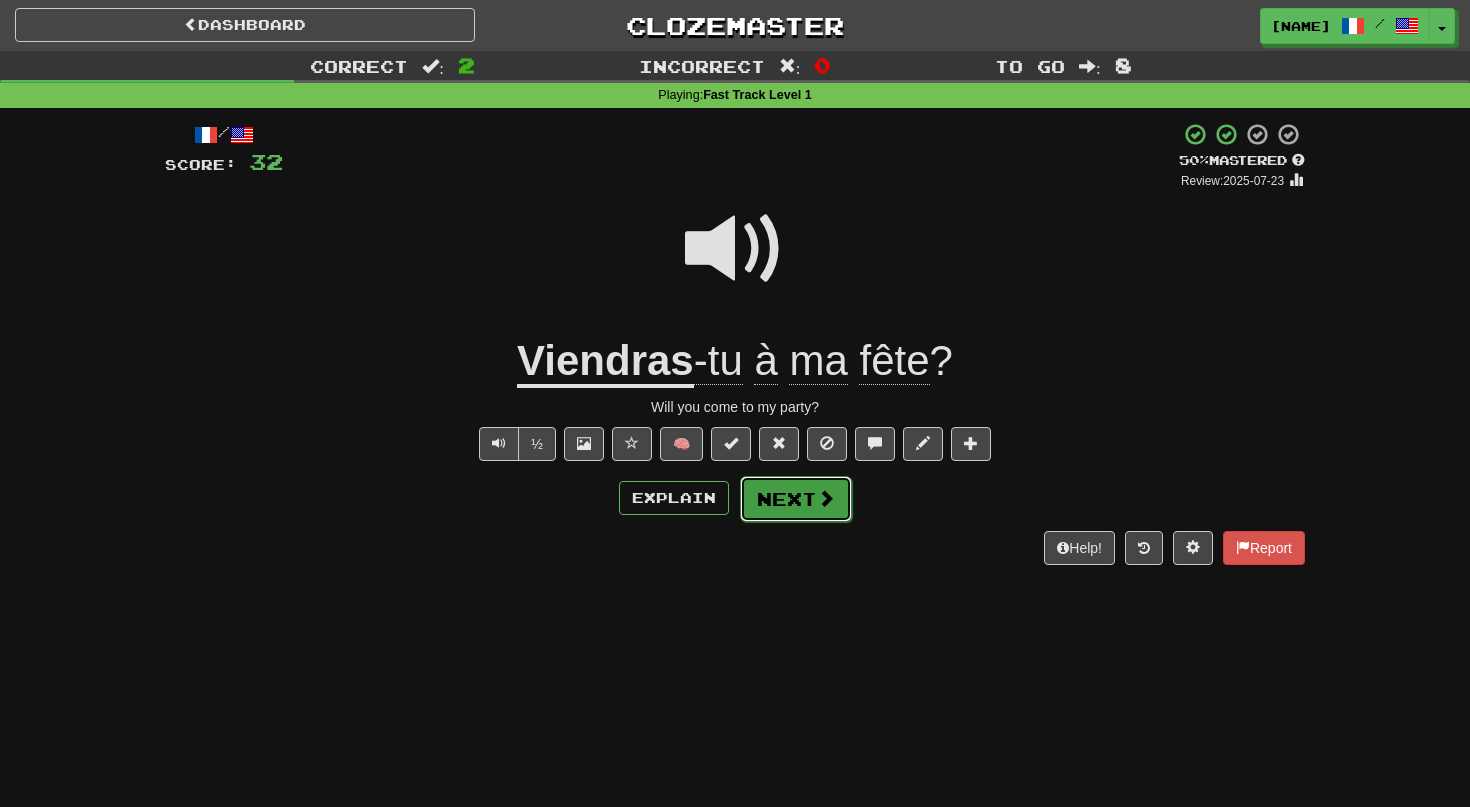 click on "Next" at bounding box center [796, 499] 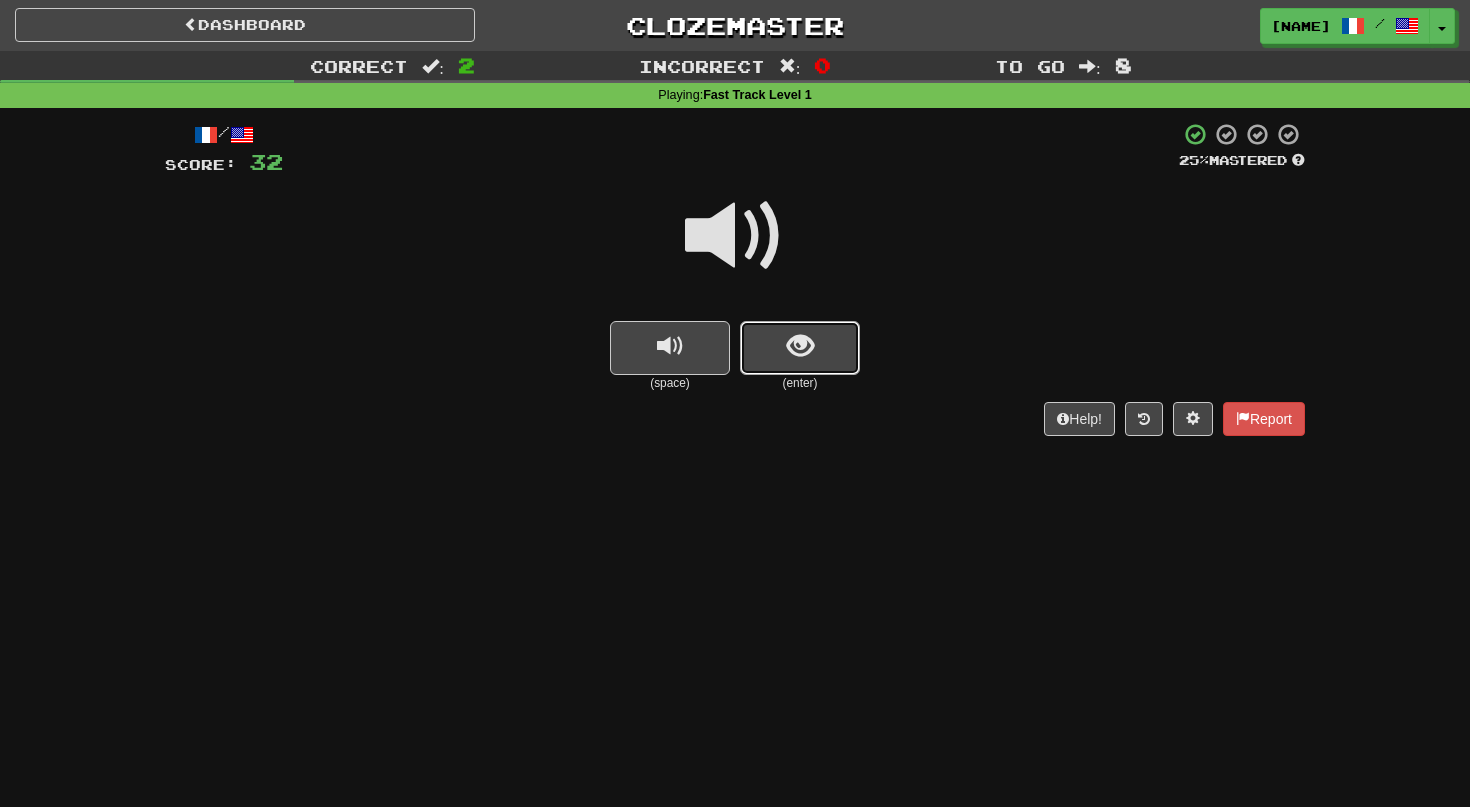 click at bounding box center [800, 348] 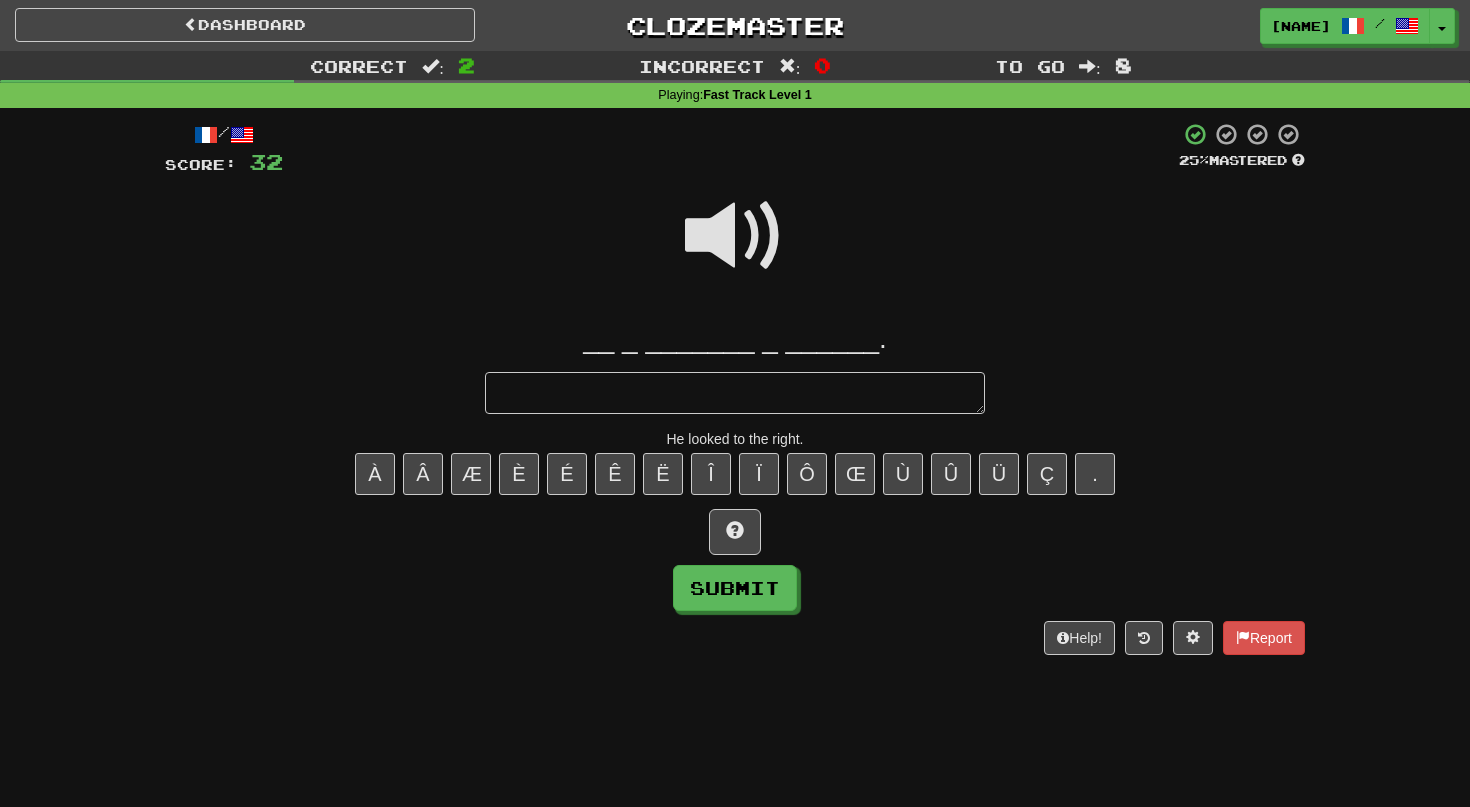 type on "*" 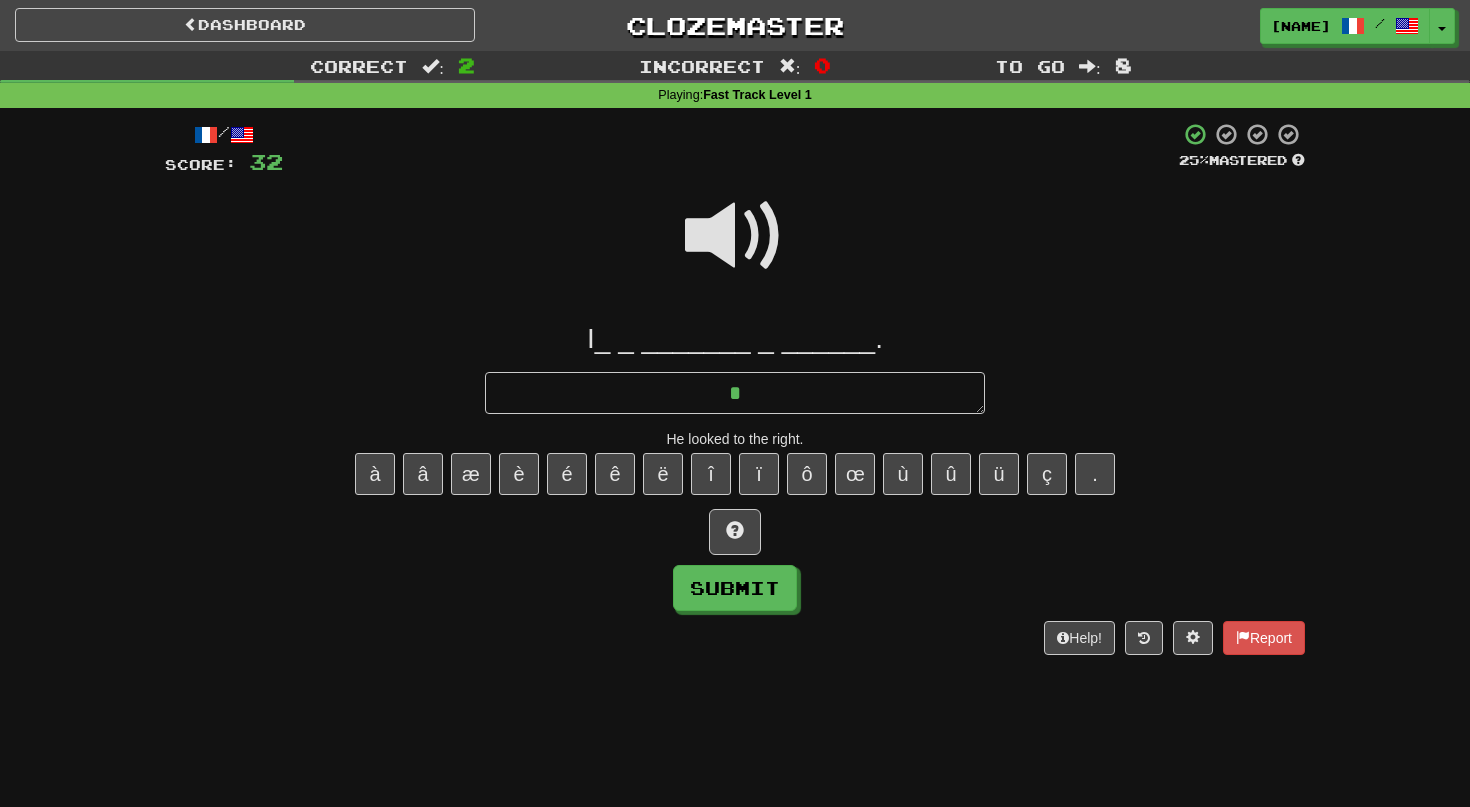 type on "*" 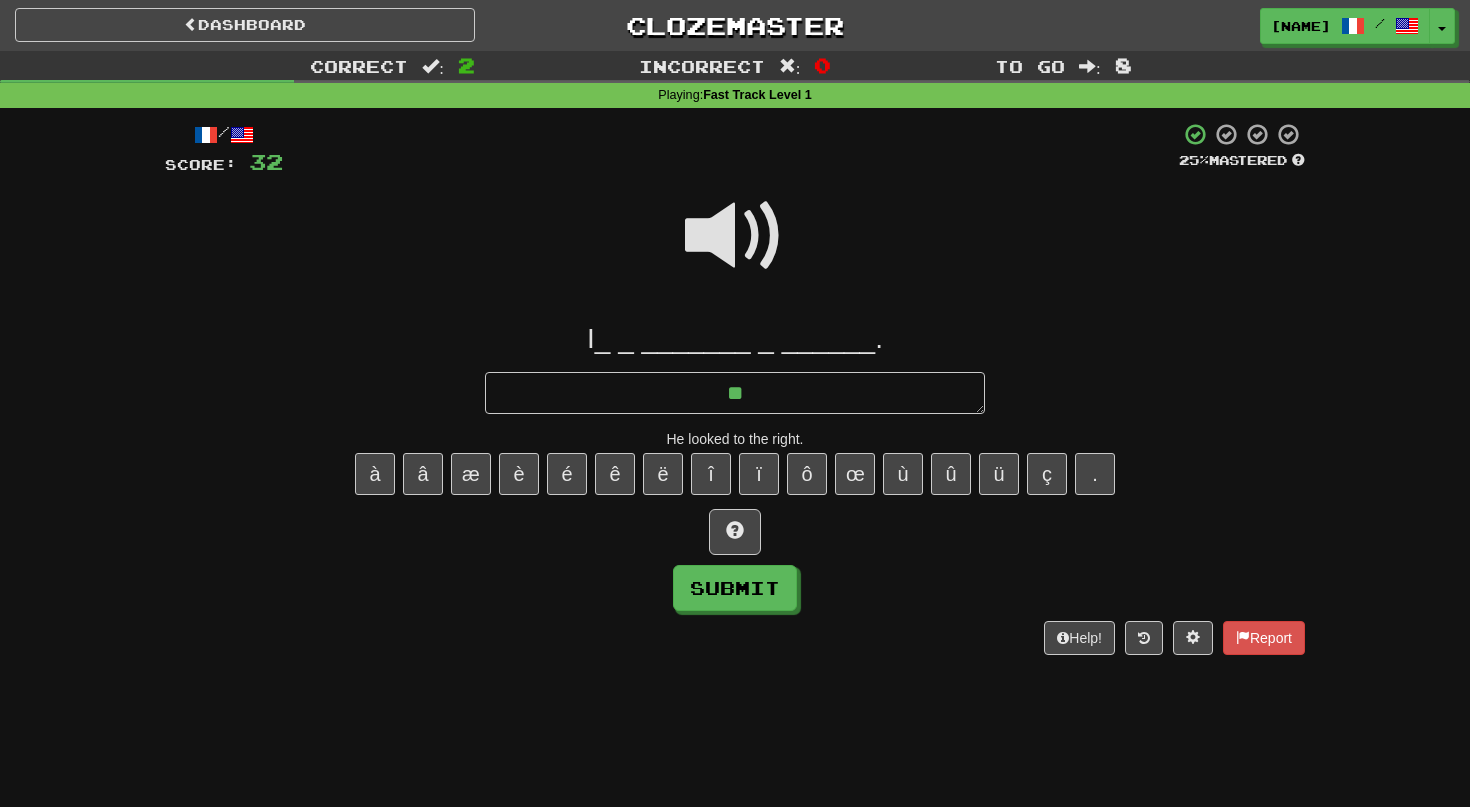 type 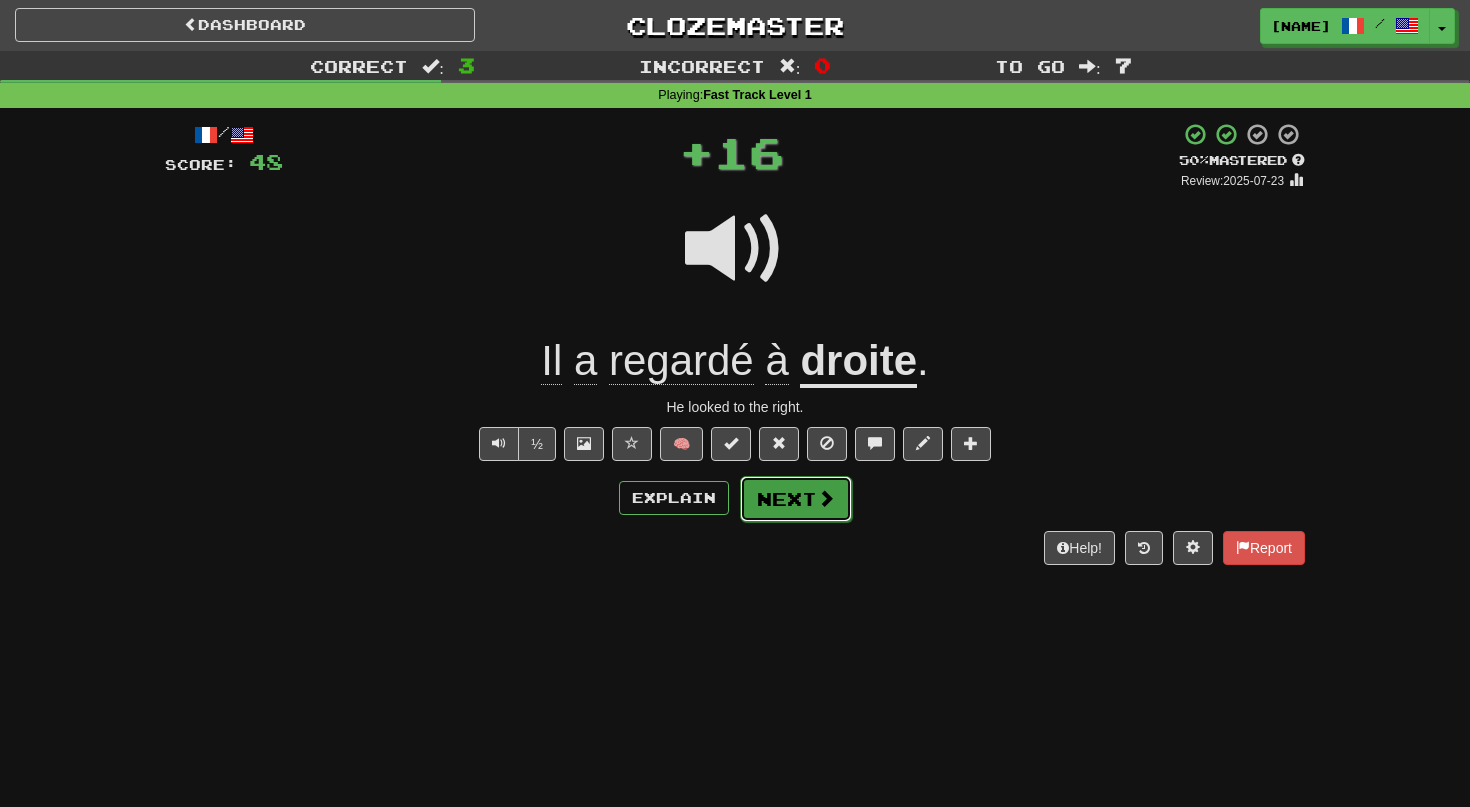 click on "Next" at bounding box center [796, 499] 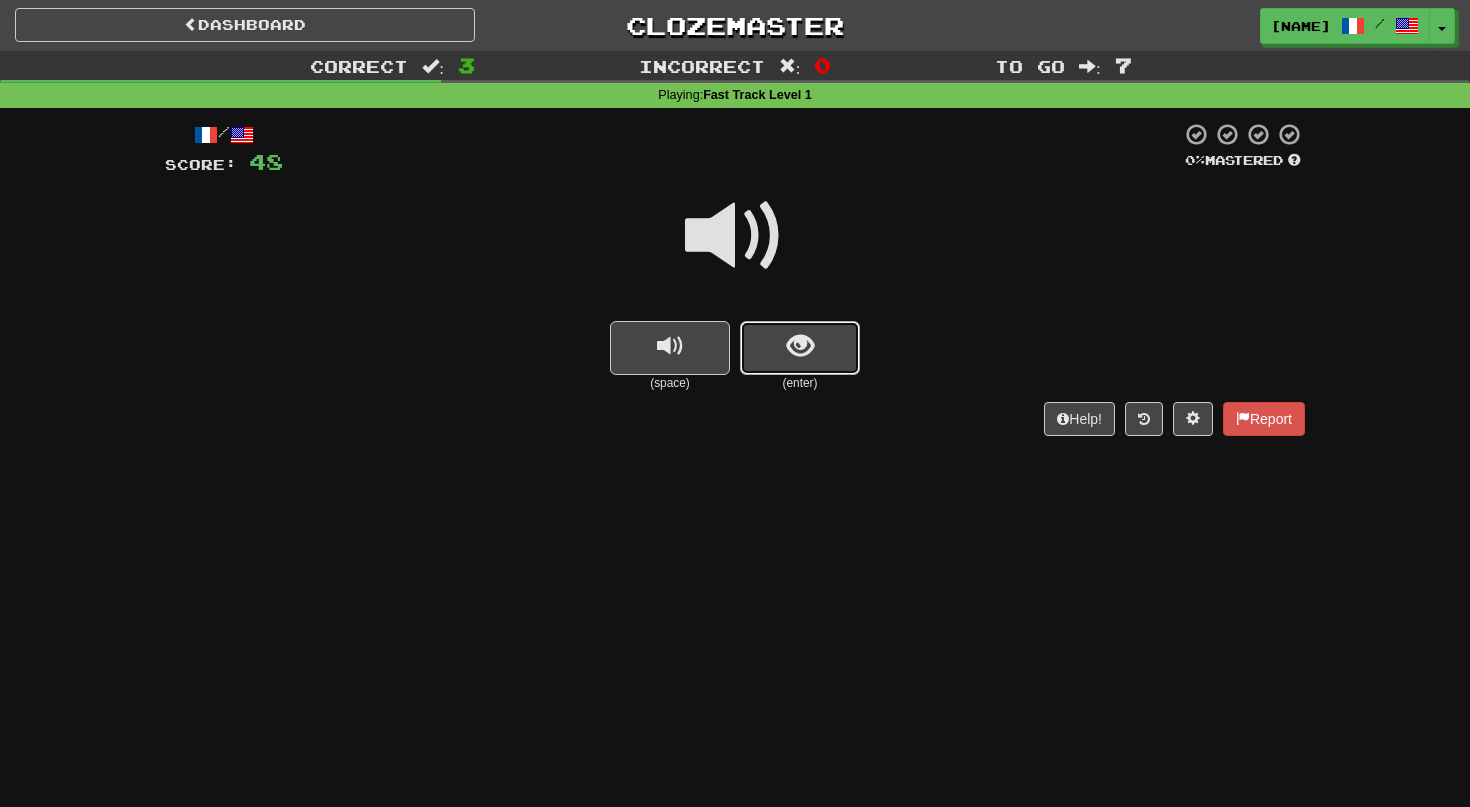 click at bounding box center [800, 348] 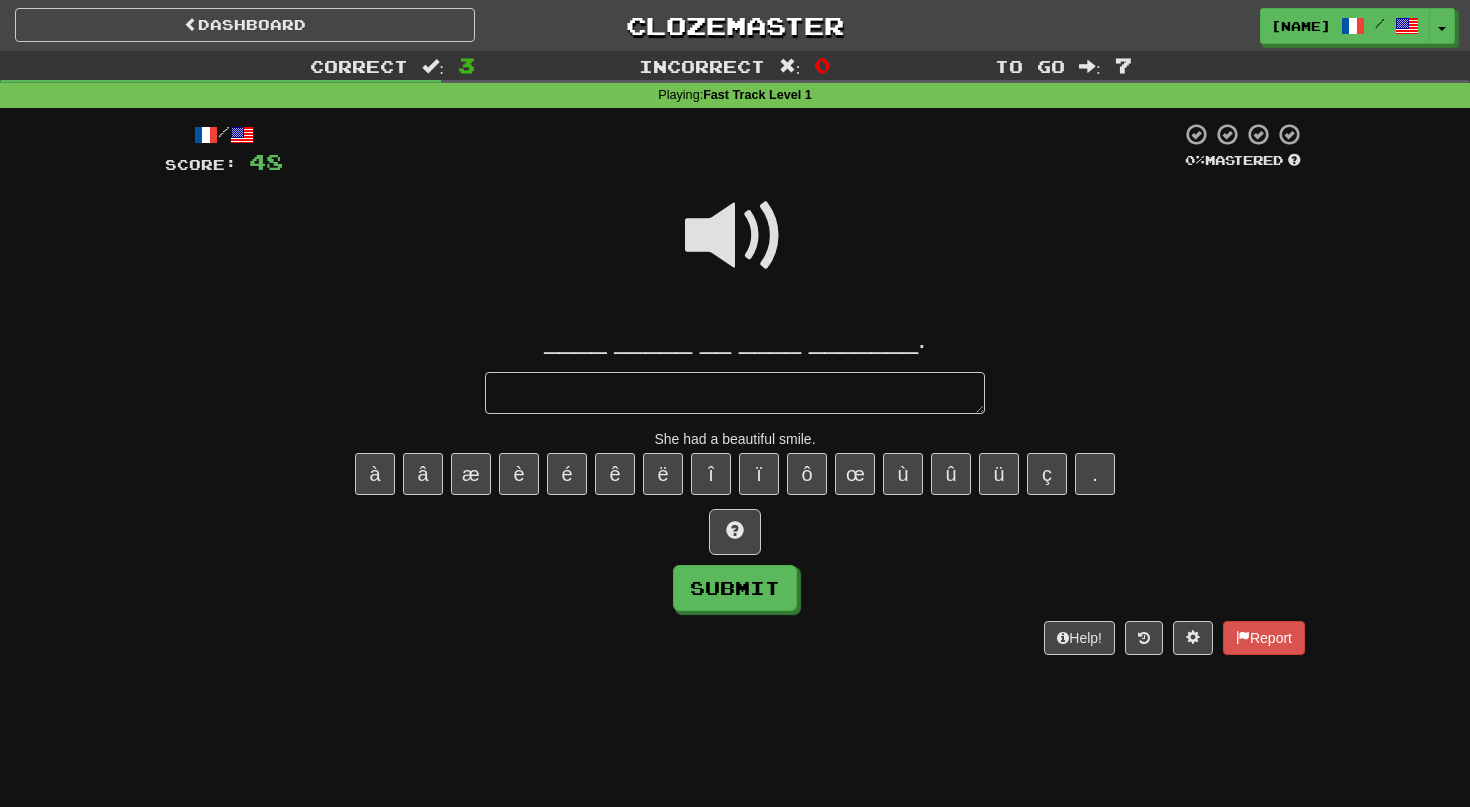 click at bounding box center (735, 393) 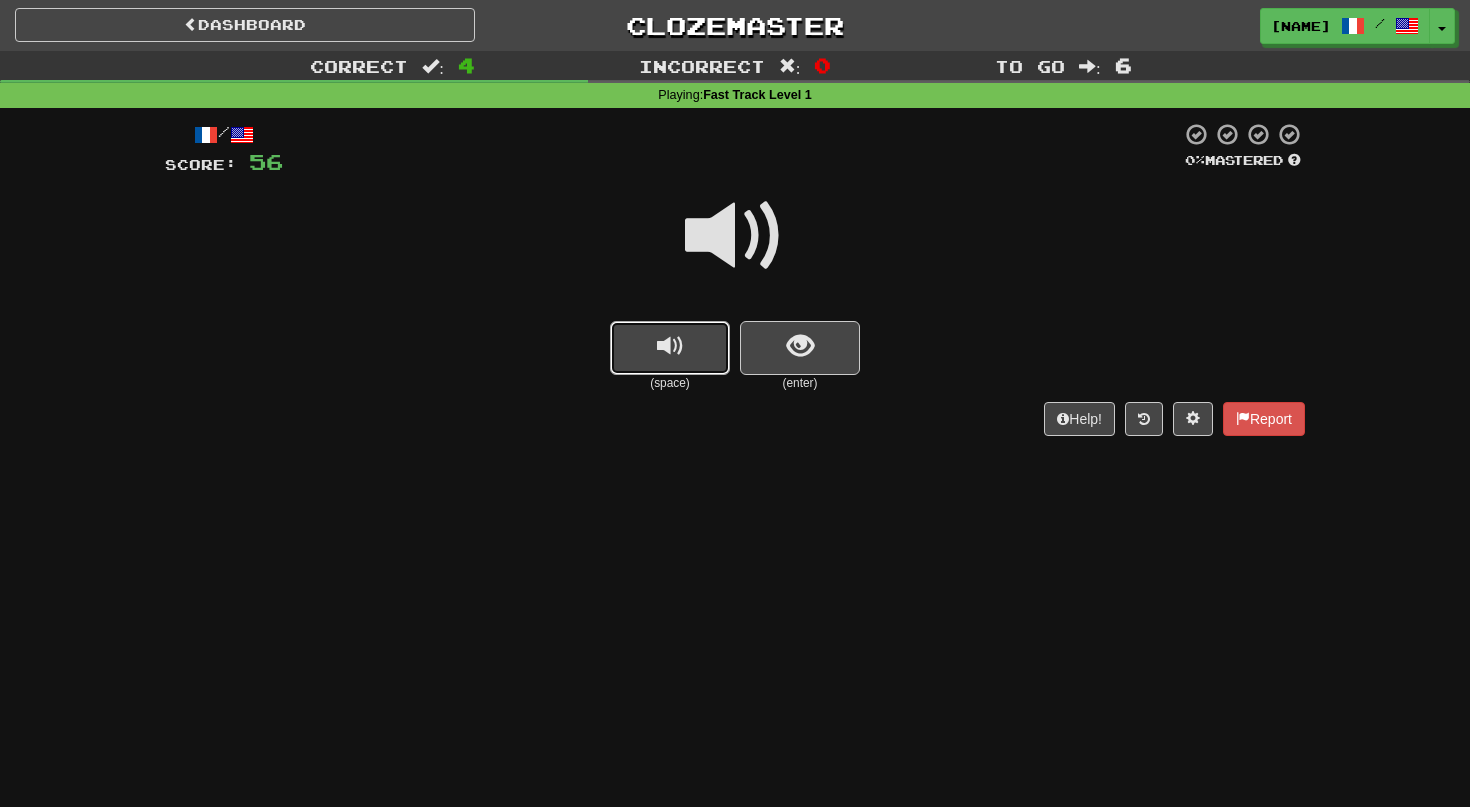 click at bounding box center (670, 346) 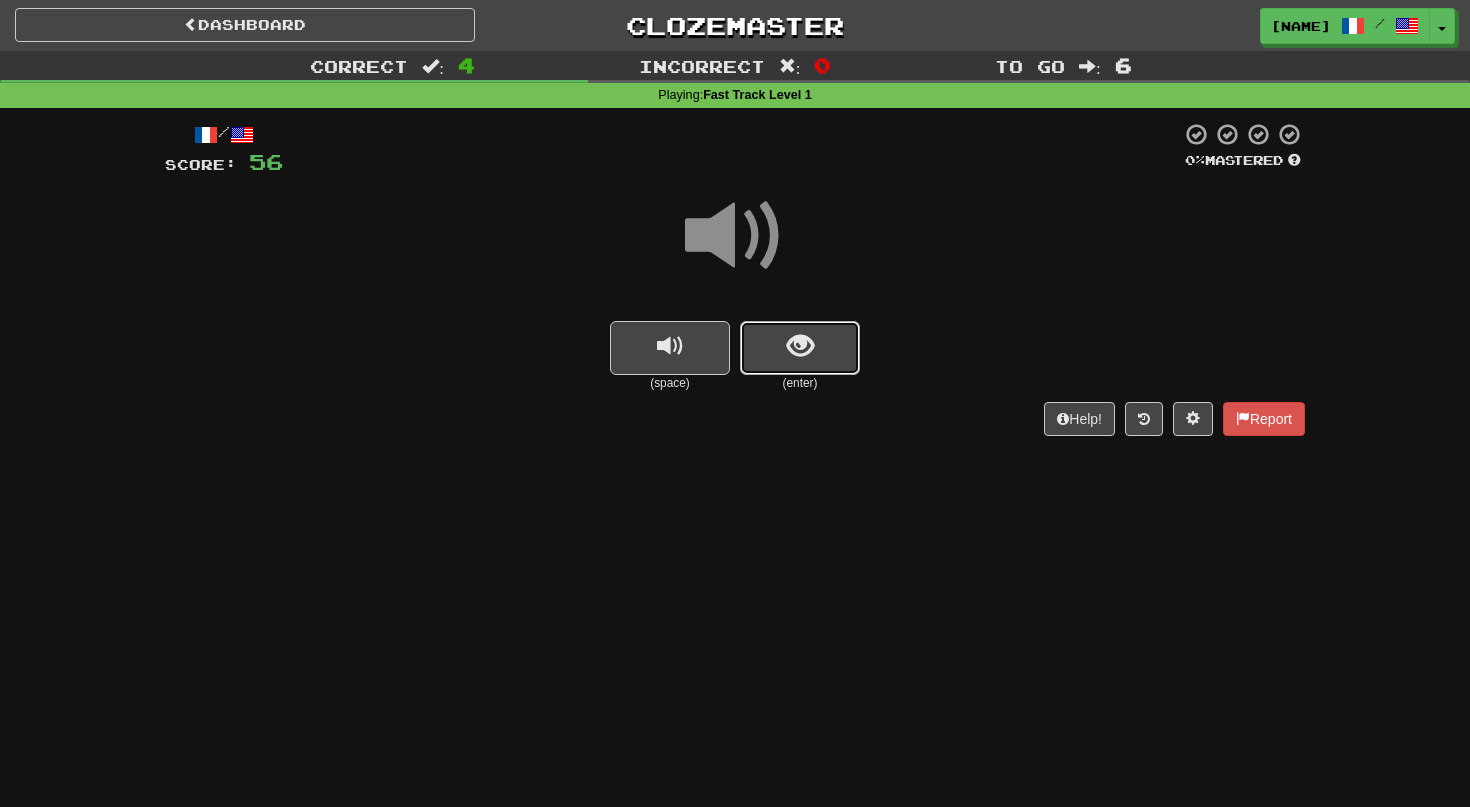 click at bounding box center (800, 346) 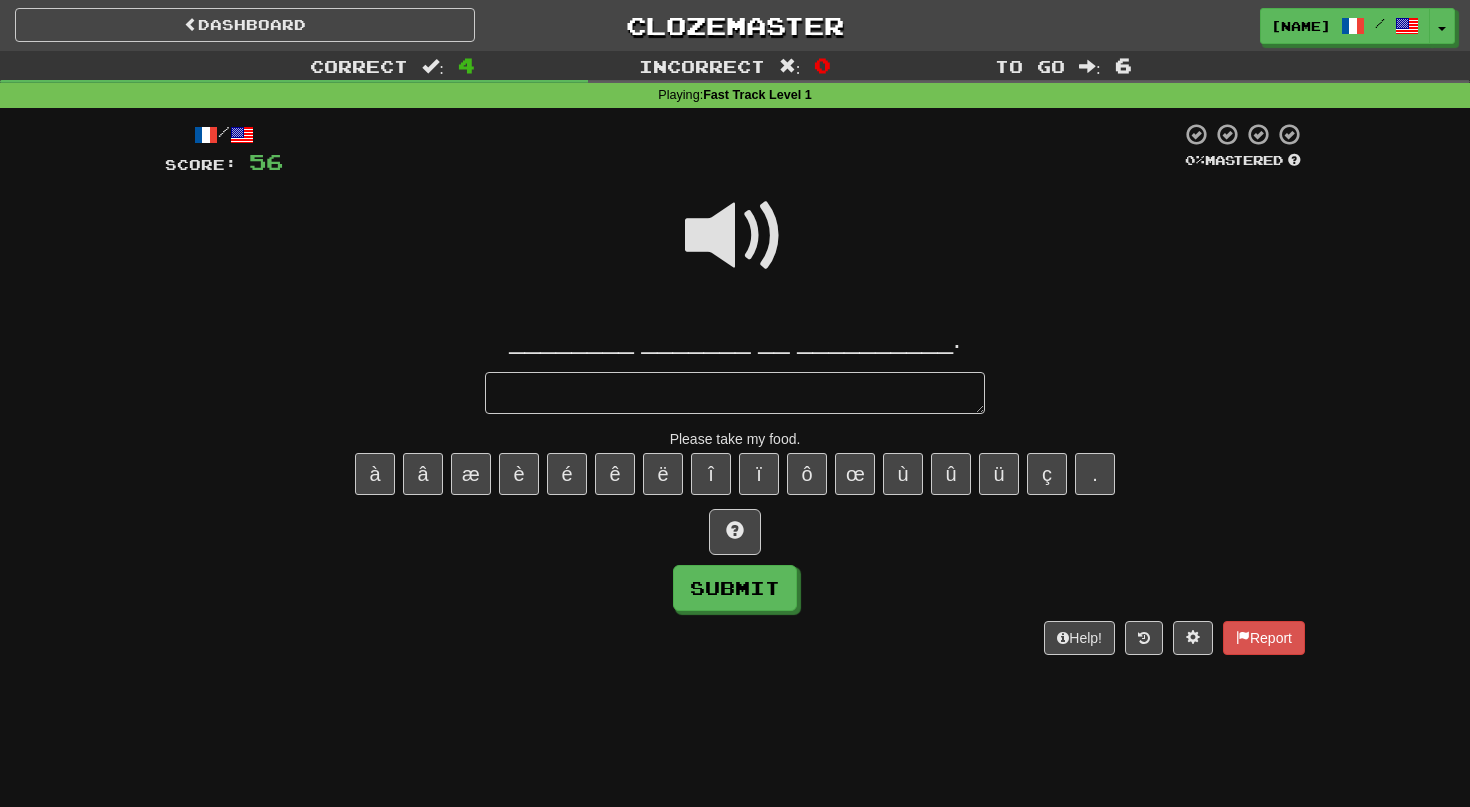 click at bounding box center [735, 393] 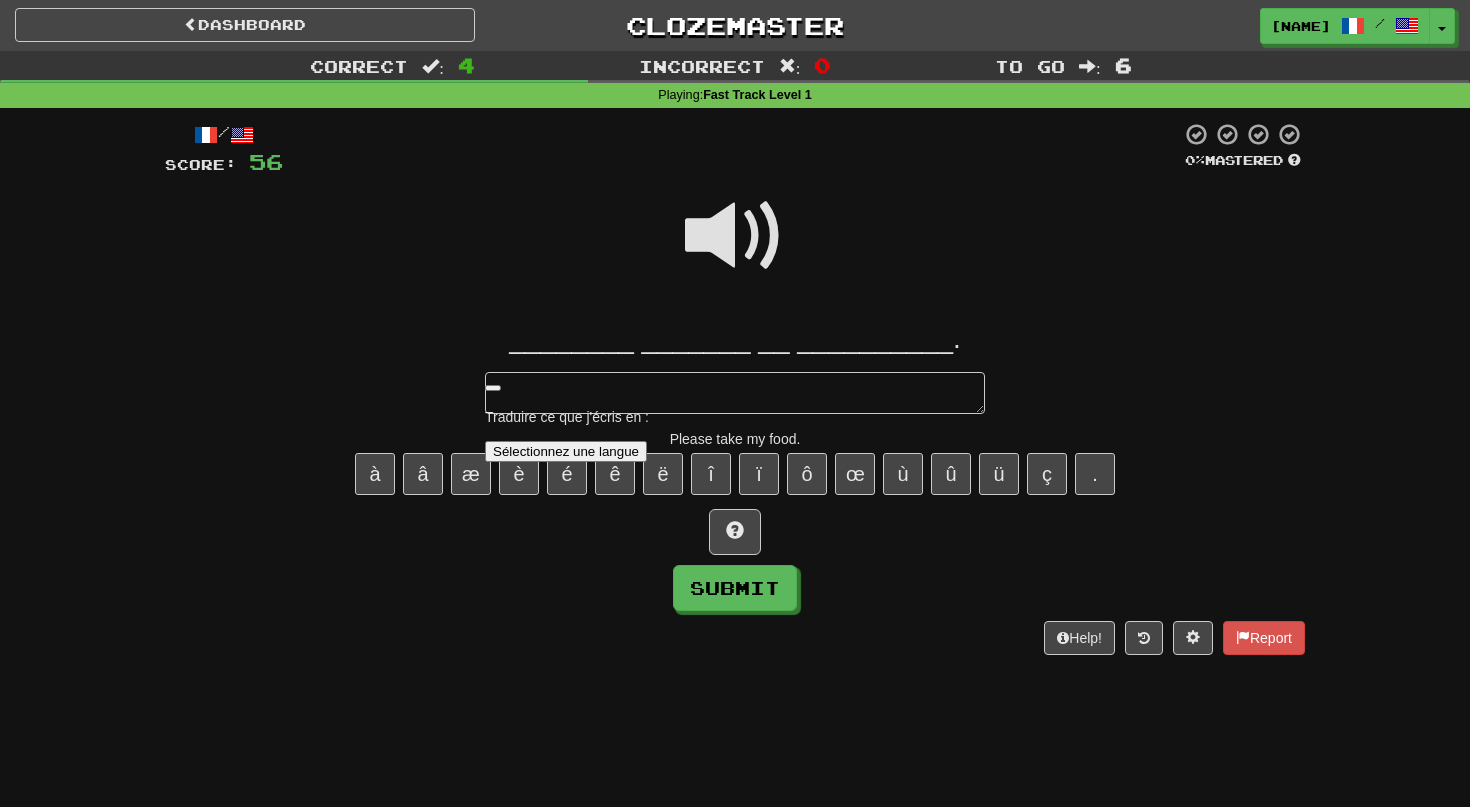 click at bounding box center (485, 373) 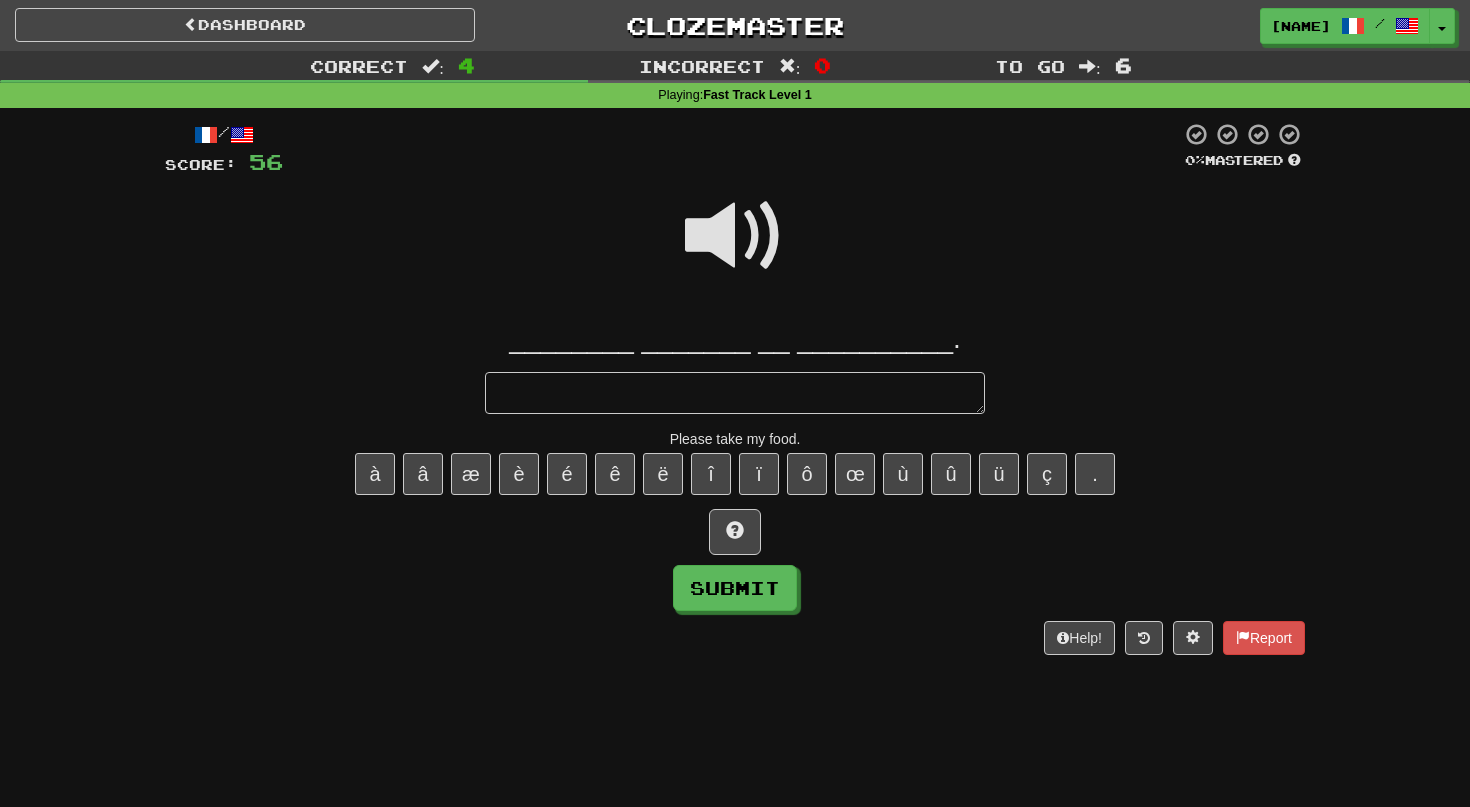 click at bounding box center (485, 373) 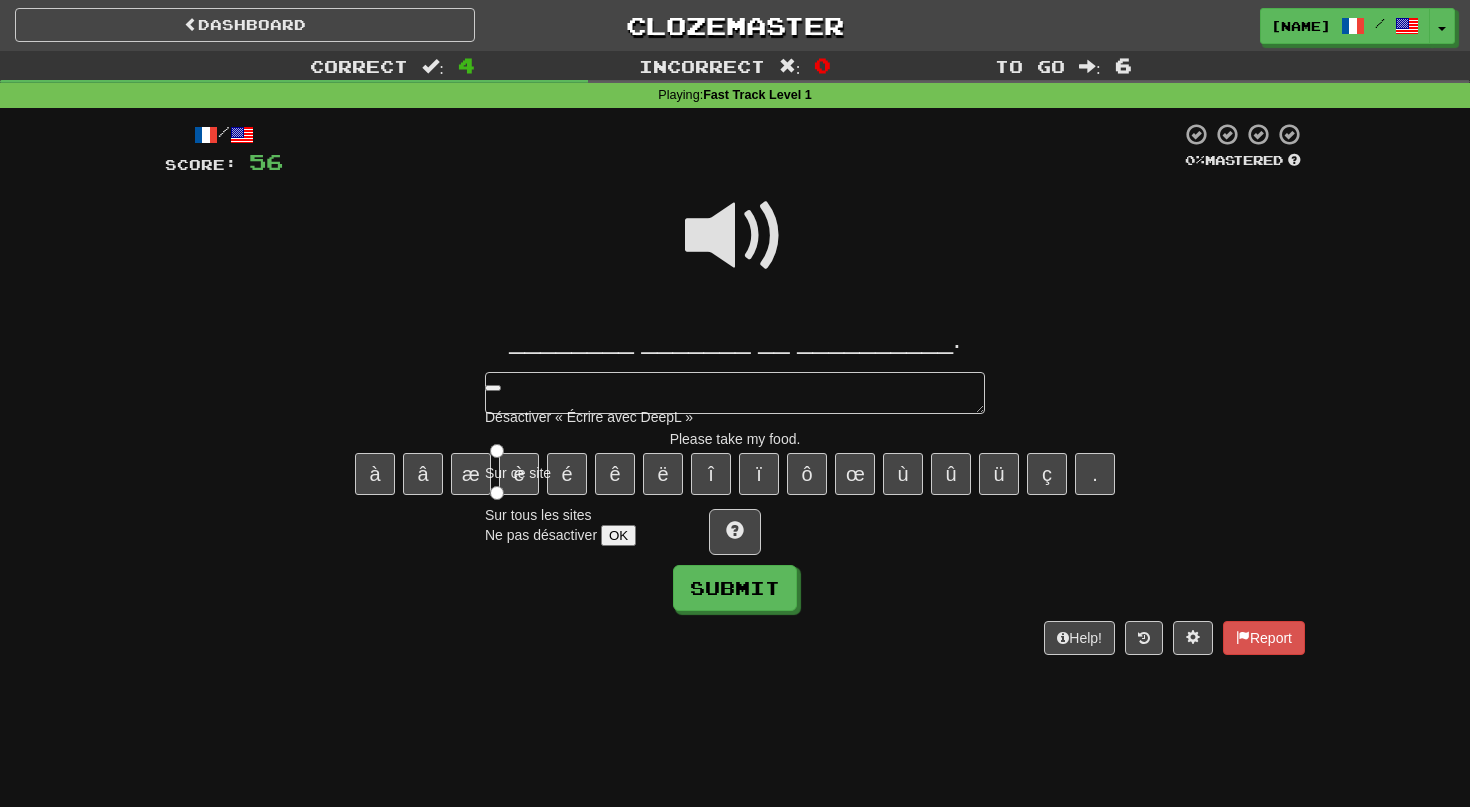 click on "Sur ce site" at bounding box center [518, 473] 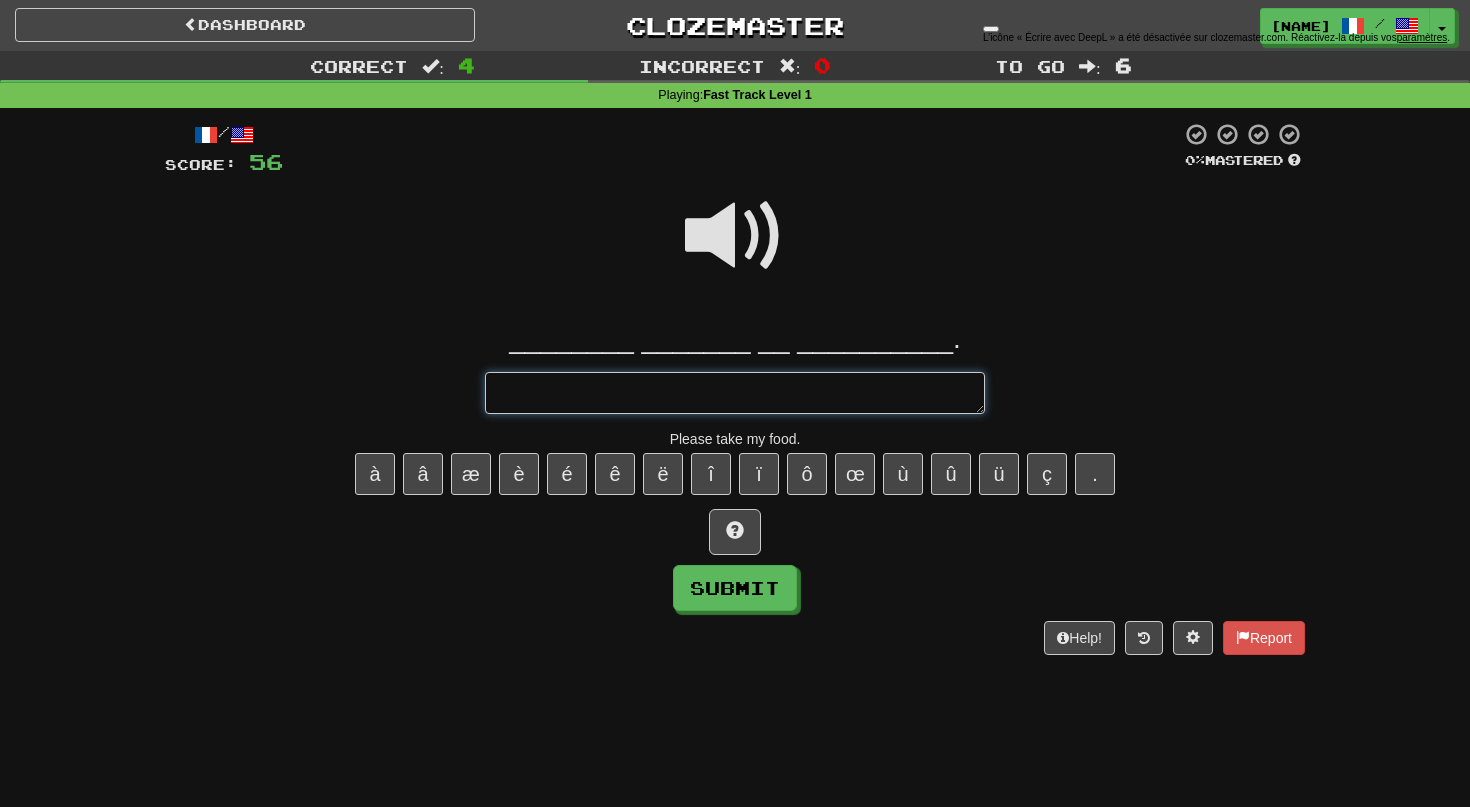 click at bounding box center [735, 393] 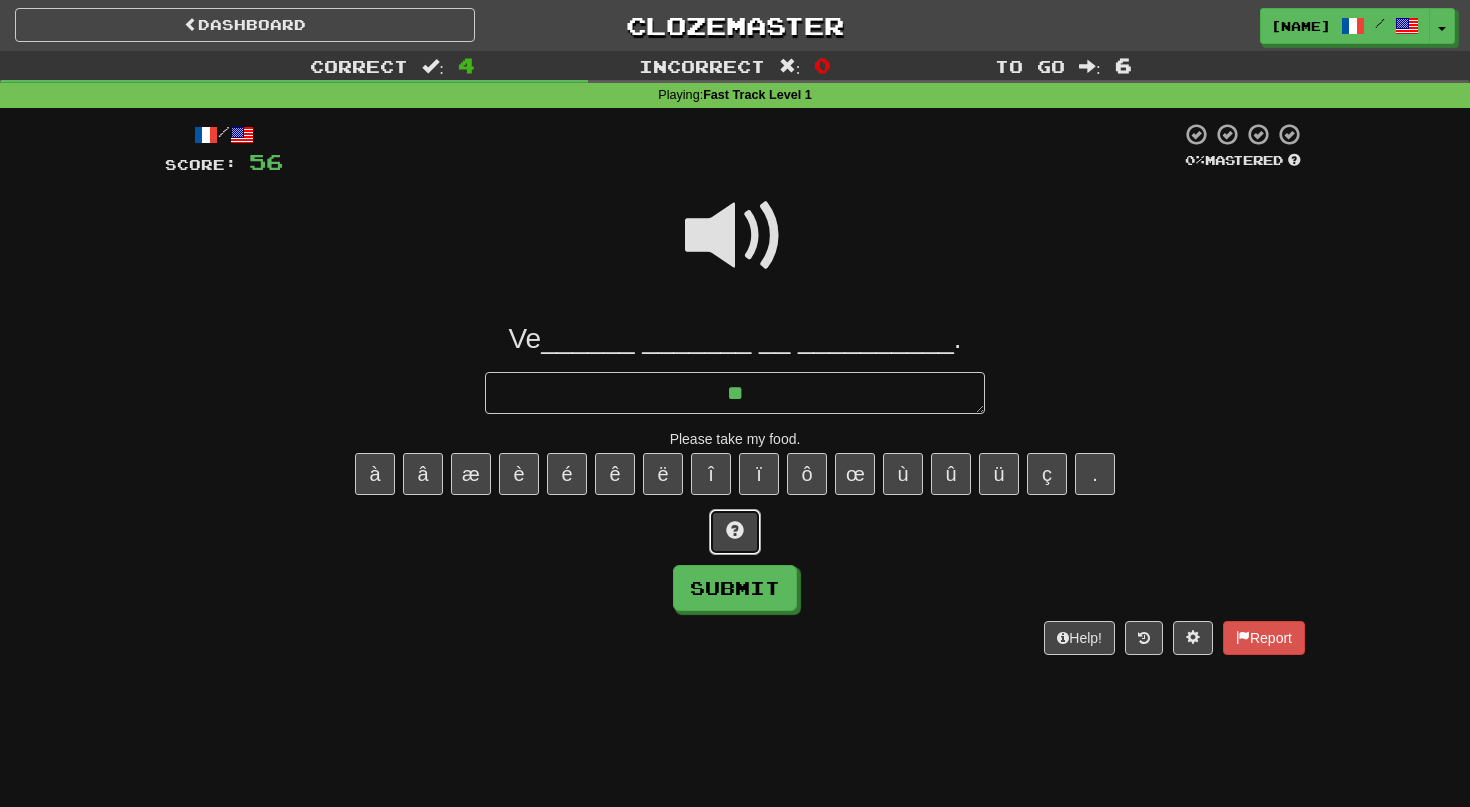 click at bounding box center (735, 530) 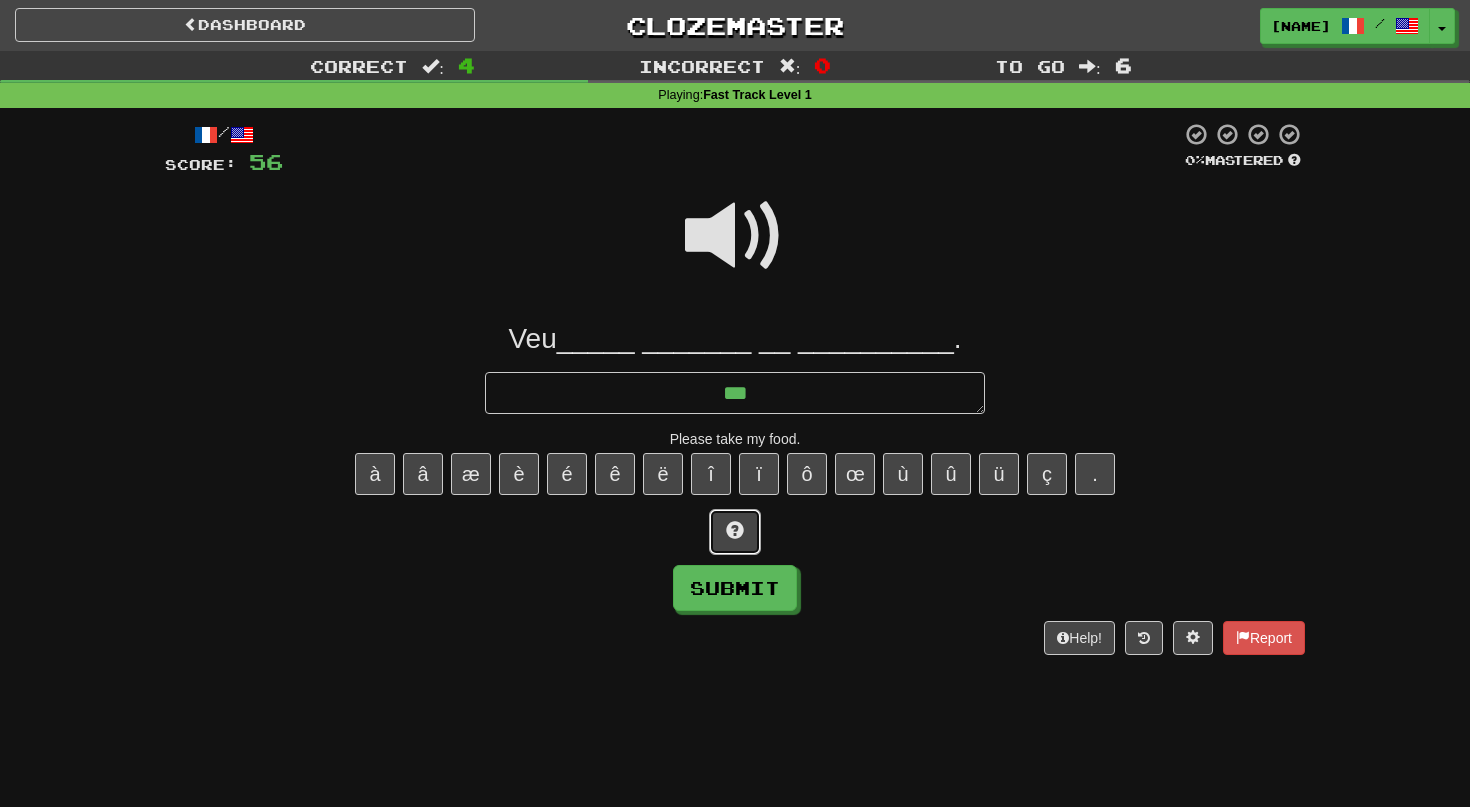 click at bounding box center (735, 530) 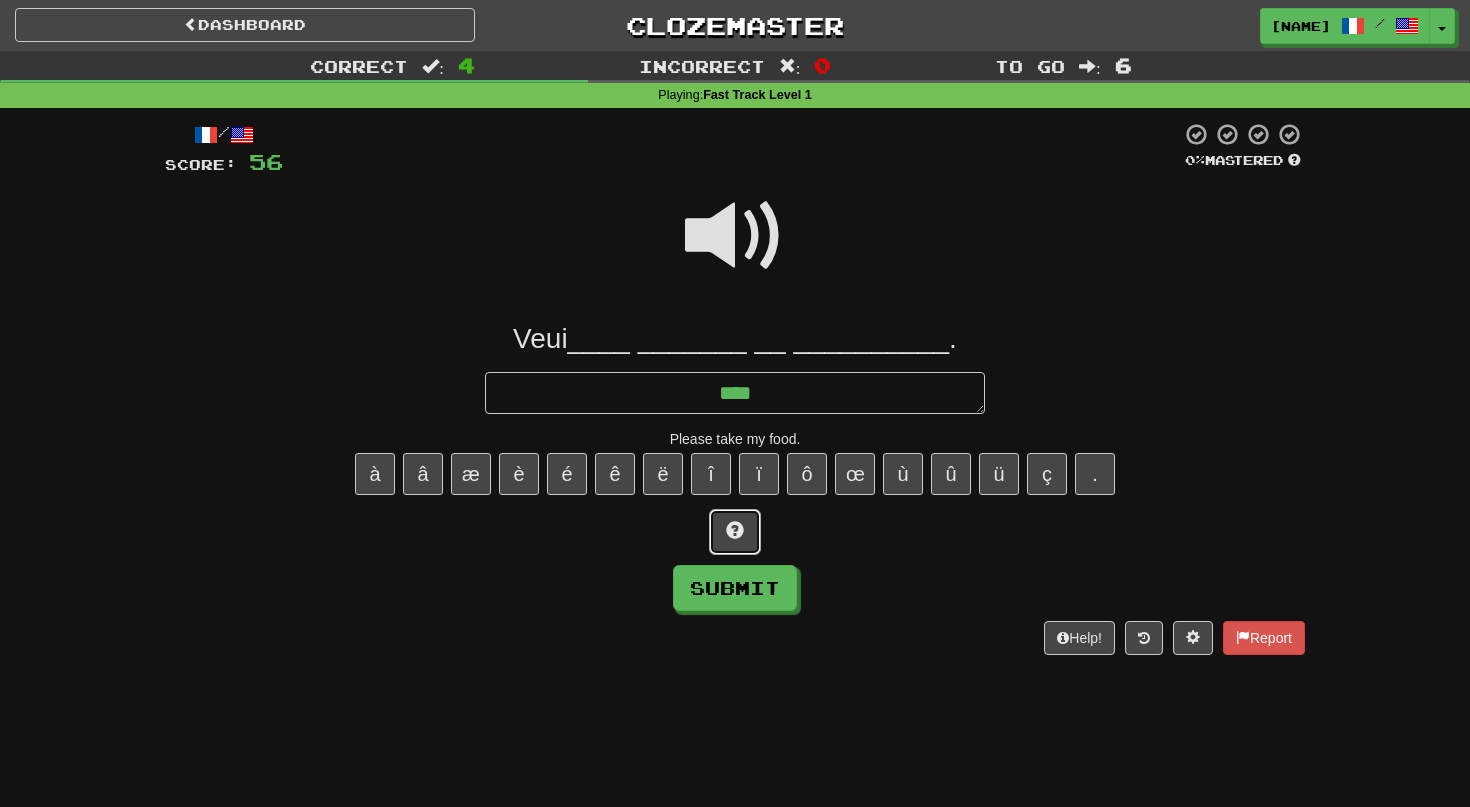click at bounding box center (735, 530) 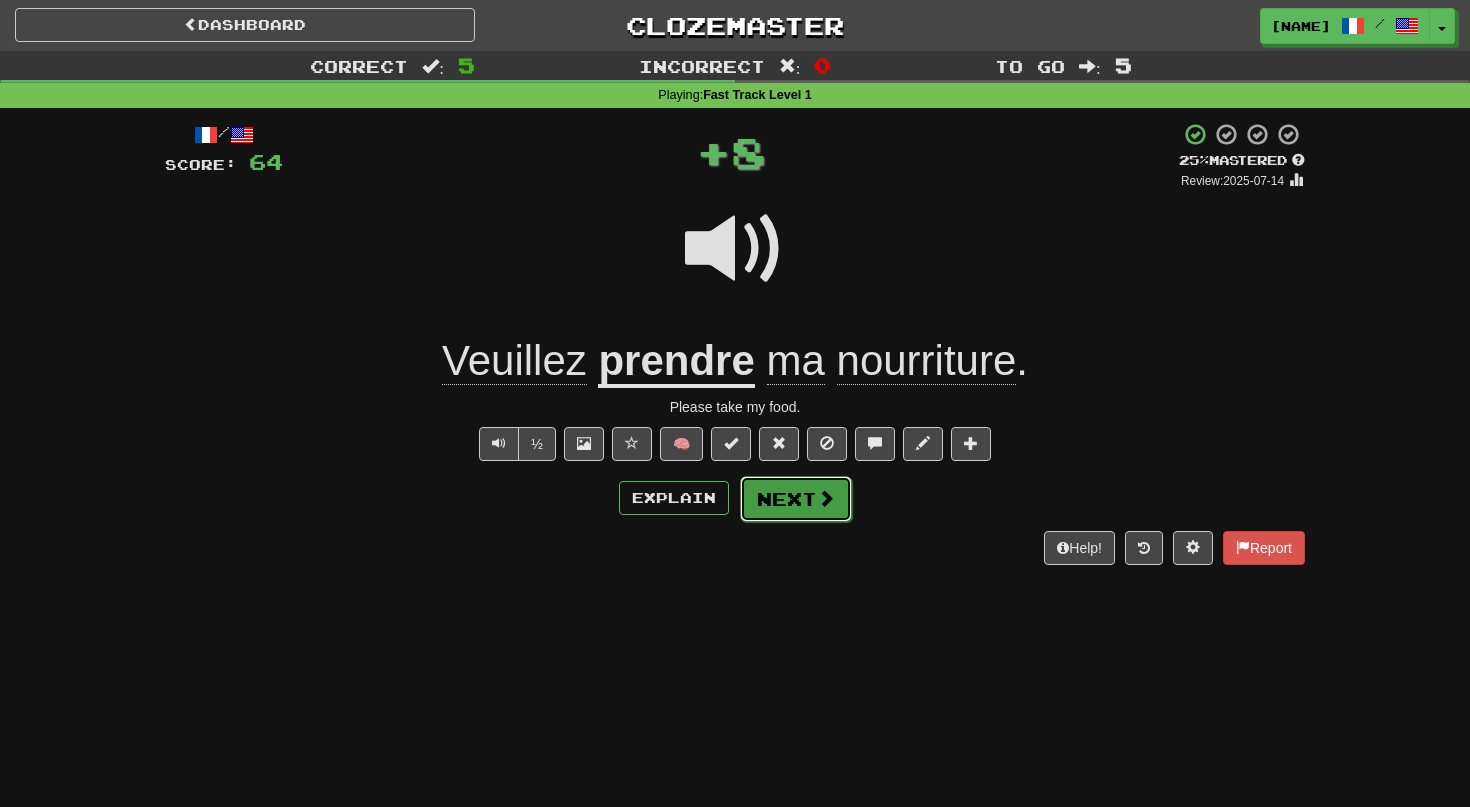 click on "Next" at bounding box center [796, 499] 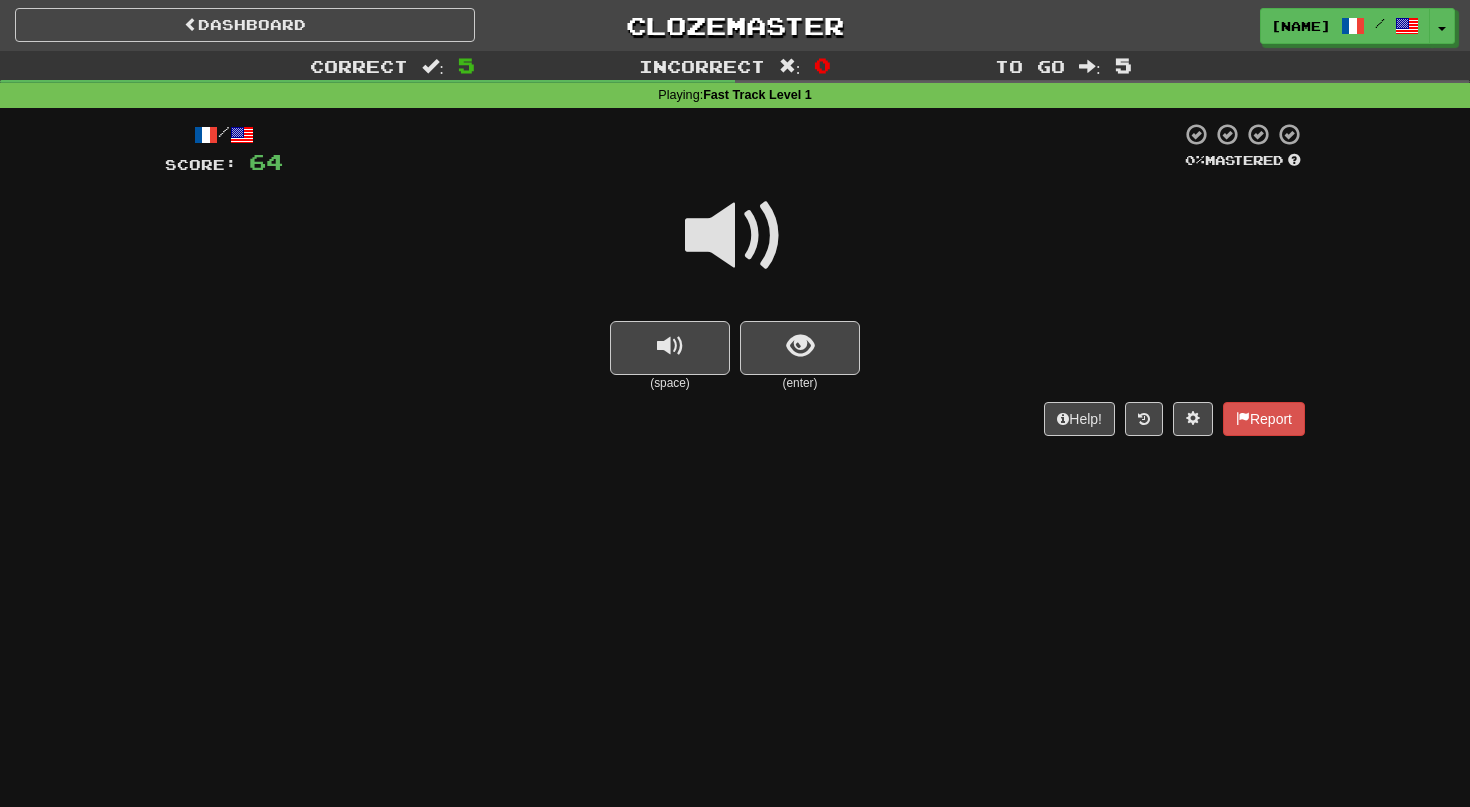 click at bounding box center [735, 236] 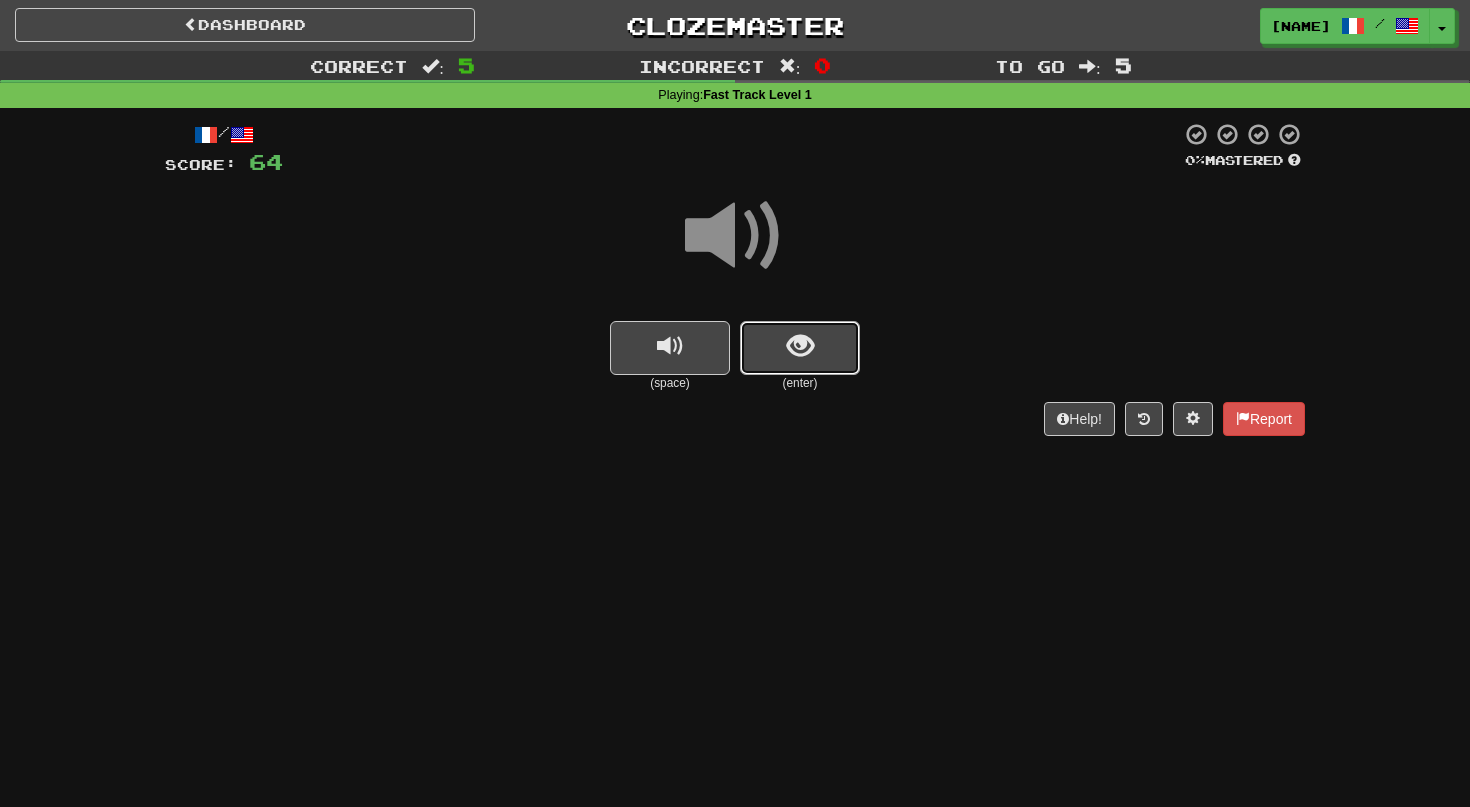 click at bounding box center (800, 348) 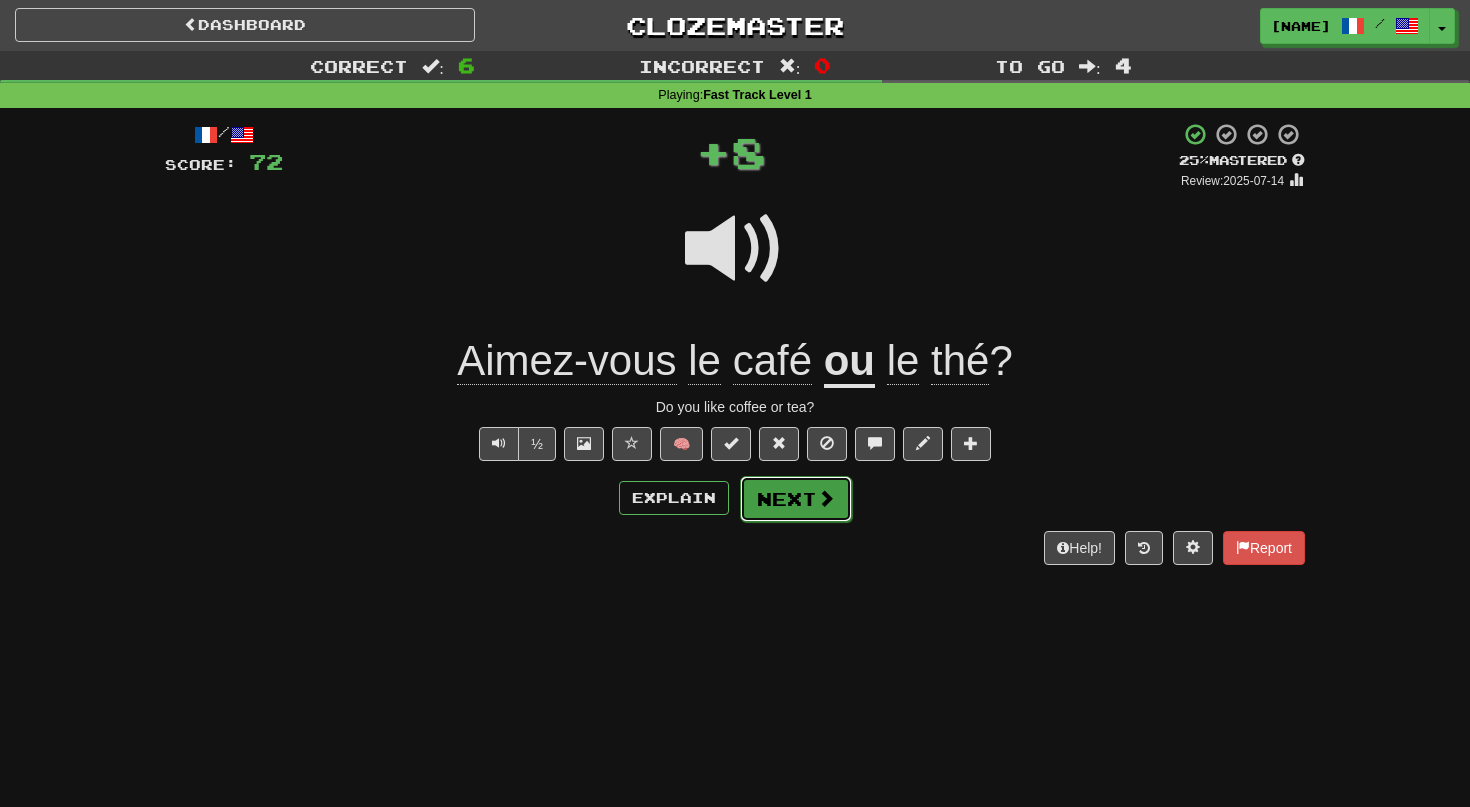 click on "Next" at bounding box center [796, 499] 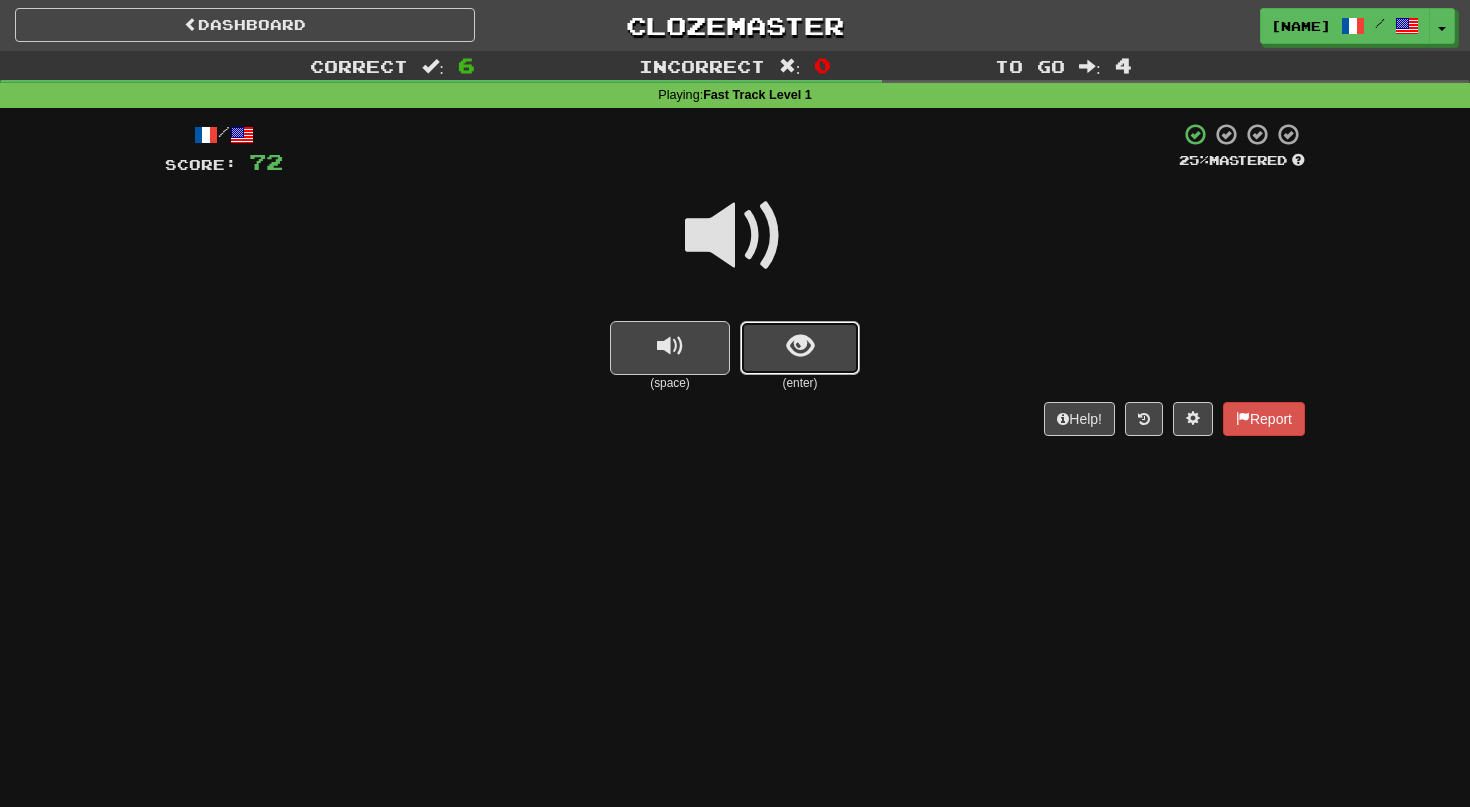 click at bounding box center (800, 348) 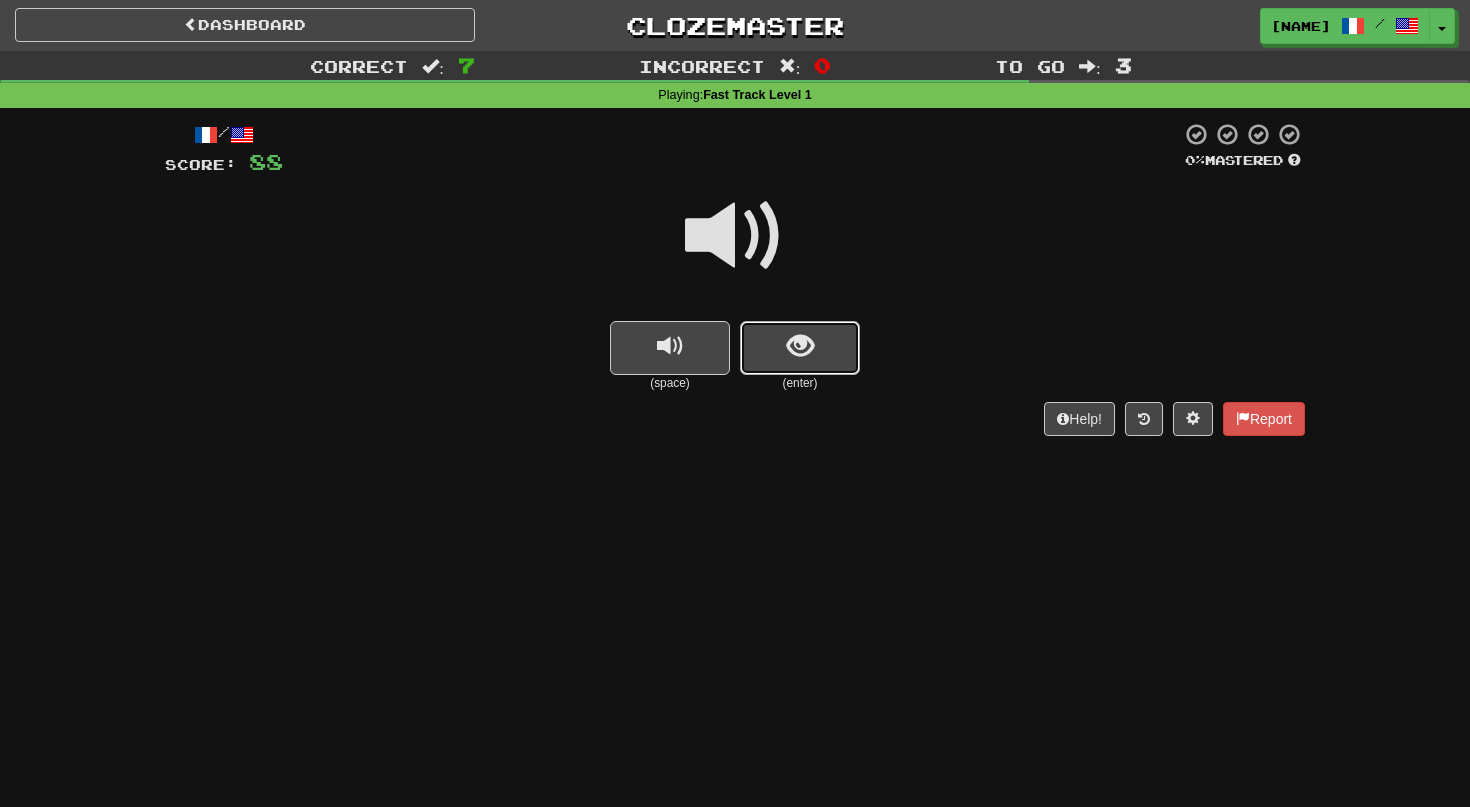 click at bounding box center (800, 348) 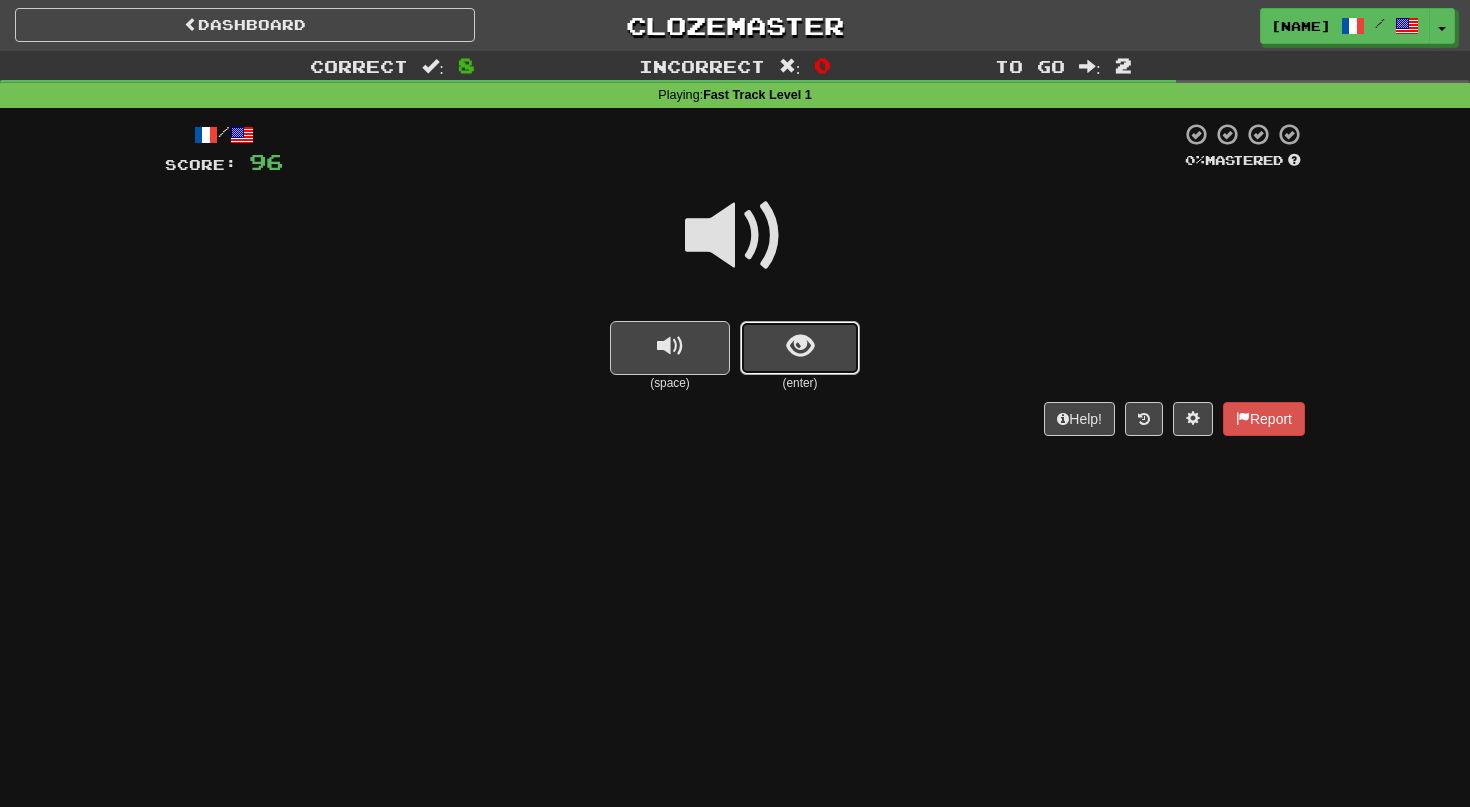 click at bounding box center [800, 348] 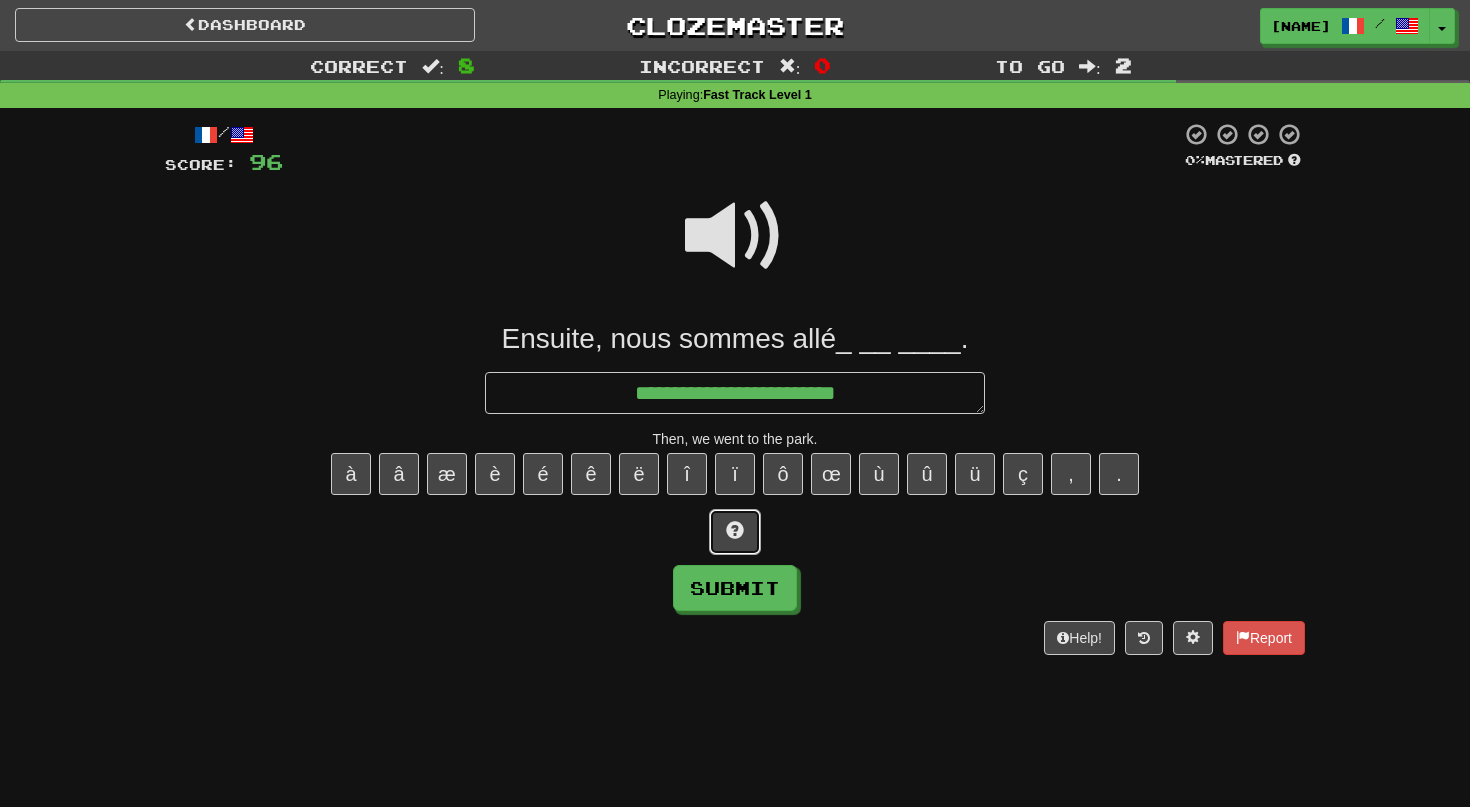 click at bounding box center [735, 532] 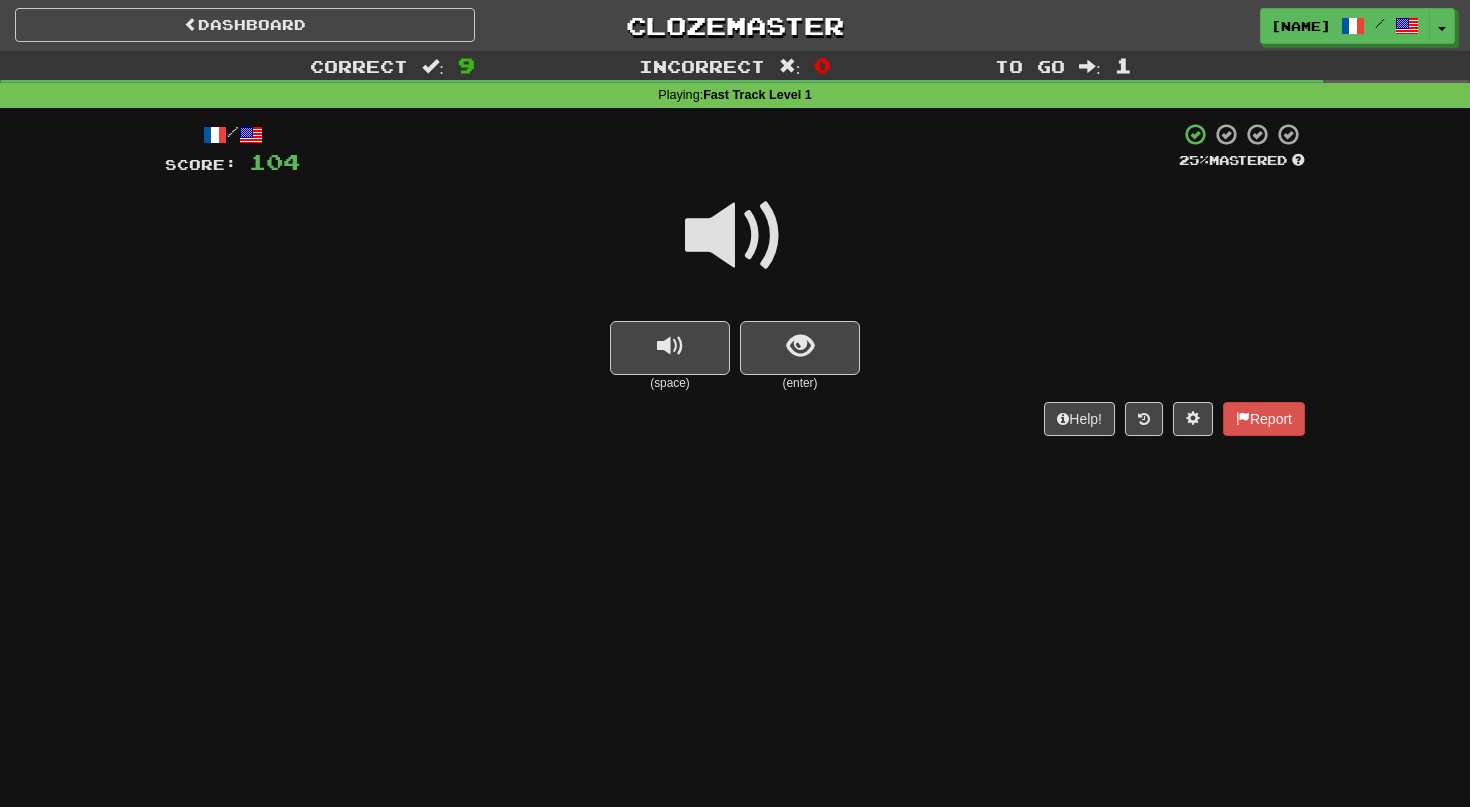 click at bounding box center [735, 236] 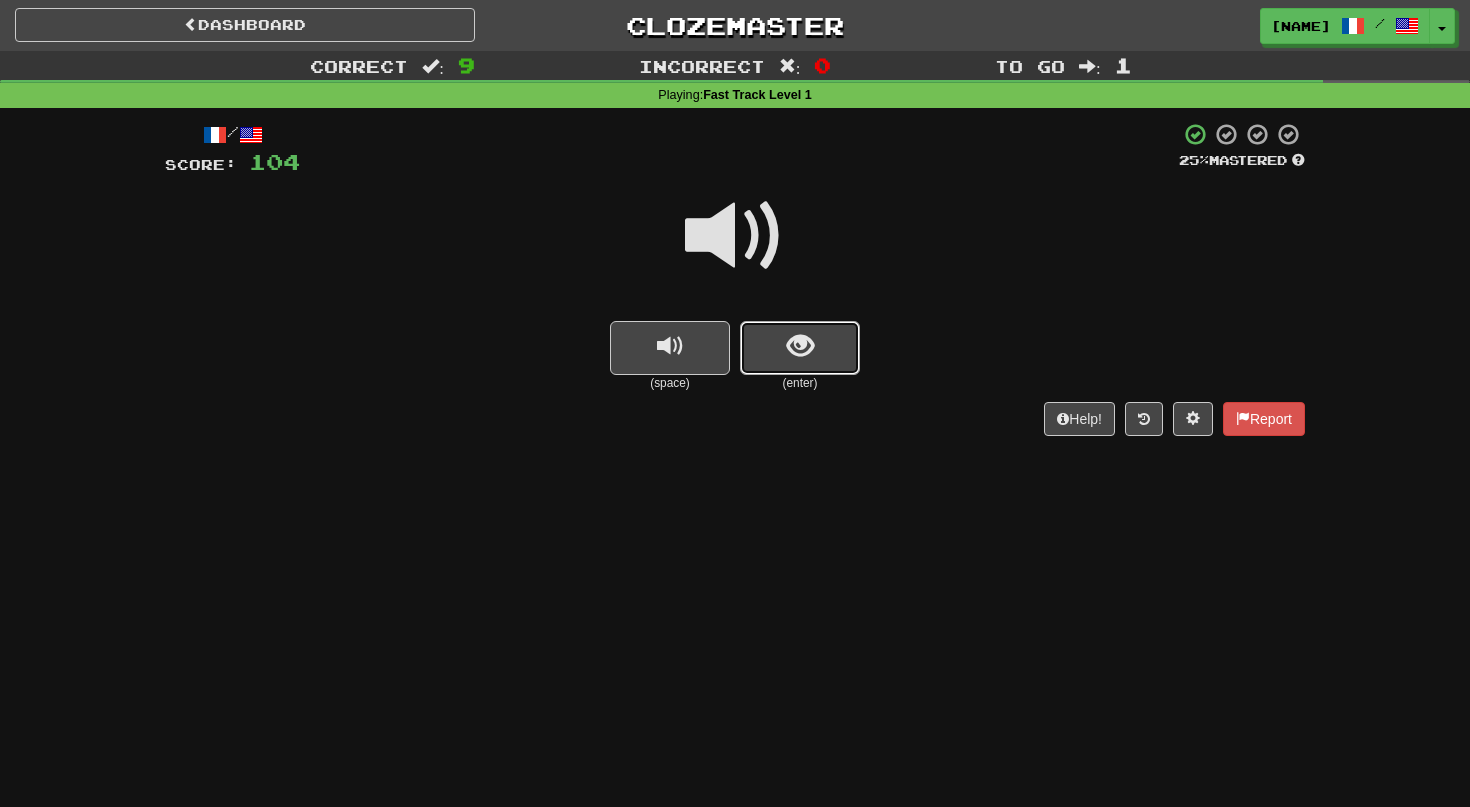 click at bounding box center (800, 348) 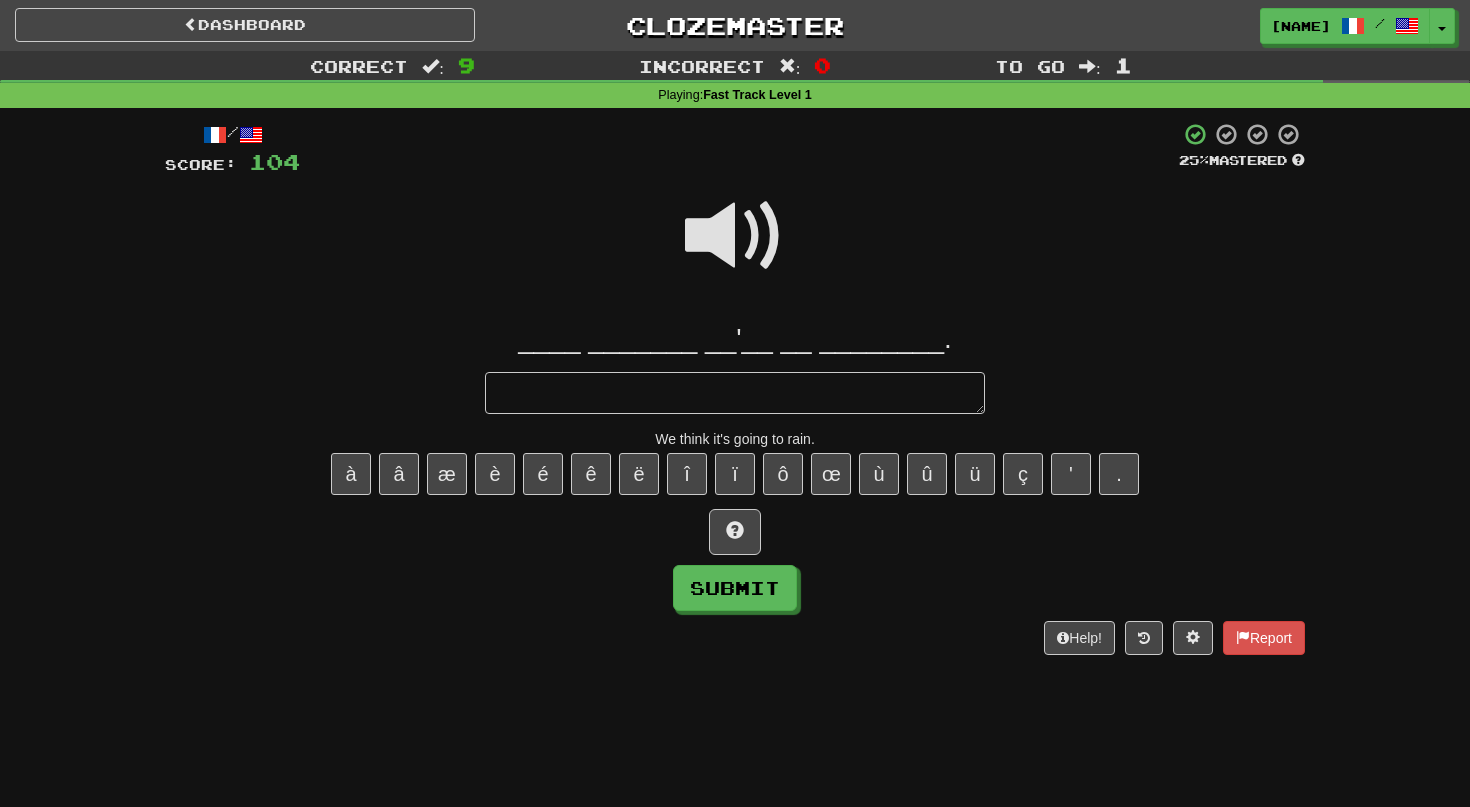 click at bounding box center [735, 393] 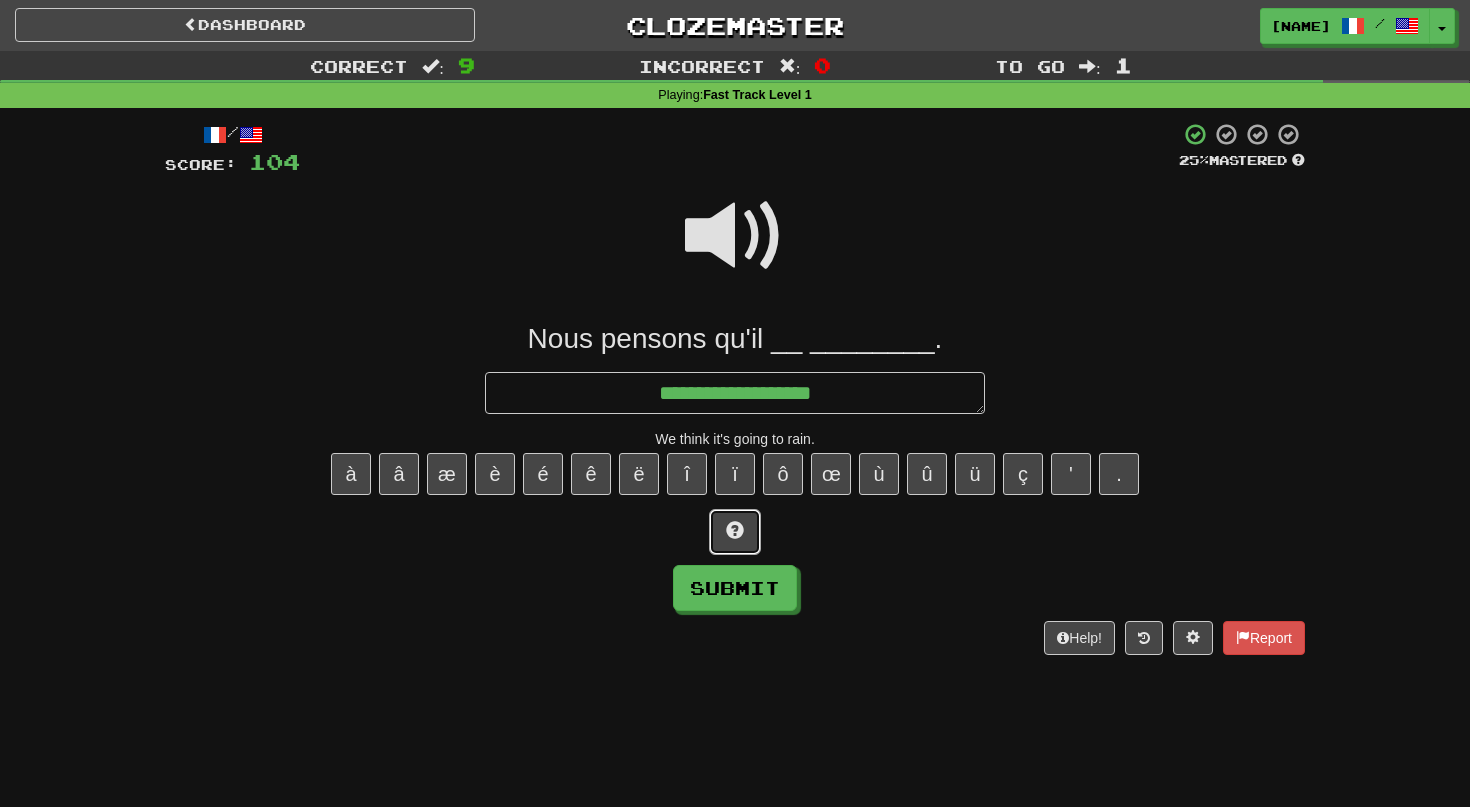 click at bounding box center [735, 530] 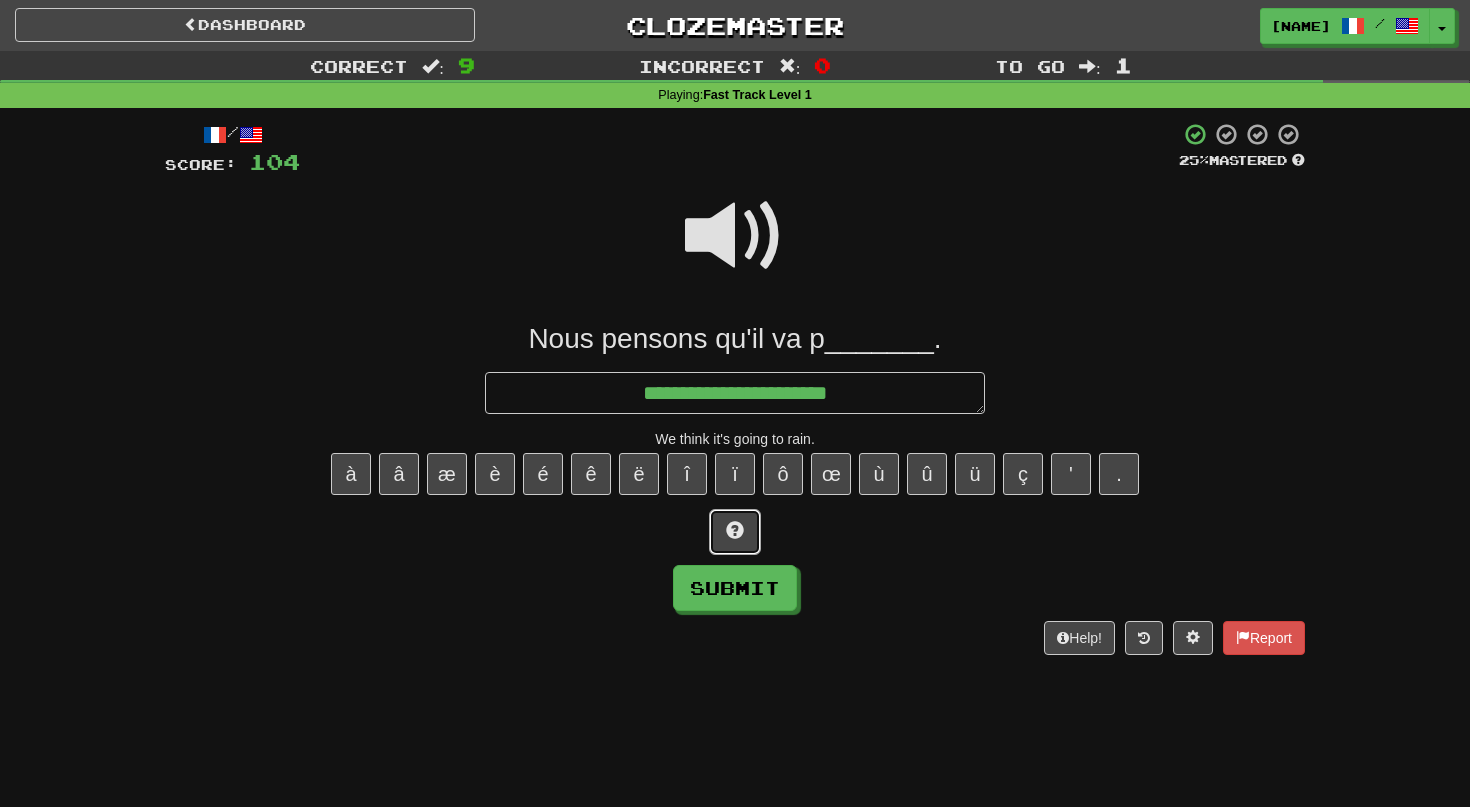 click at bounding box center (735, 530) 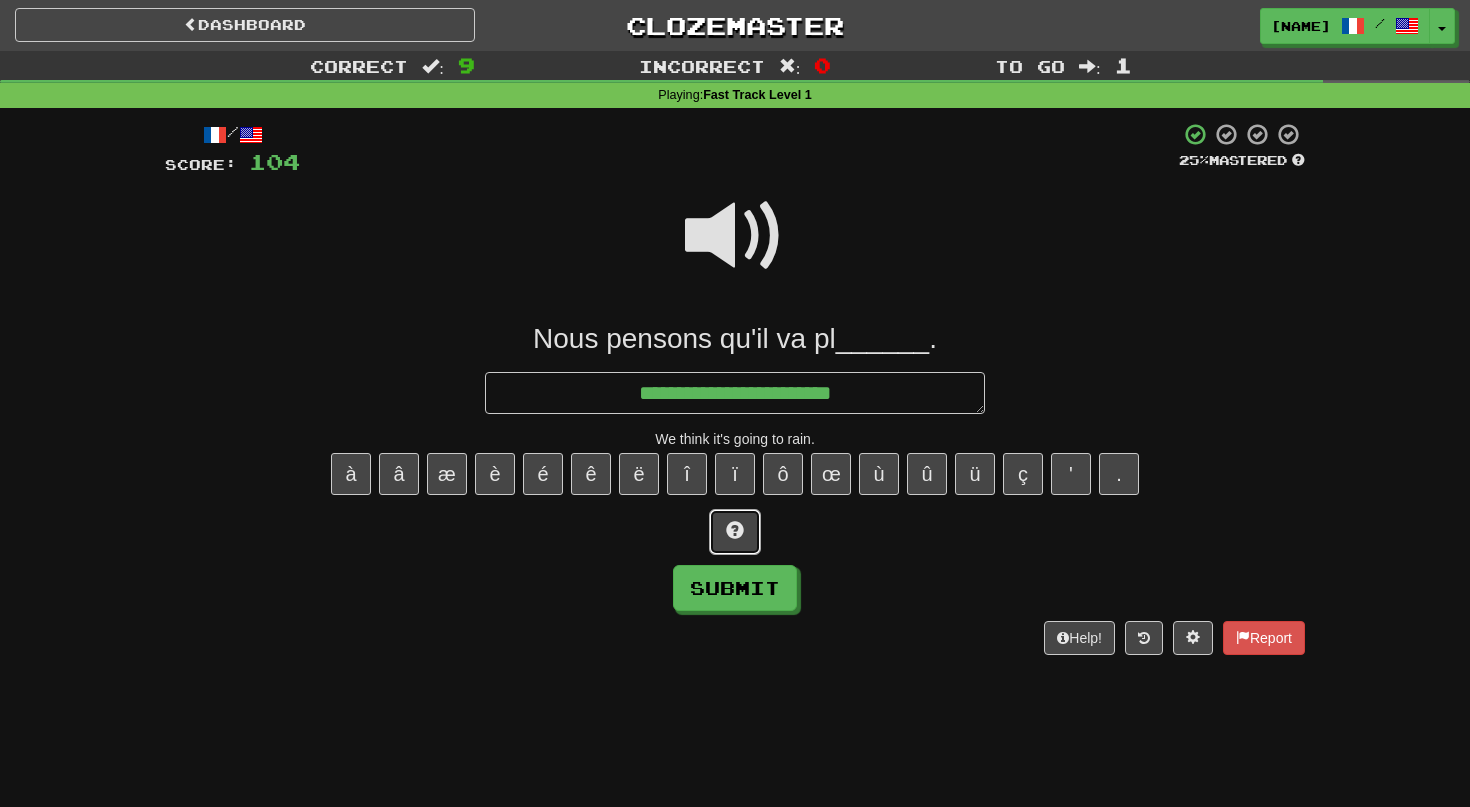 click at bounding box center (735, 530) 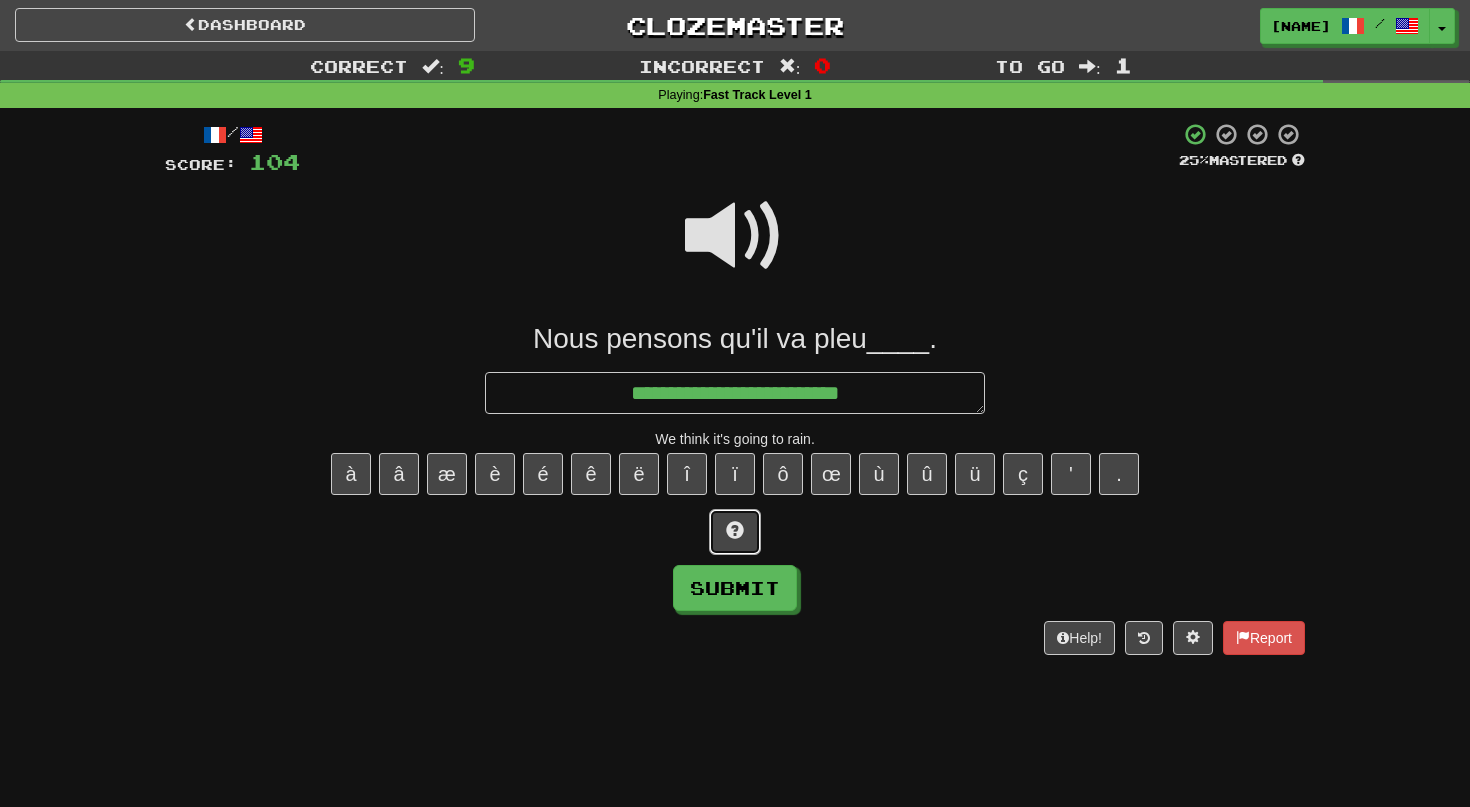 click at bounding box center [735, 530] 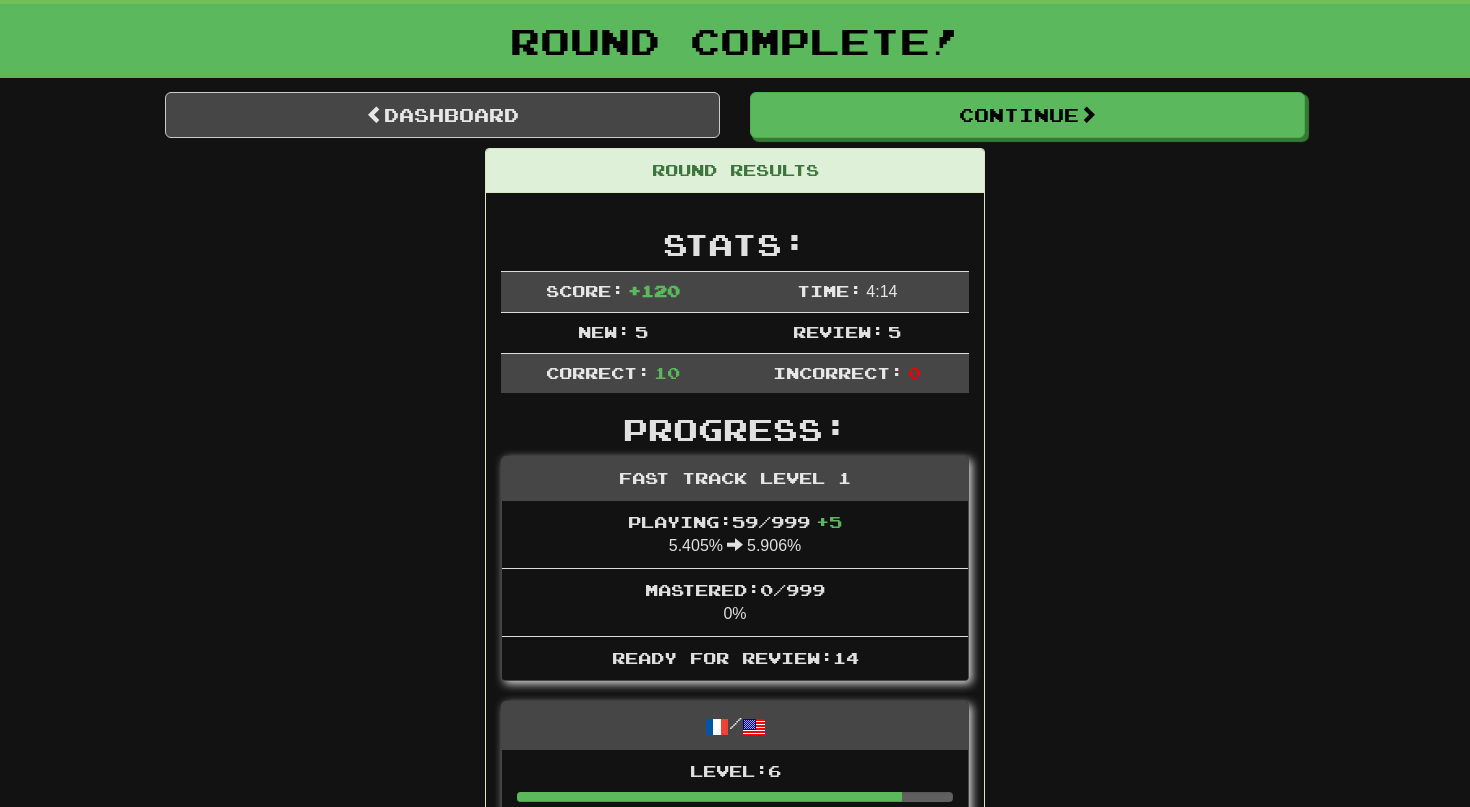 scroll, scrollTop: 0, scrollLeft: 0, axis: both 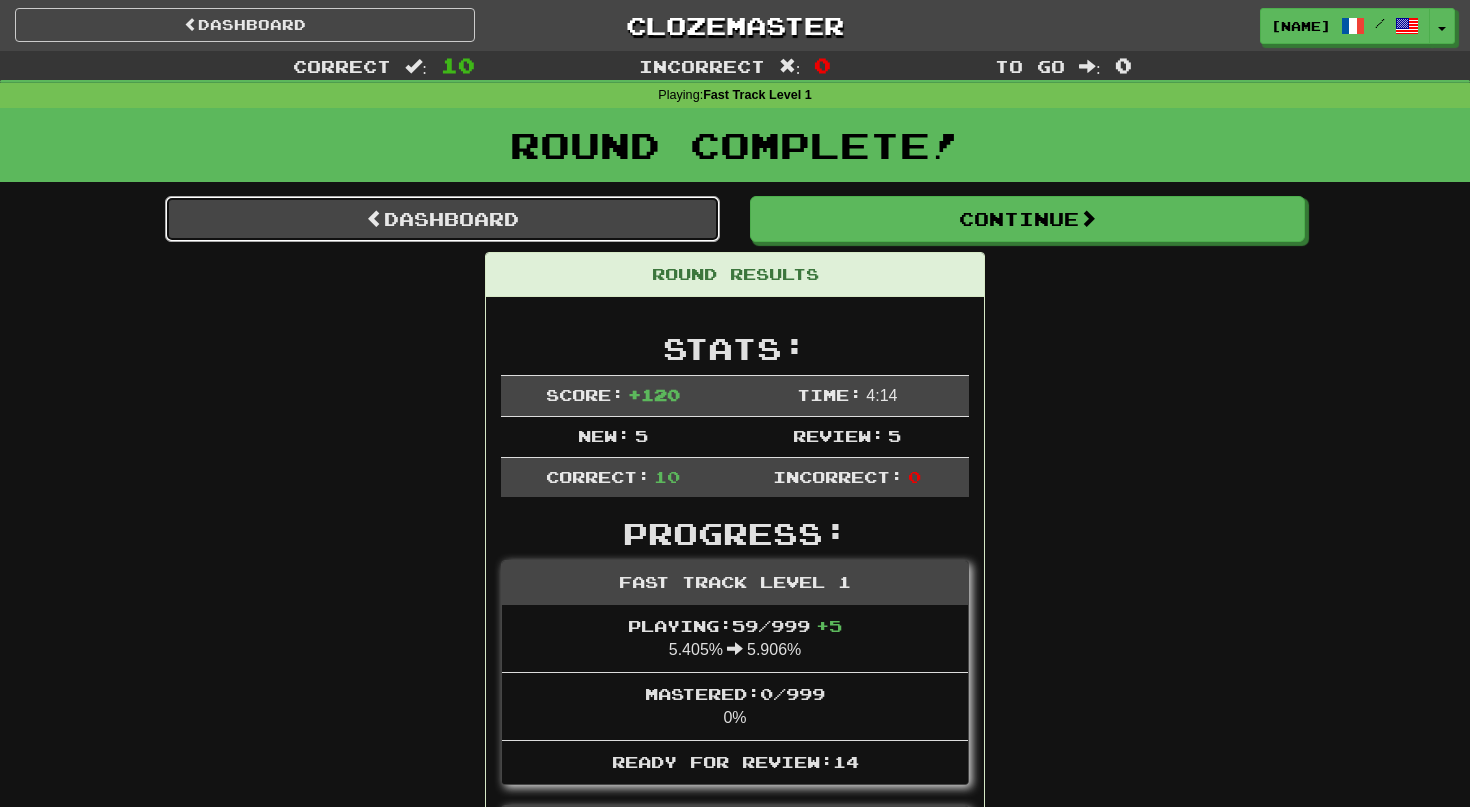 click on "Dashboard" at bounding box center [442, 219] 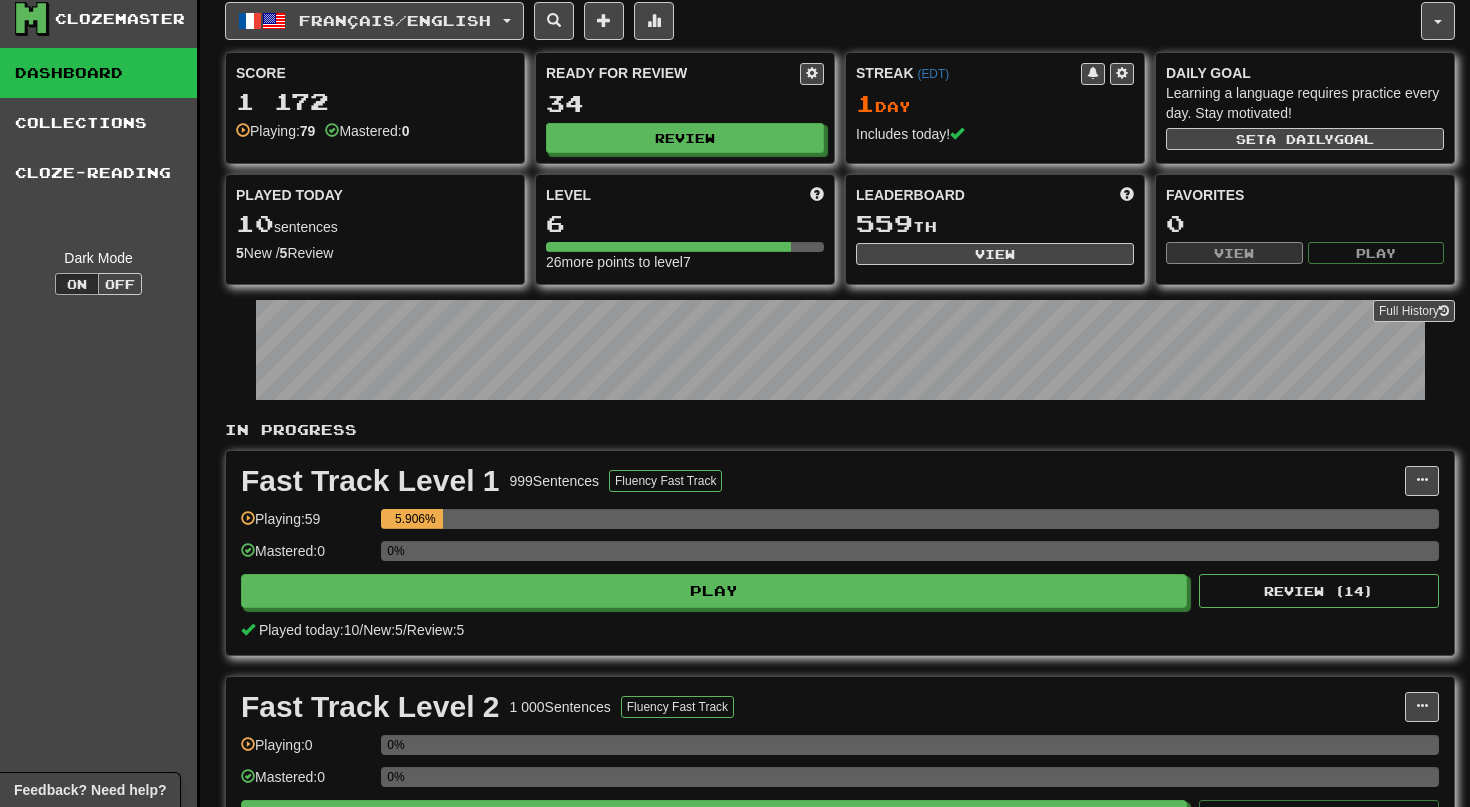 scroll, scrollTop: 0, scrollLeft: 0, axis: both 